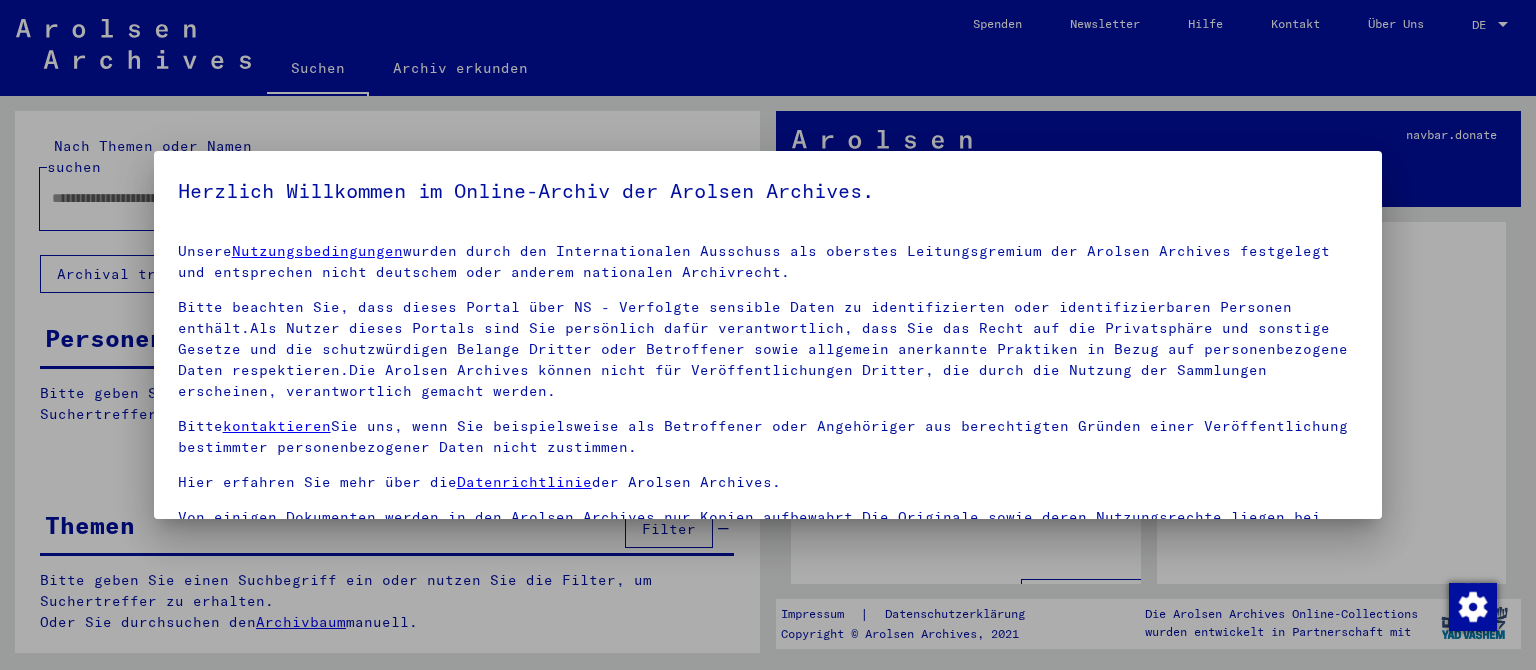 scroll, scrollTop: 0, scrollLeft: 0, axis: both 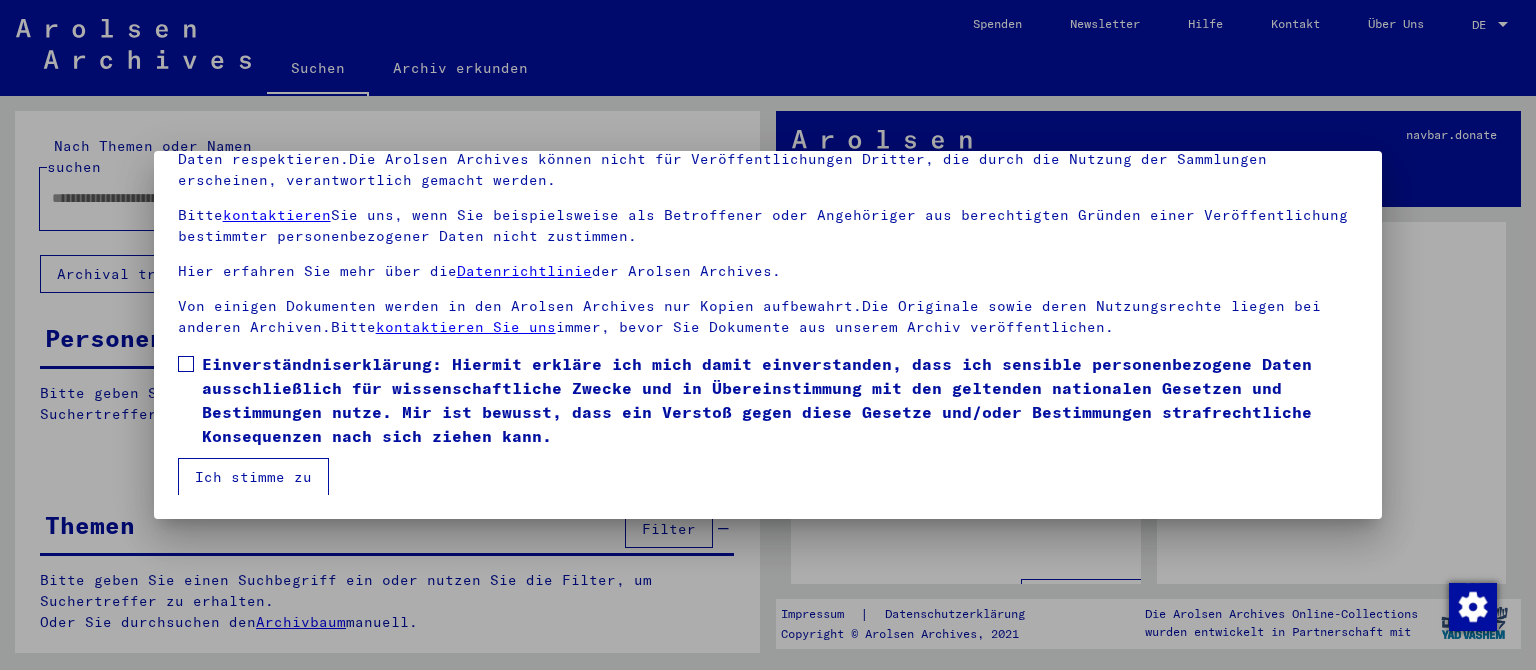 click at bounding box center (186, 364) 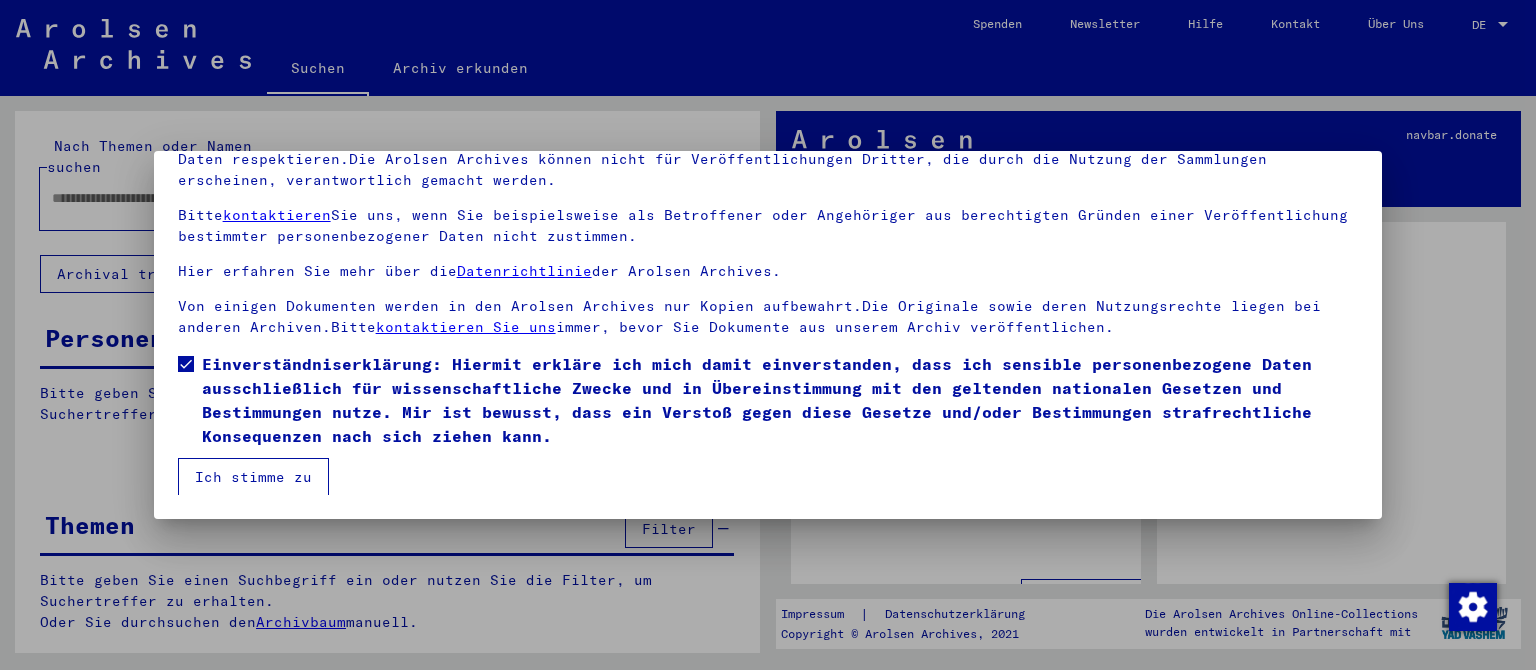 click on "Ich stimme zu" at bounding box center [253, 477] 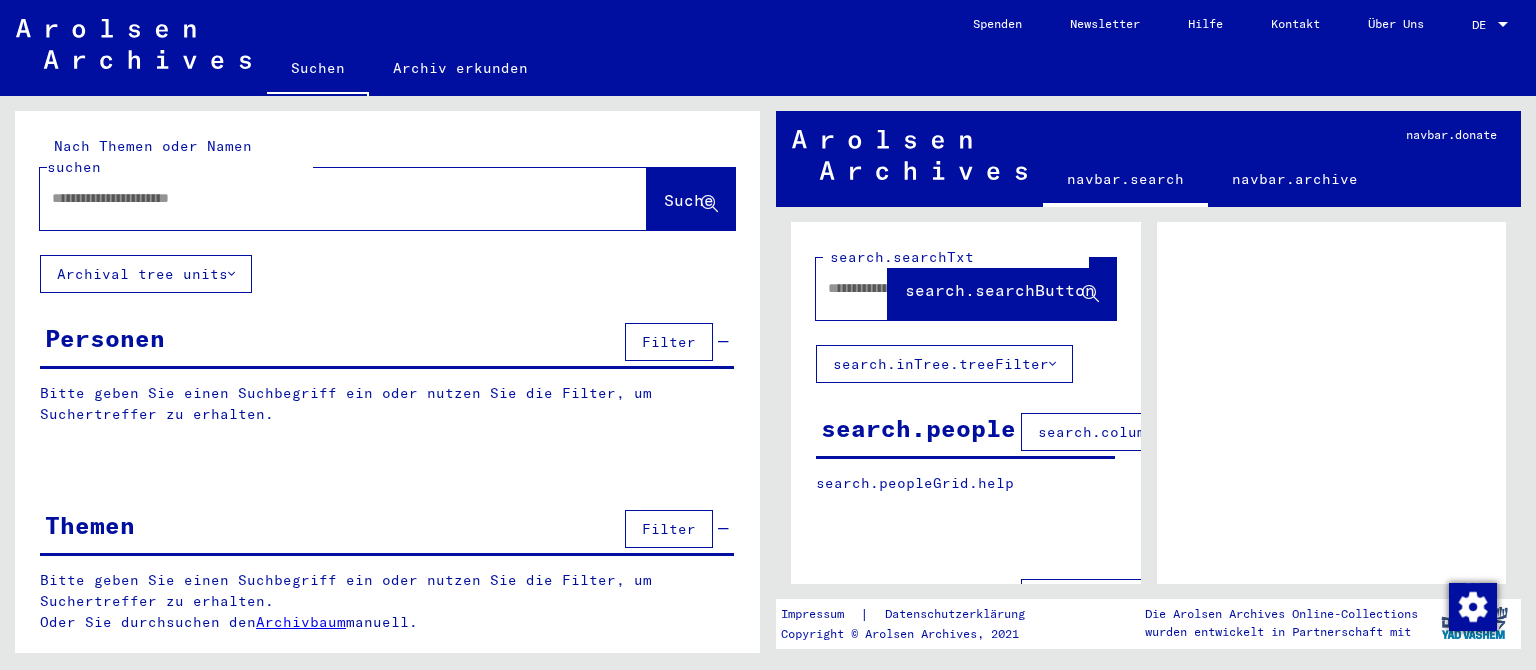 click at bounding box center (325, 198) 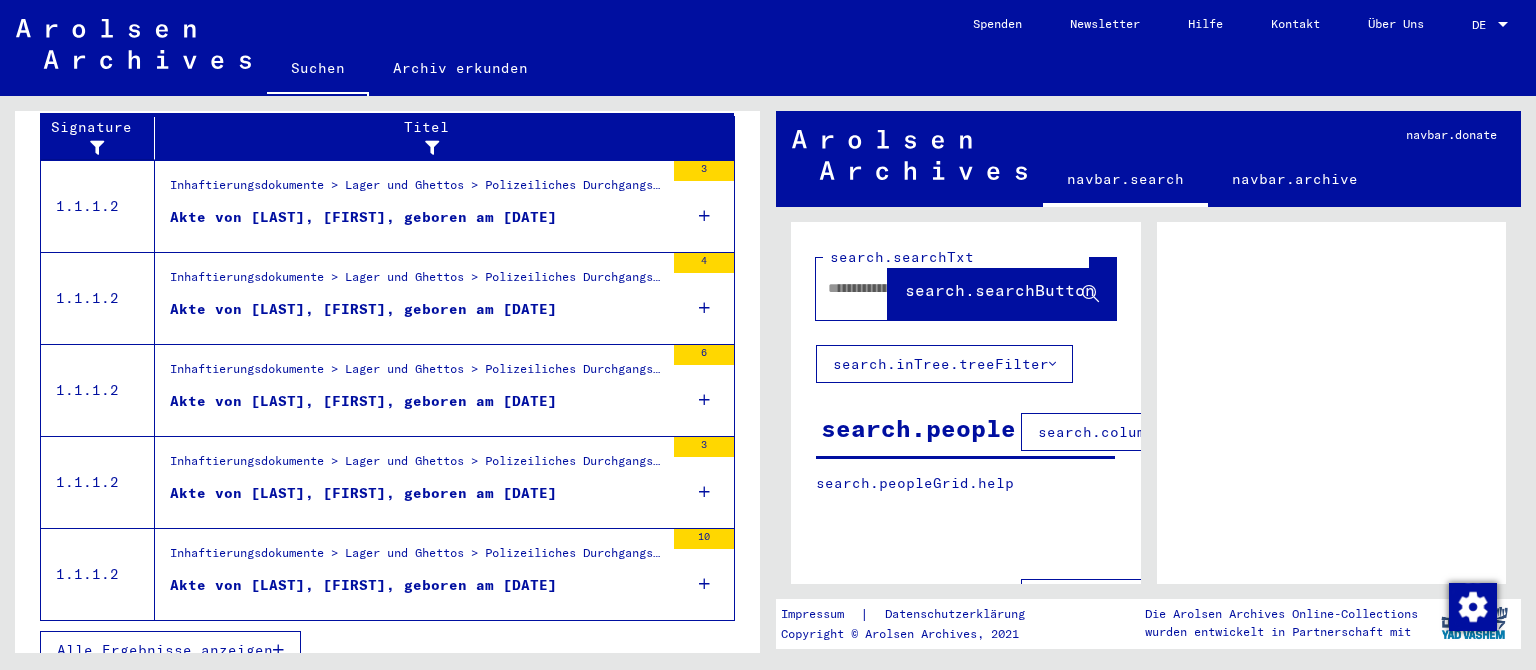scroll, scrollTop: 0, scrollLeft: 0, axis: both 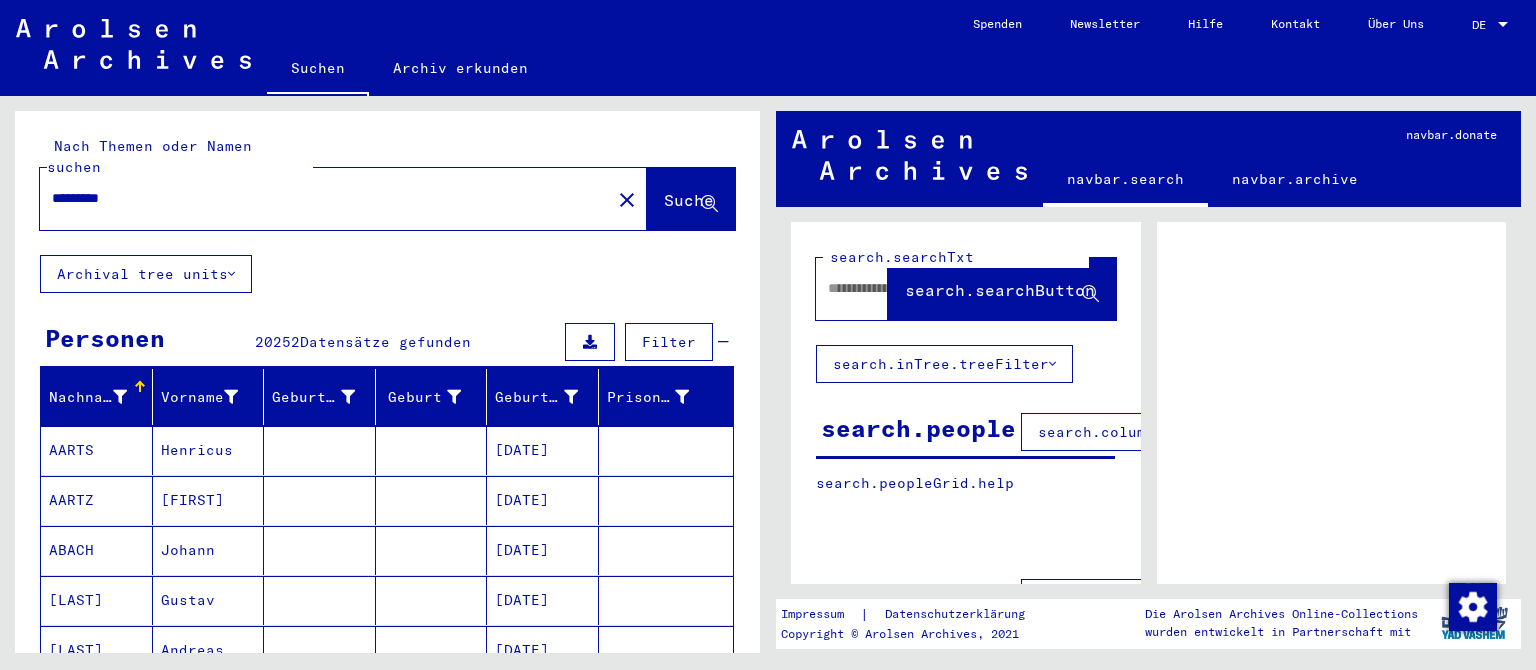 click on "*********" at bounding box center [325, 198] 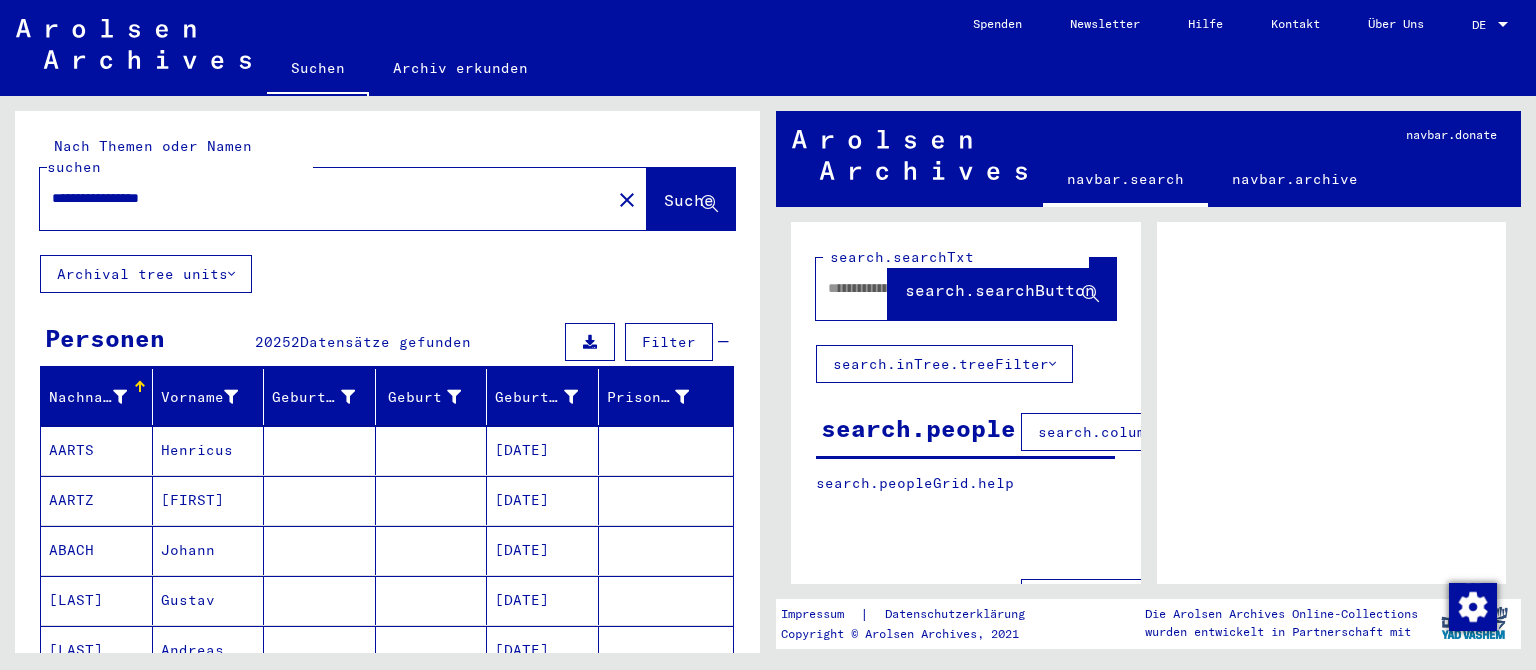 type on "**********" 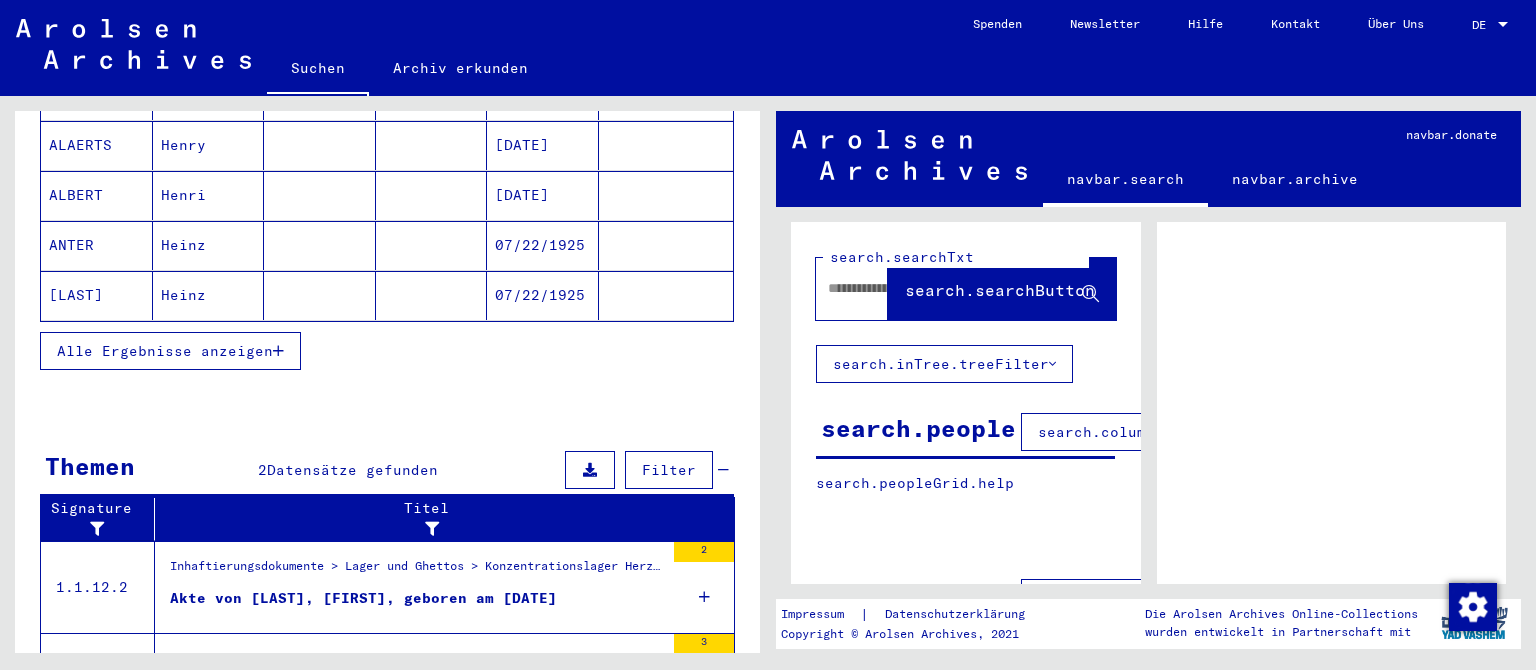 scroll, scrollTop: 442, scrollLeft: 0, axis: vertical 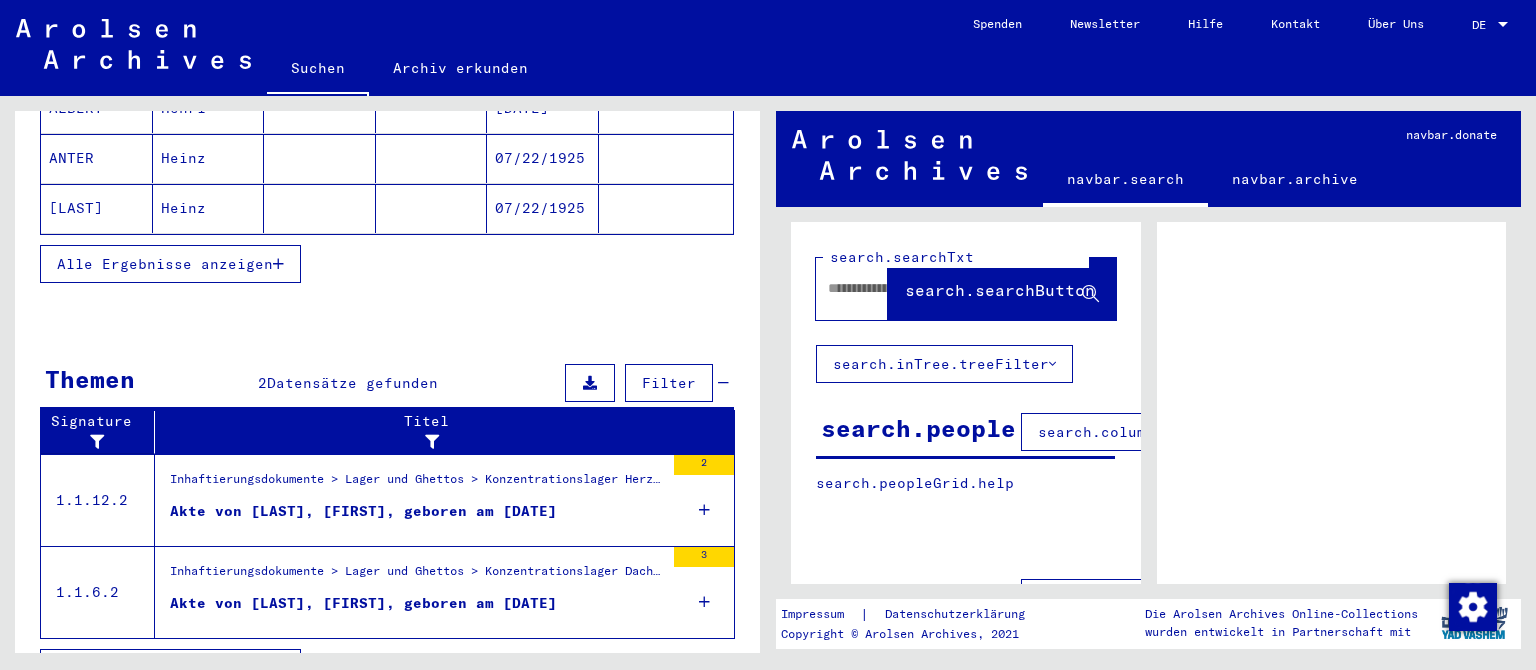 click on "Alle Ergebnisse anzeigen" at bounding box center [165, 264] 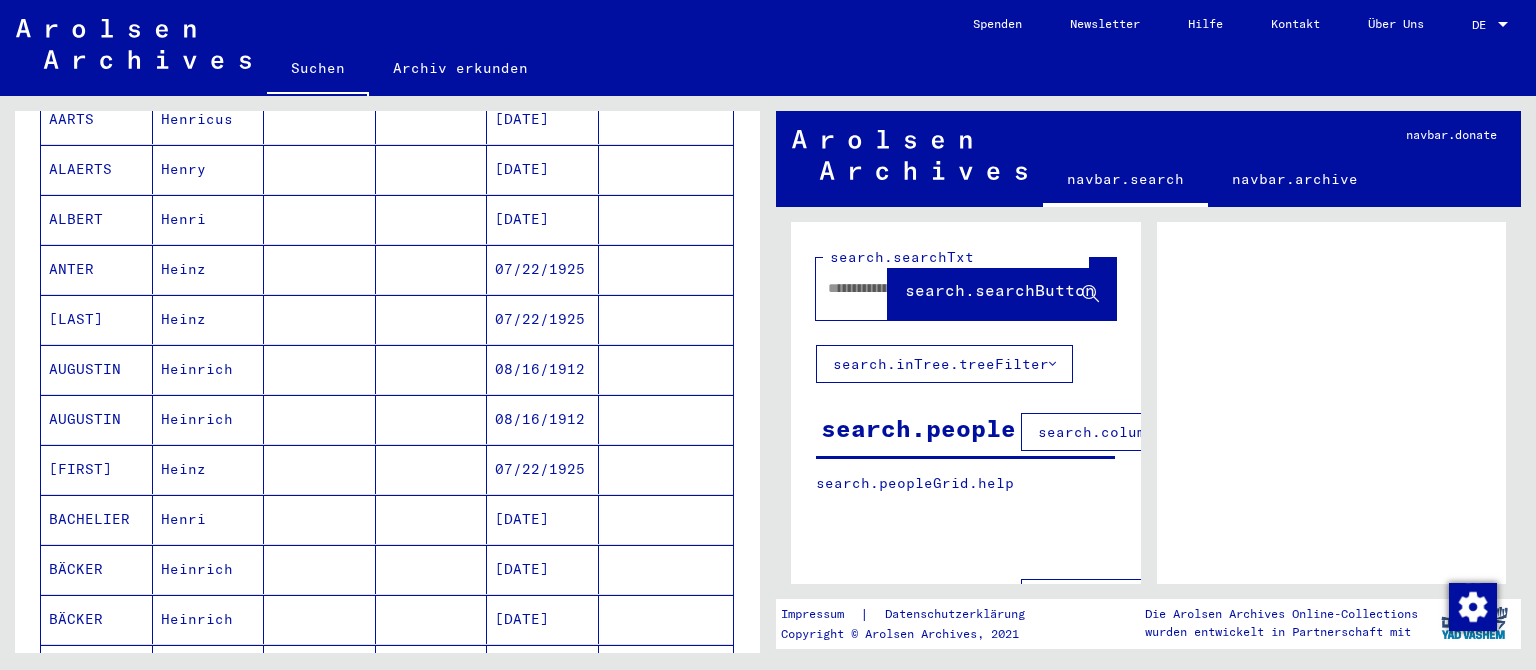 scroll, scrollTop: 0, scrollLeft: 0, axis: both 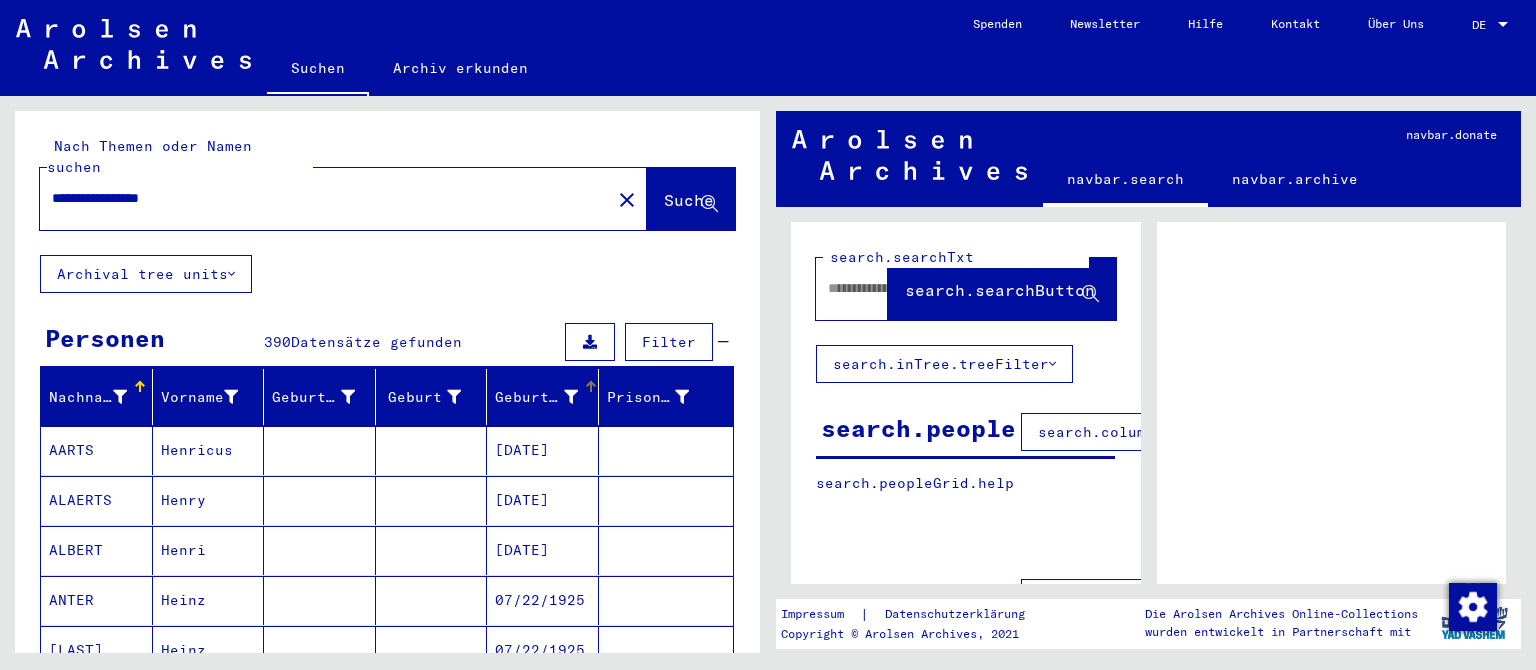 click on "Geburtsdatum" at bounding box center (536, 397) 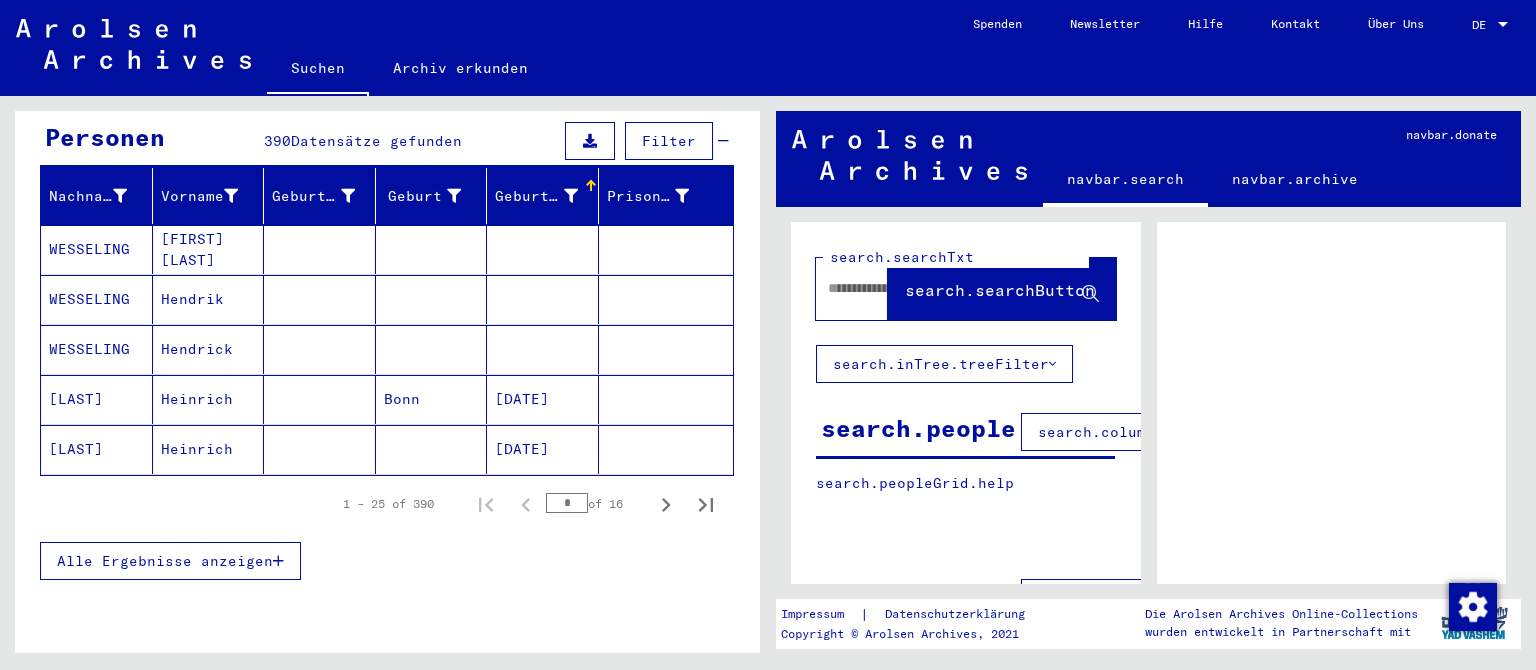 scroll, scrollTop: 167, scrollLeft: 0, axis: vertical 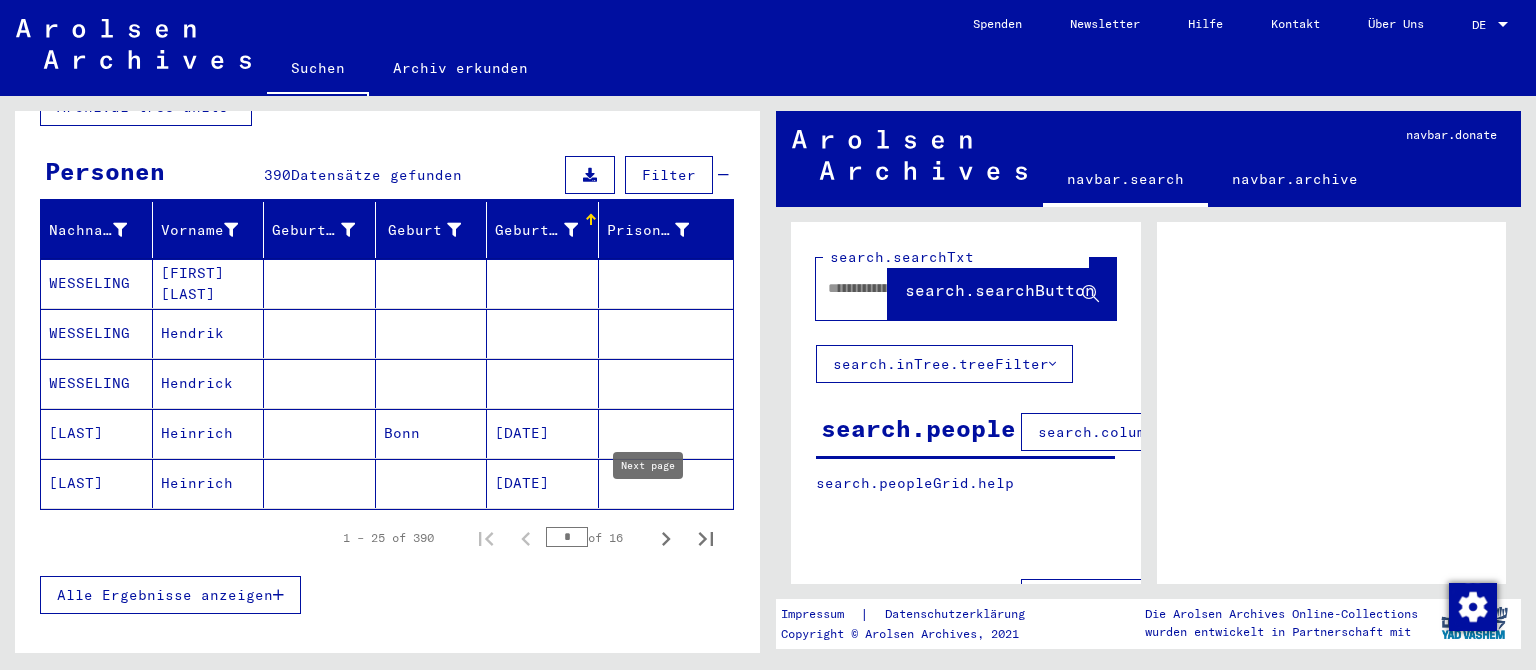 click 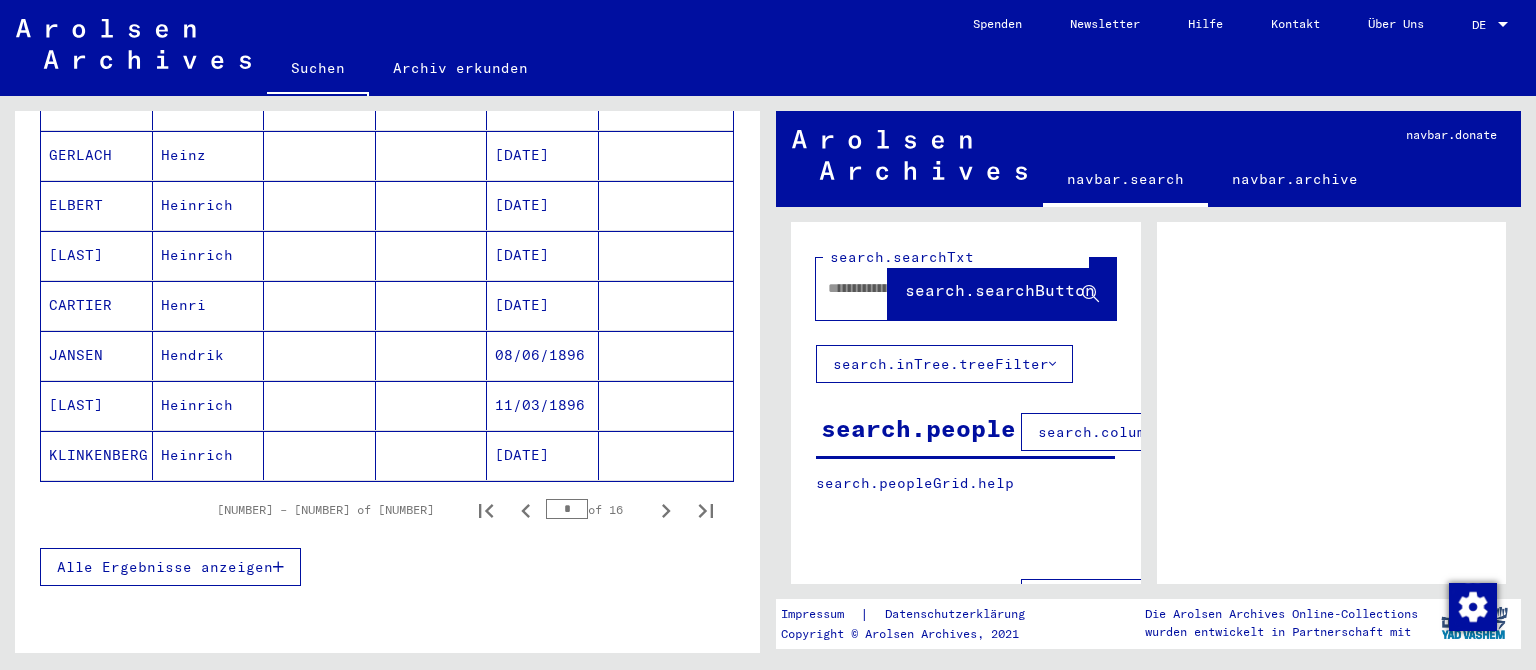 scroll, scrollTop: 1382, scrollLeft: 0, axis: vertical 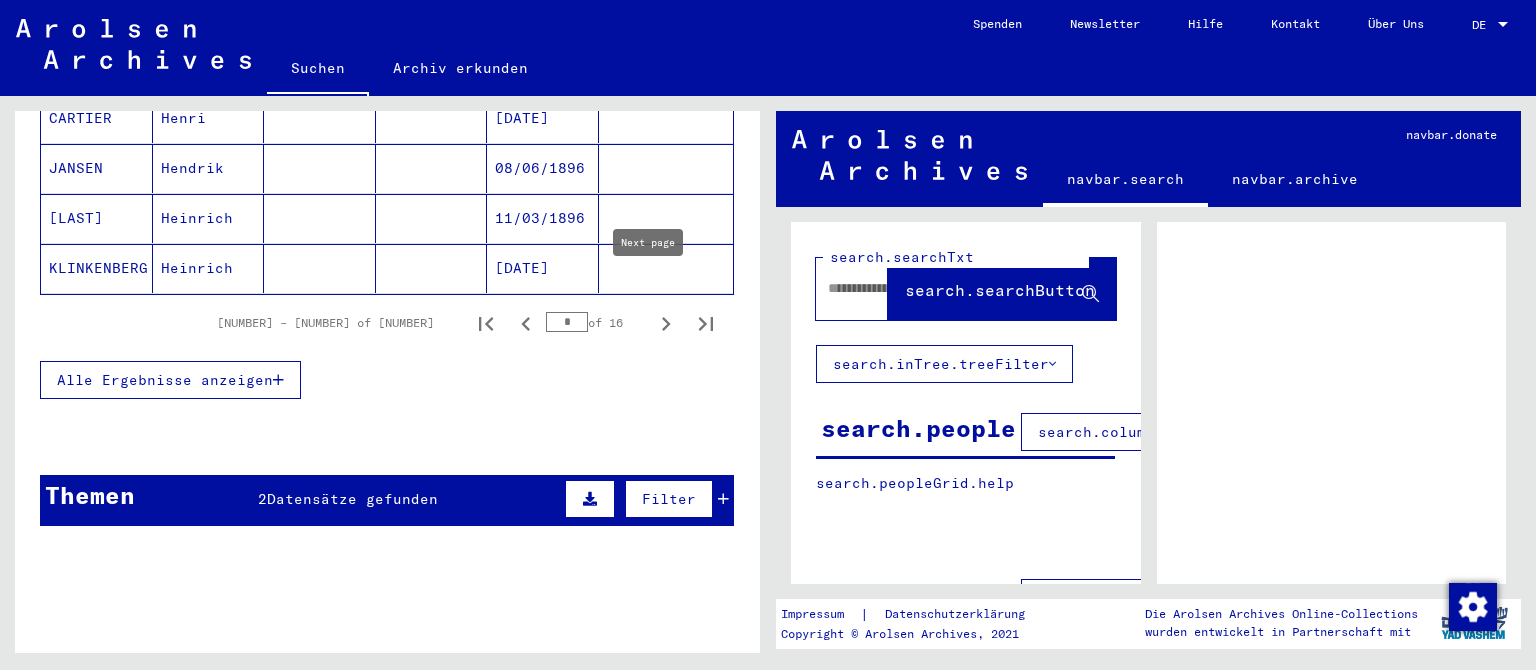 click 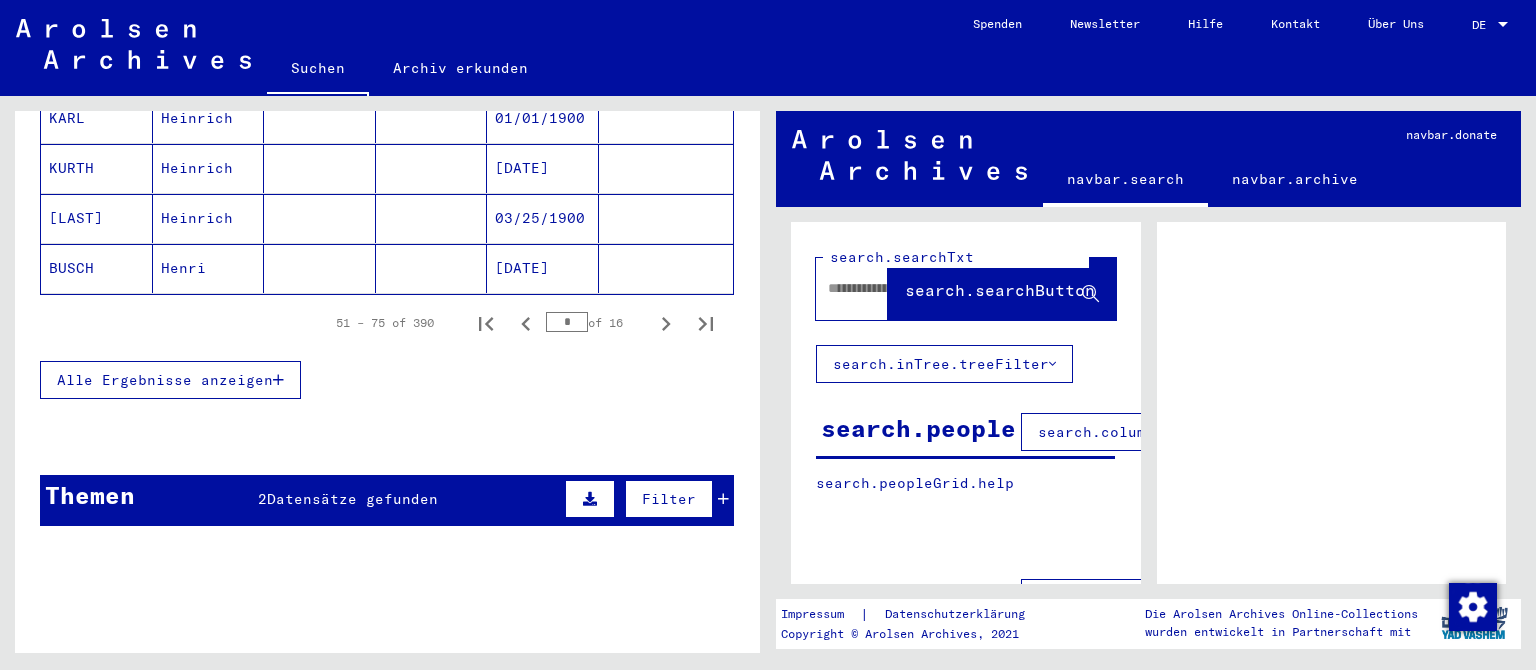 click 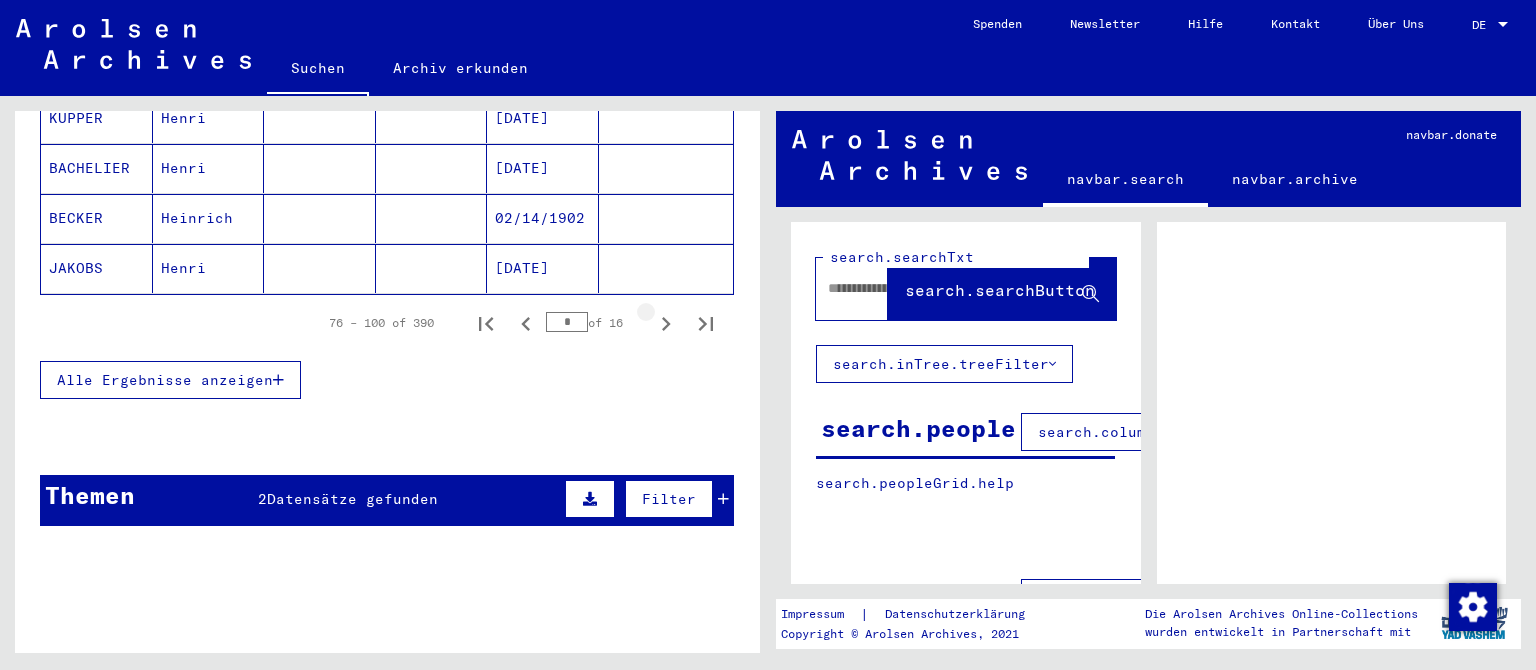 click 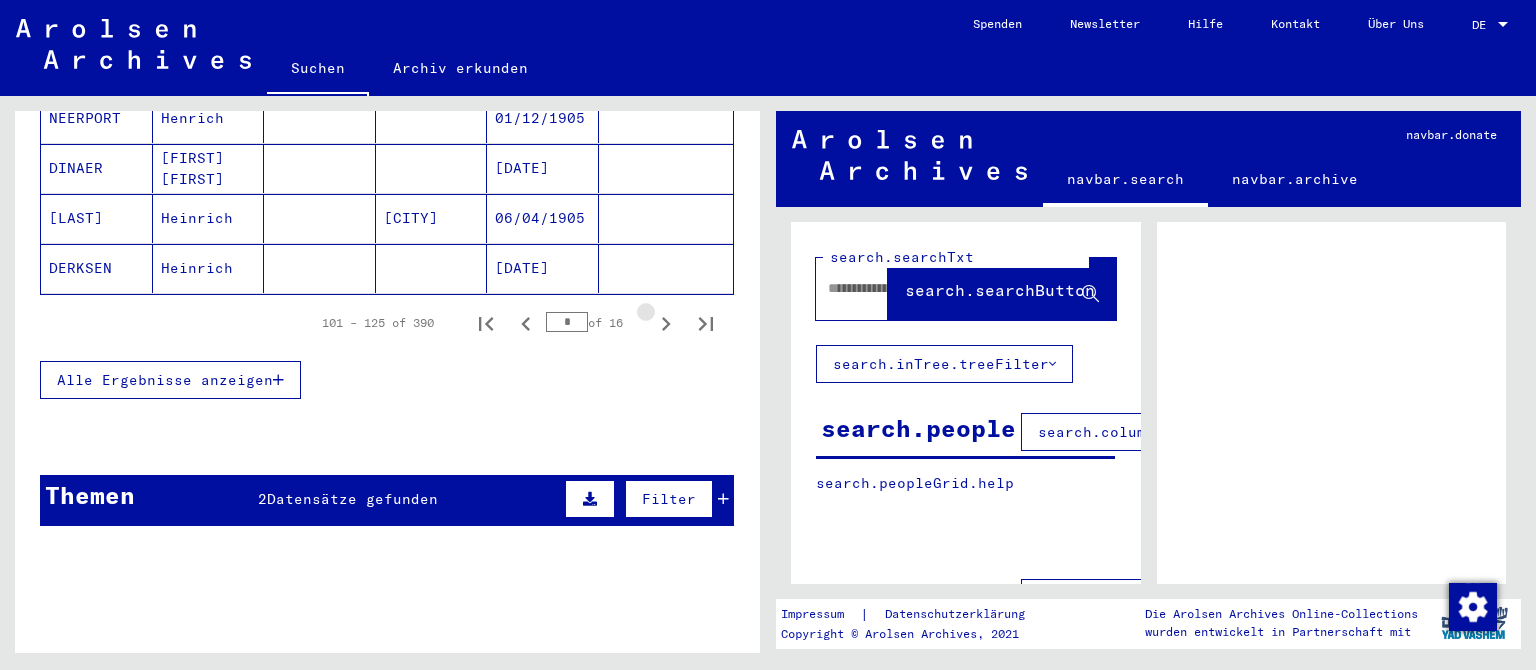 click 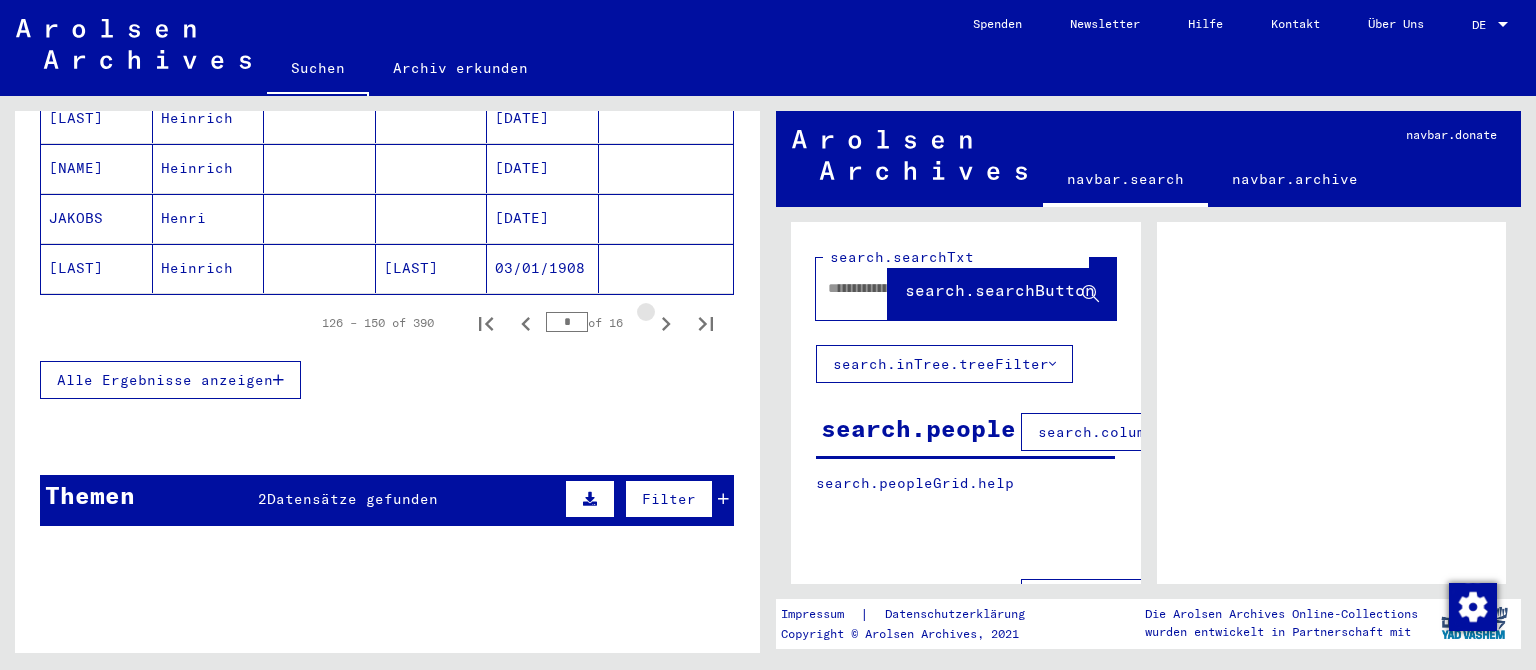 click 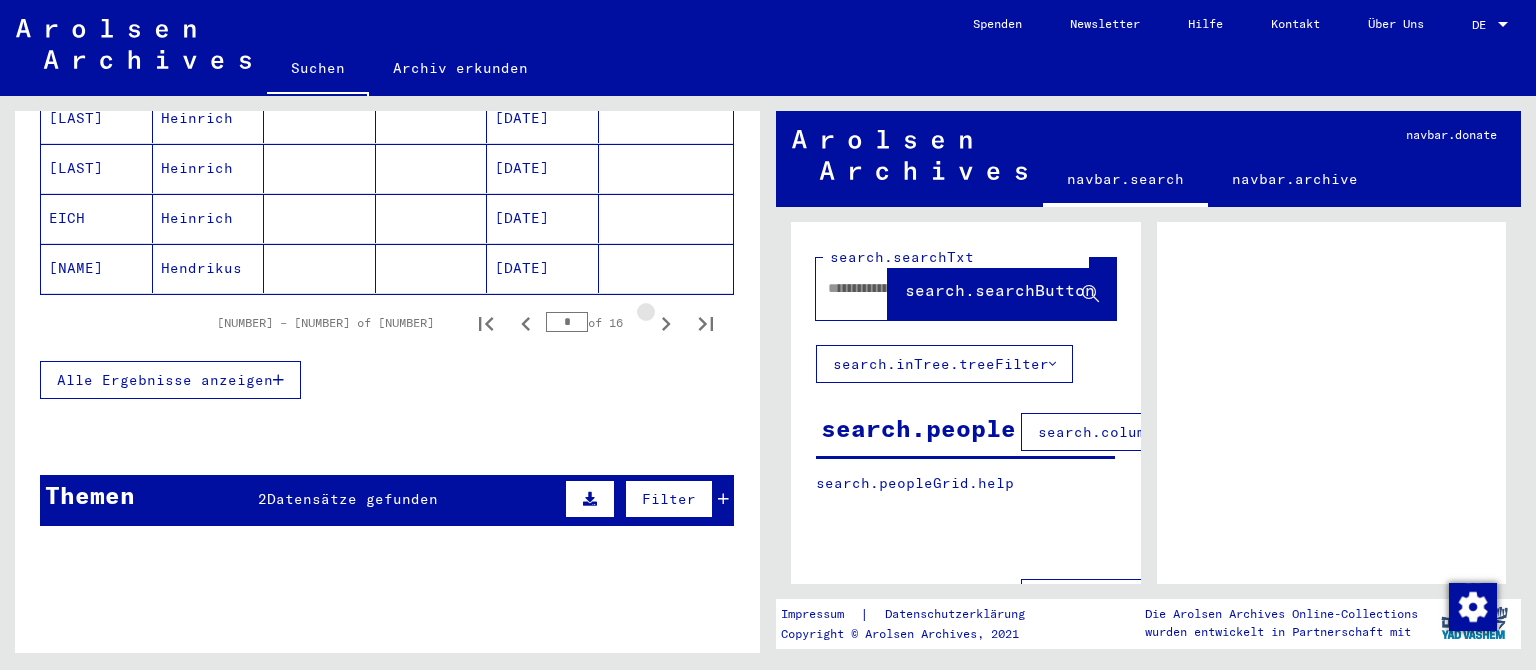 click 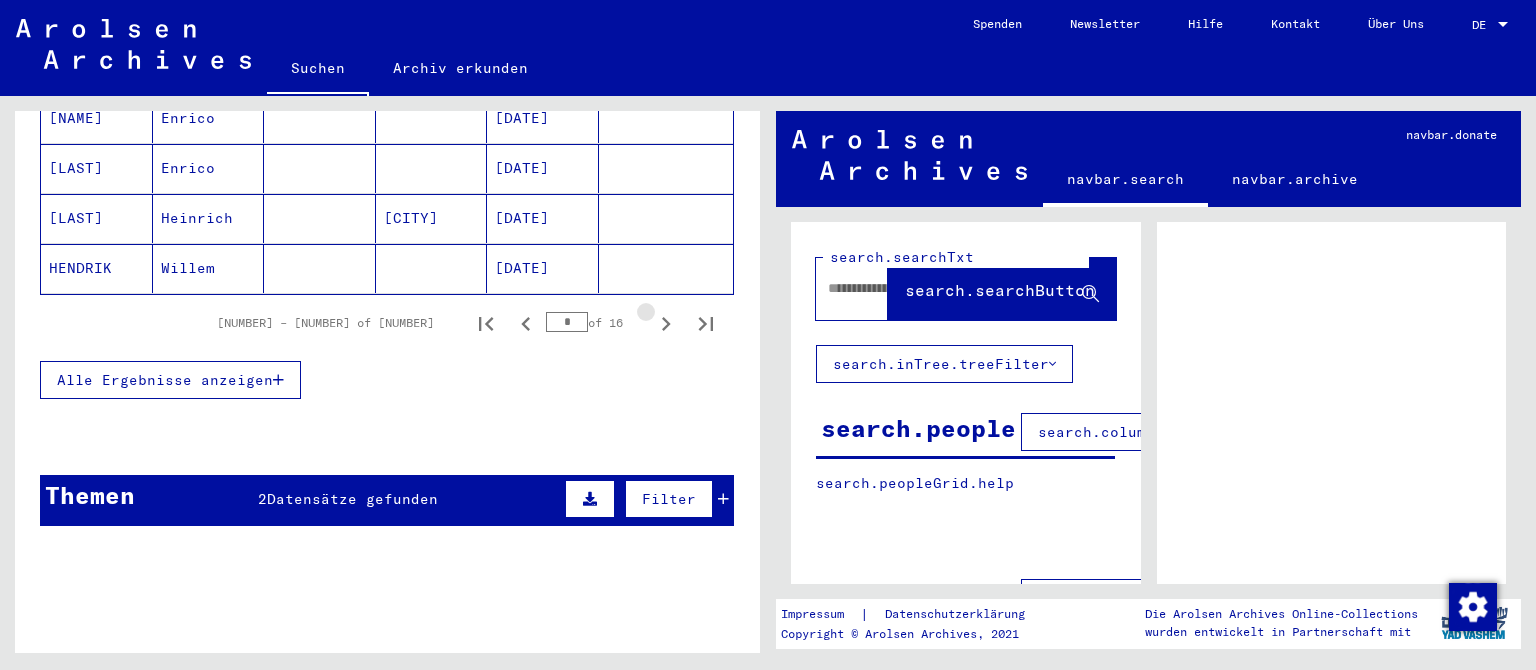 click 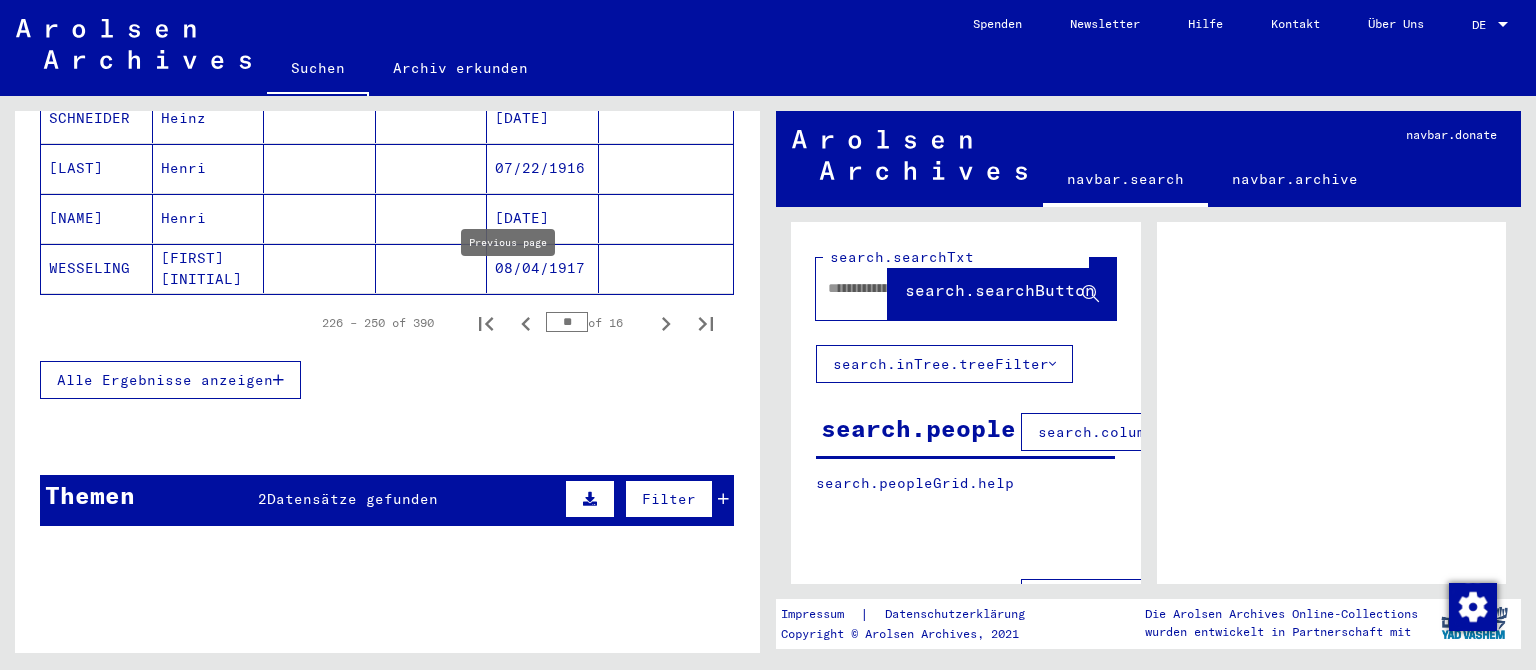 click 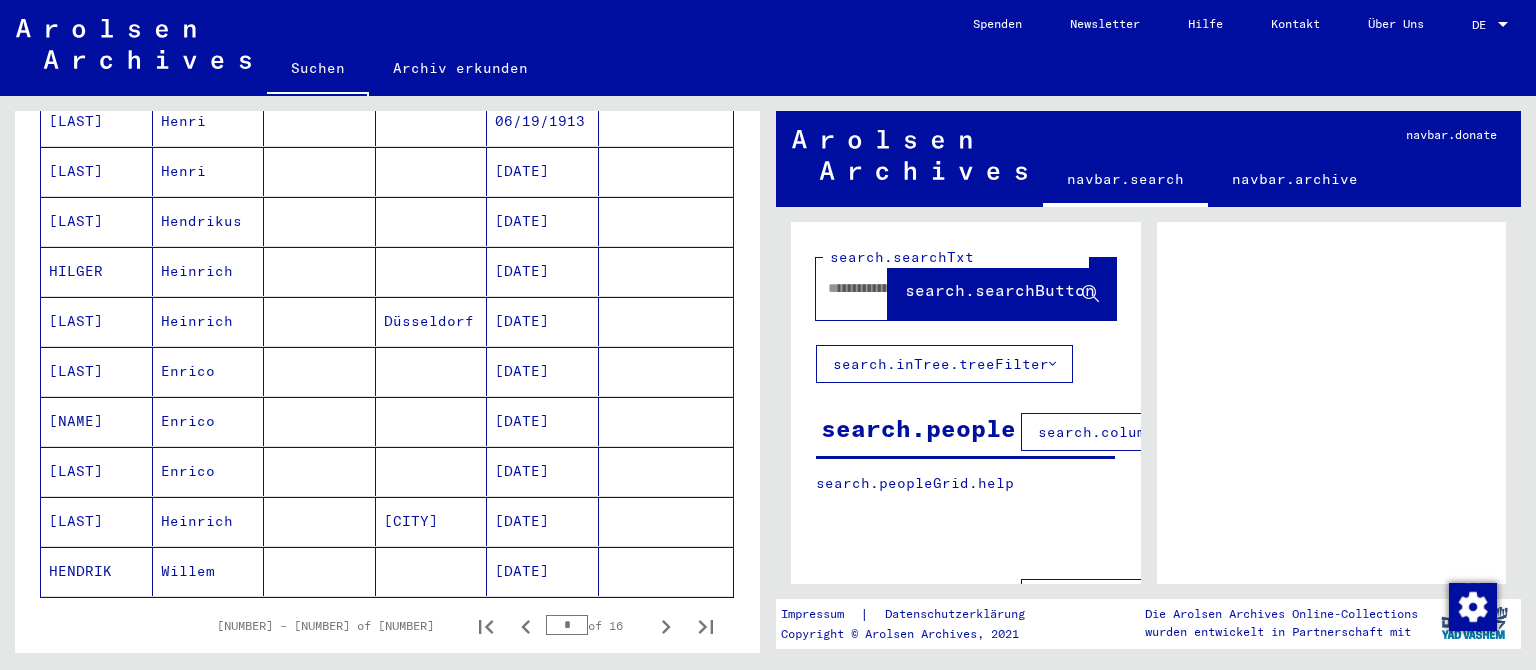 scroll, scrollTop: 1271, scrollLeft: 0, axis: vertical 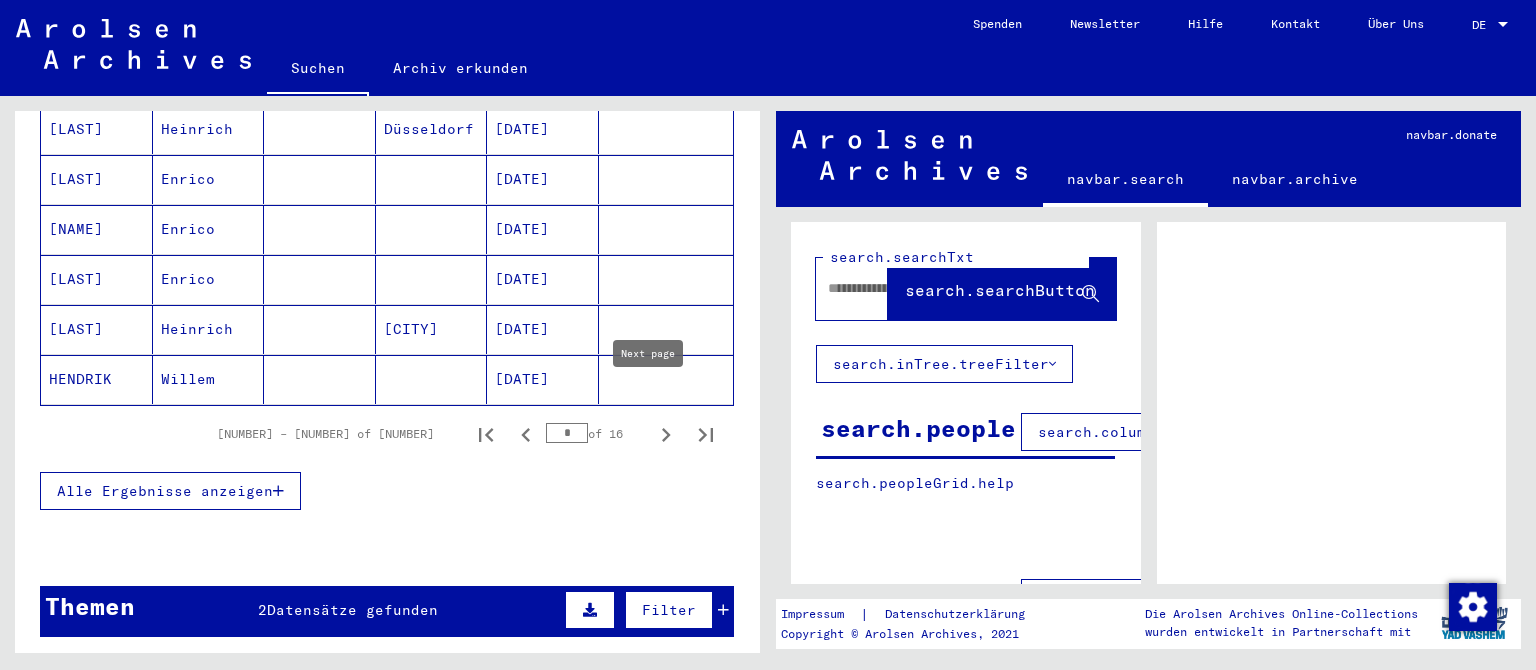 click 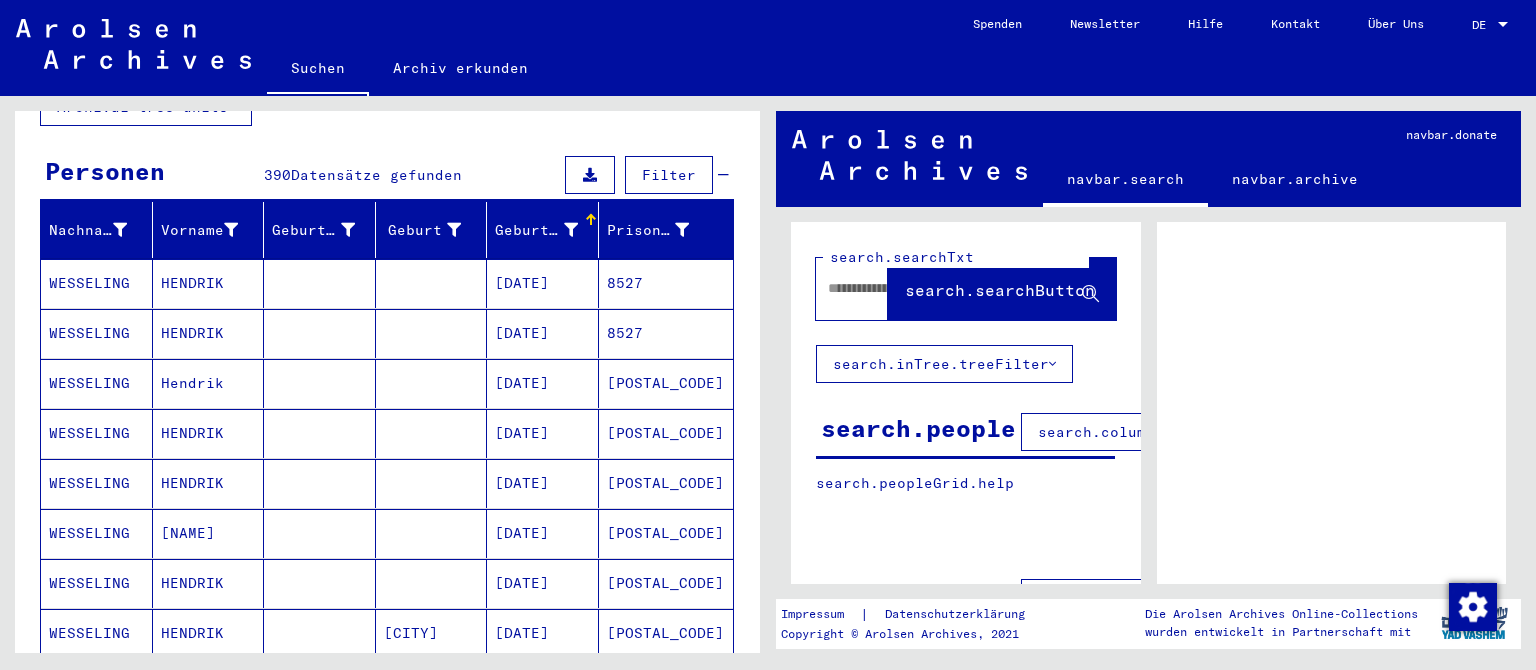 scroll, scrollTop: 278, scrollLeft: 0, axis: vertical 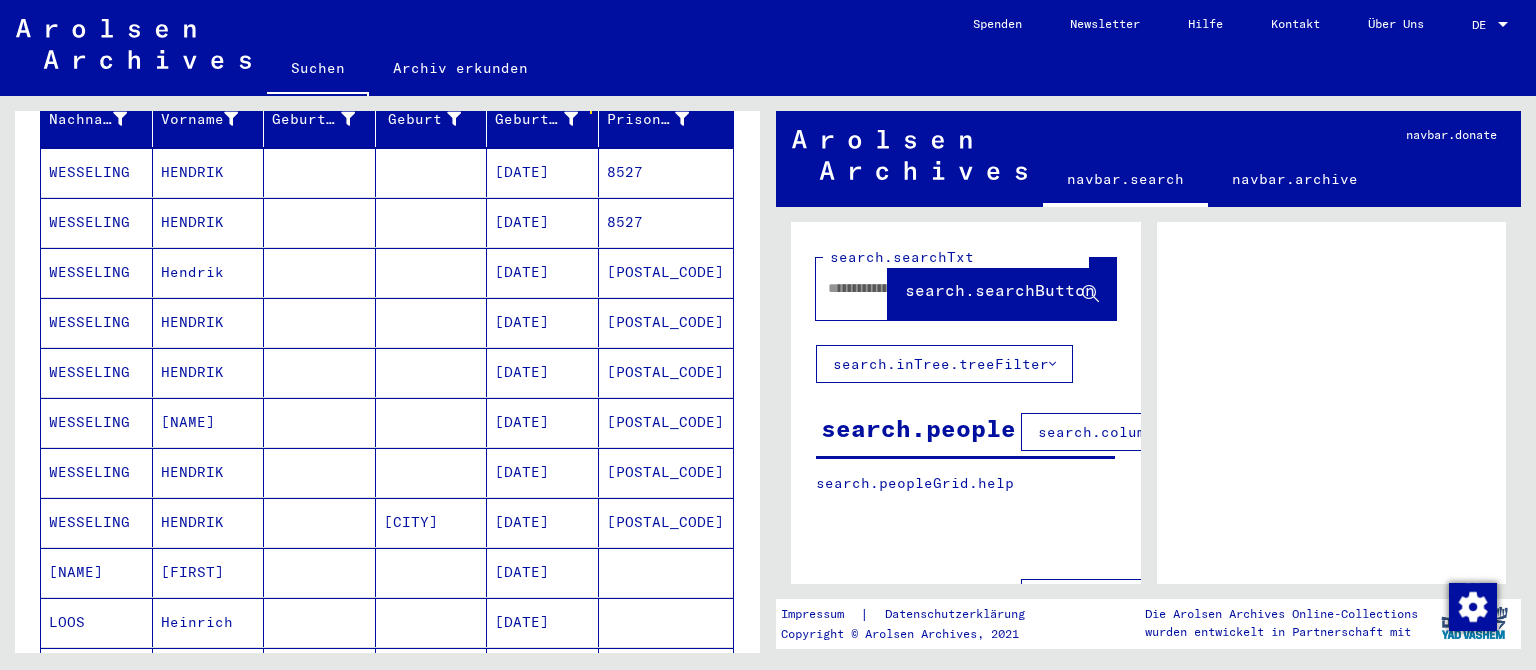 click on "WESSELING" at bounding box center (97, 222) 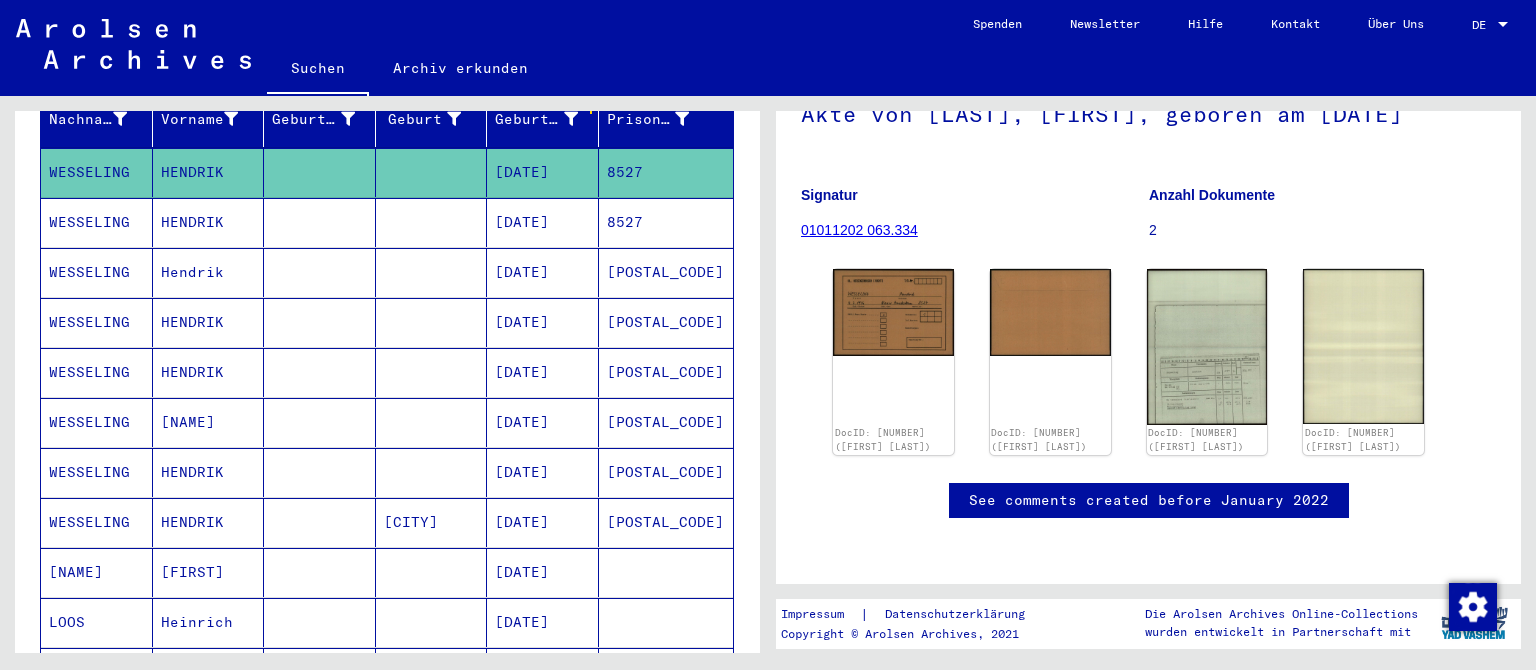 scroll, scrollTop: 221, scrollLeft: 0, axis: vertical 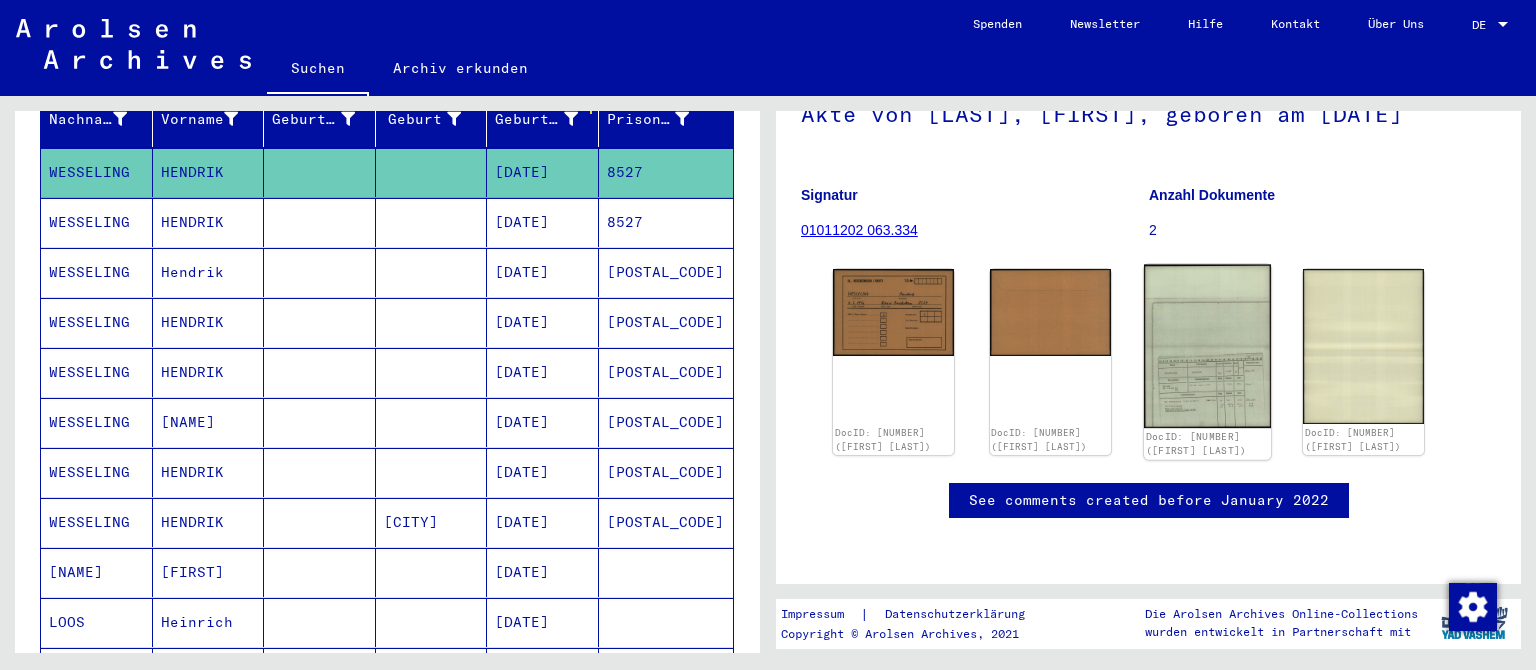 click 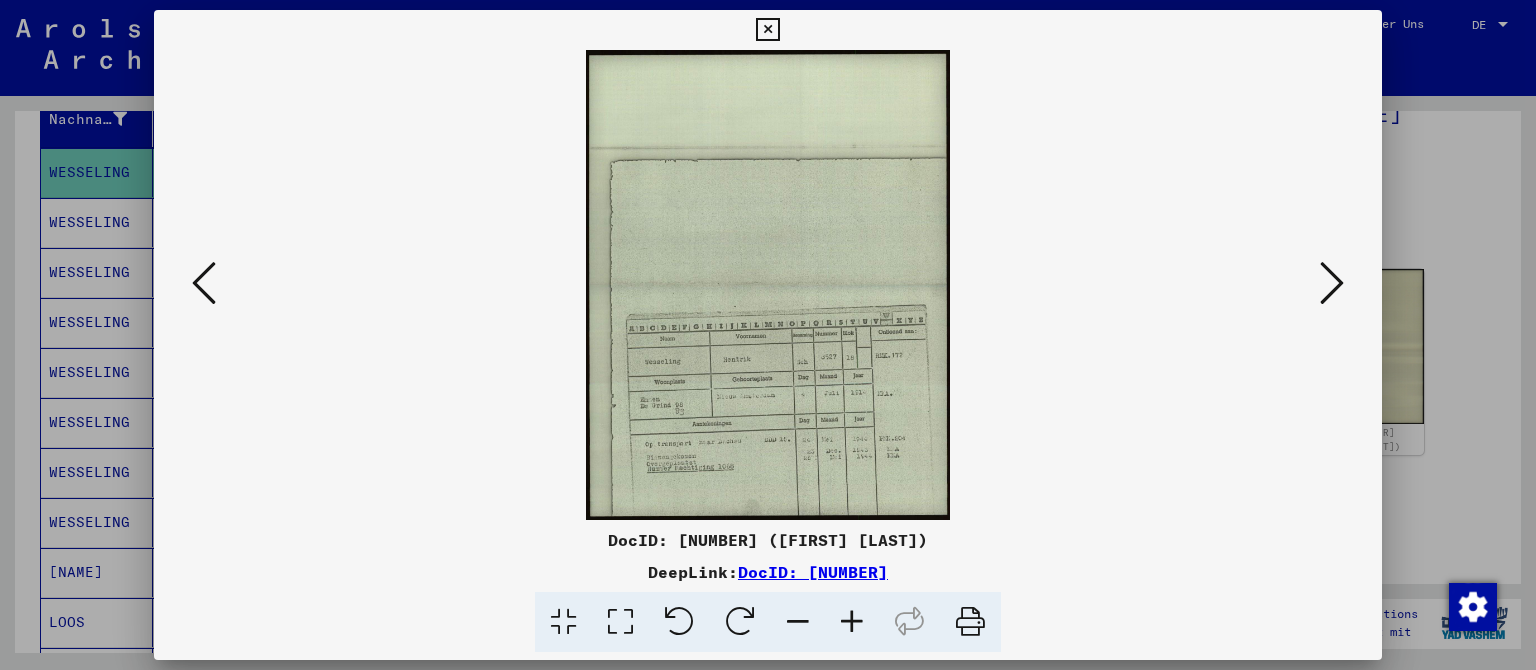 click at bounding box center (852, 622) 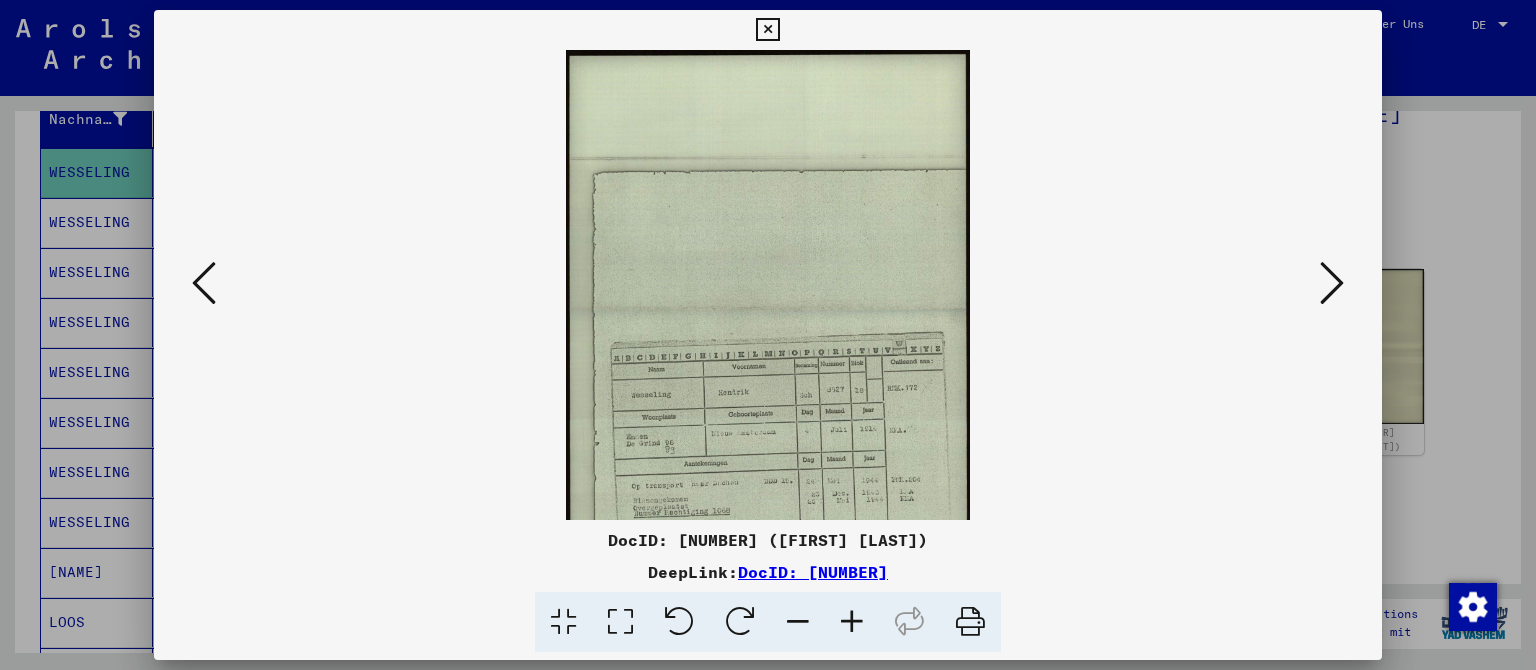 click at bounding box center (852, 622) 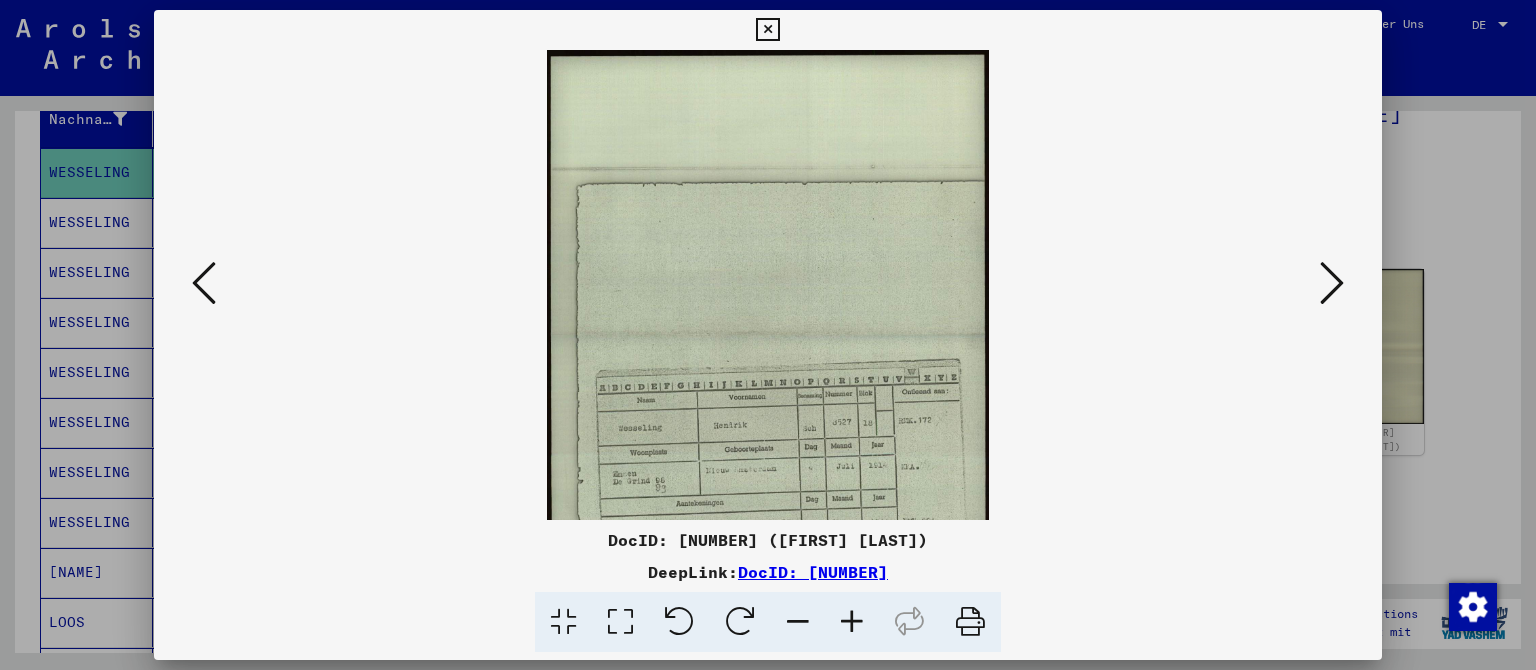 click at bounding box center (852, 622) 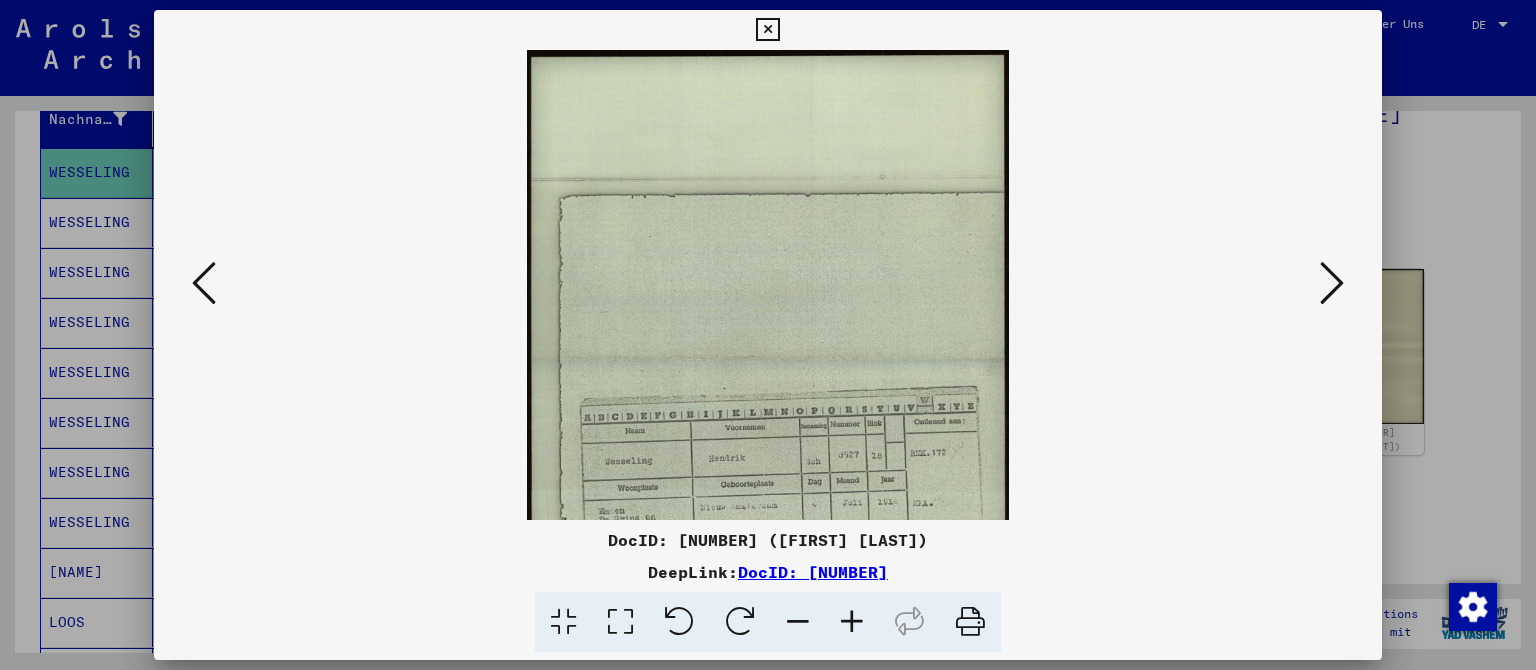 click at bounding box center [852, 622] 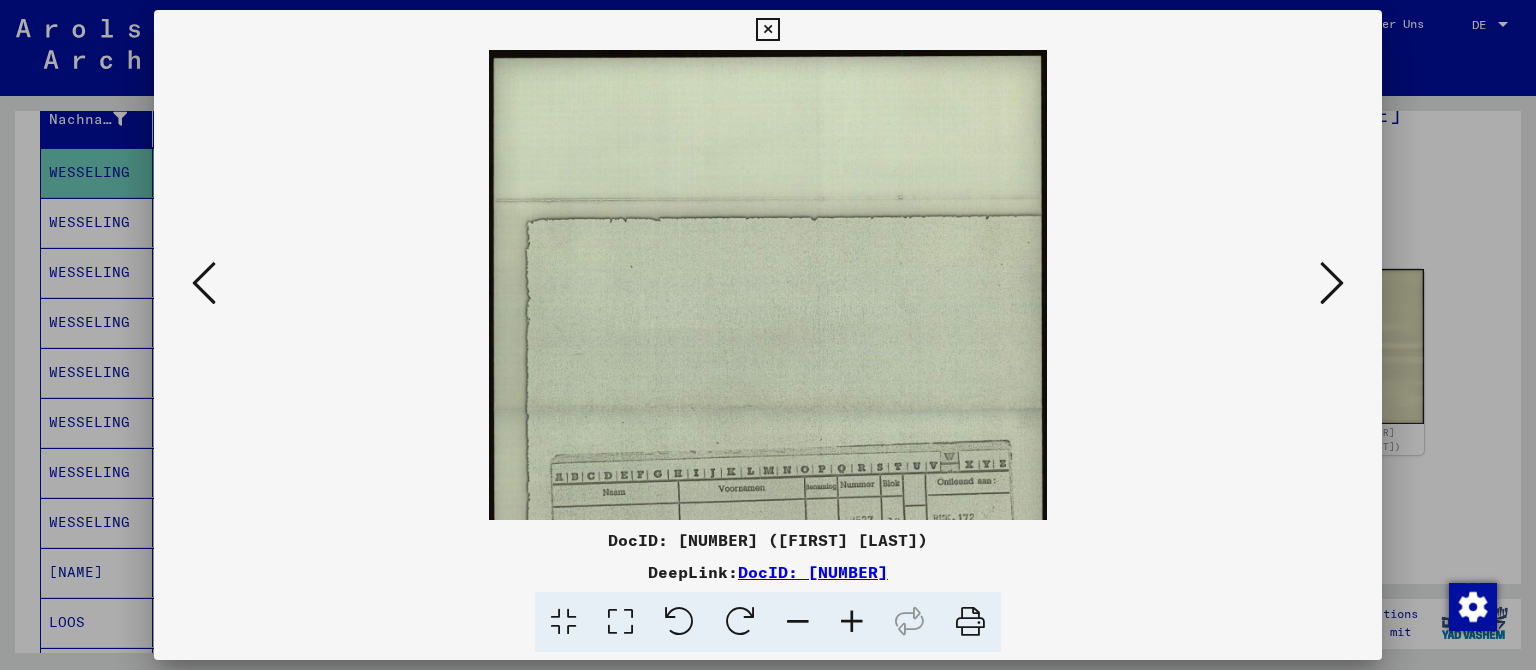 click at bounding box center (852, 622) 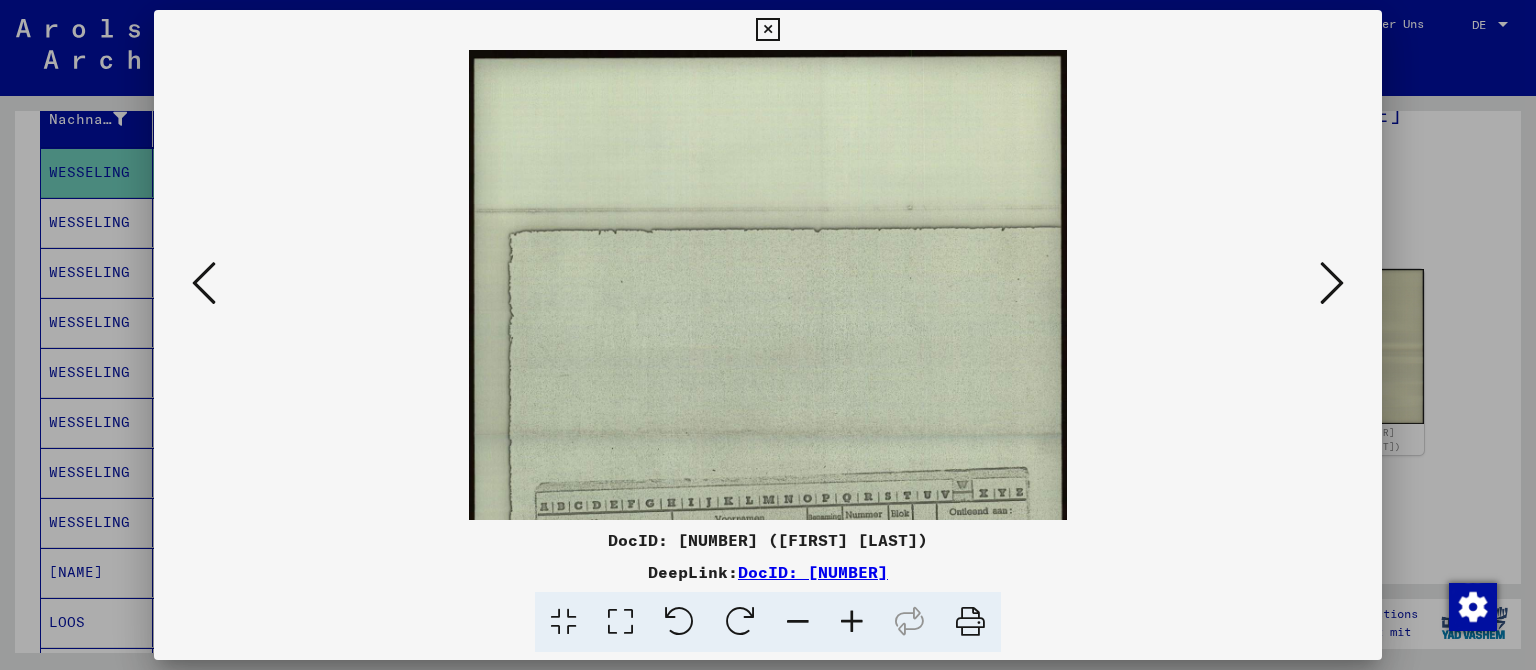 click at bounding box center (852, 622) 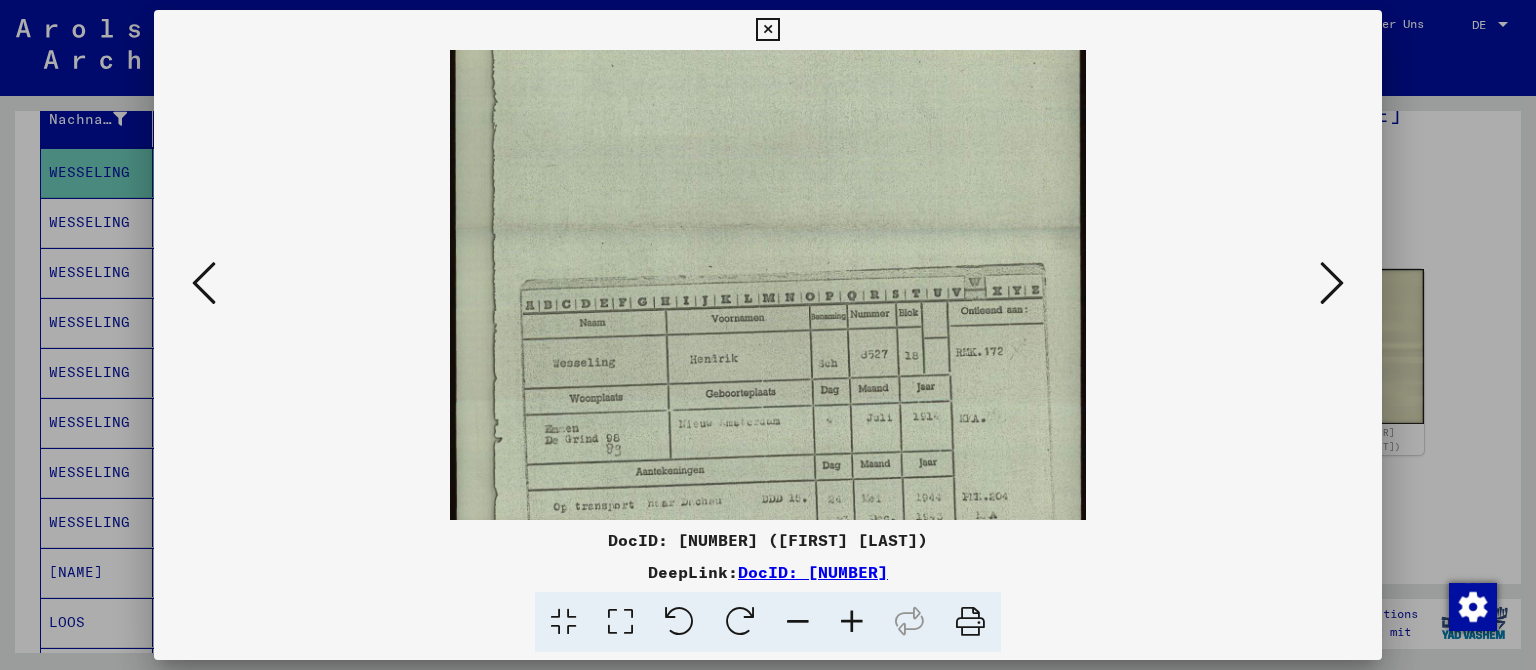 scroll, scrollTop: 350, scrollLeft: 0, axis: vertical 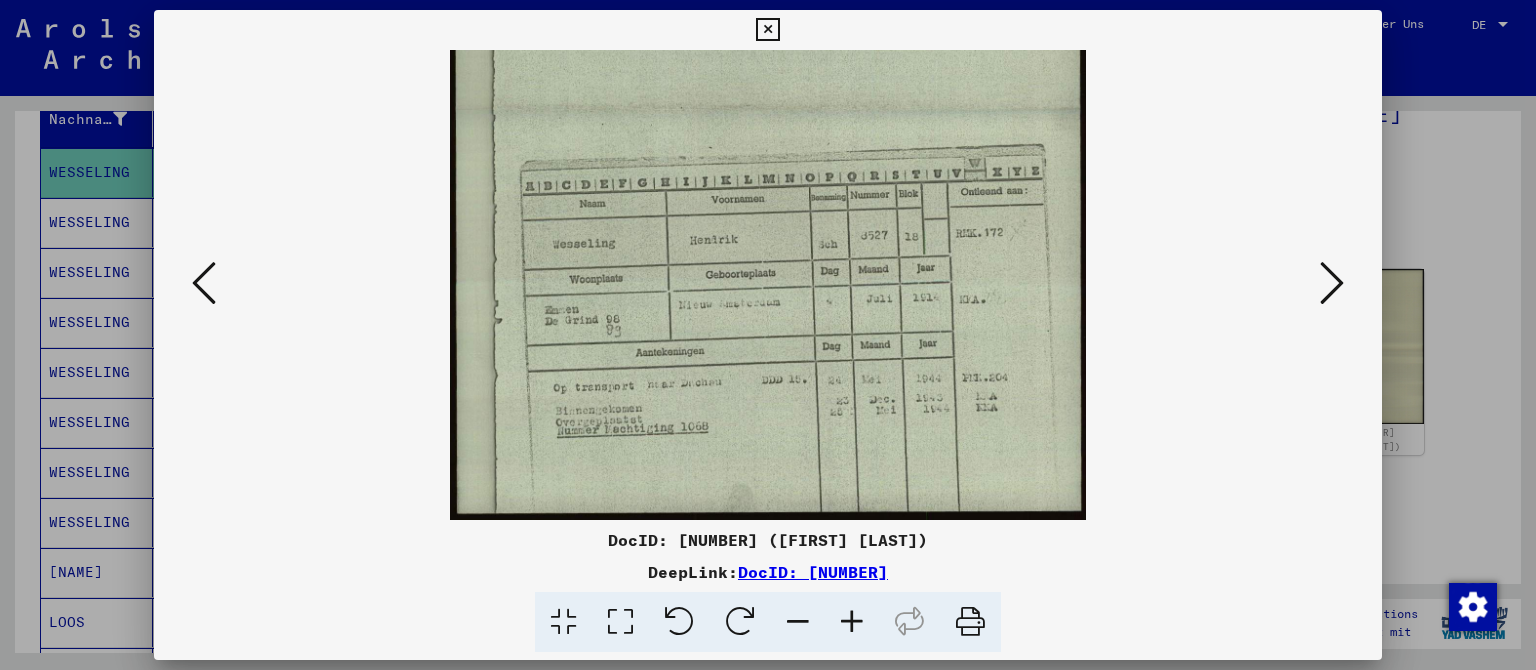 drag, startPoint x: 867, startPoint y: 426, endPoint x: 835, endPoint y: 10, distance: 417.22894 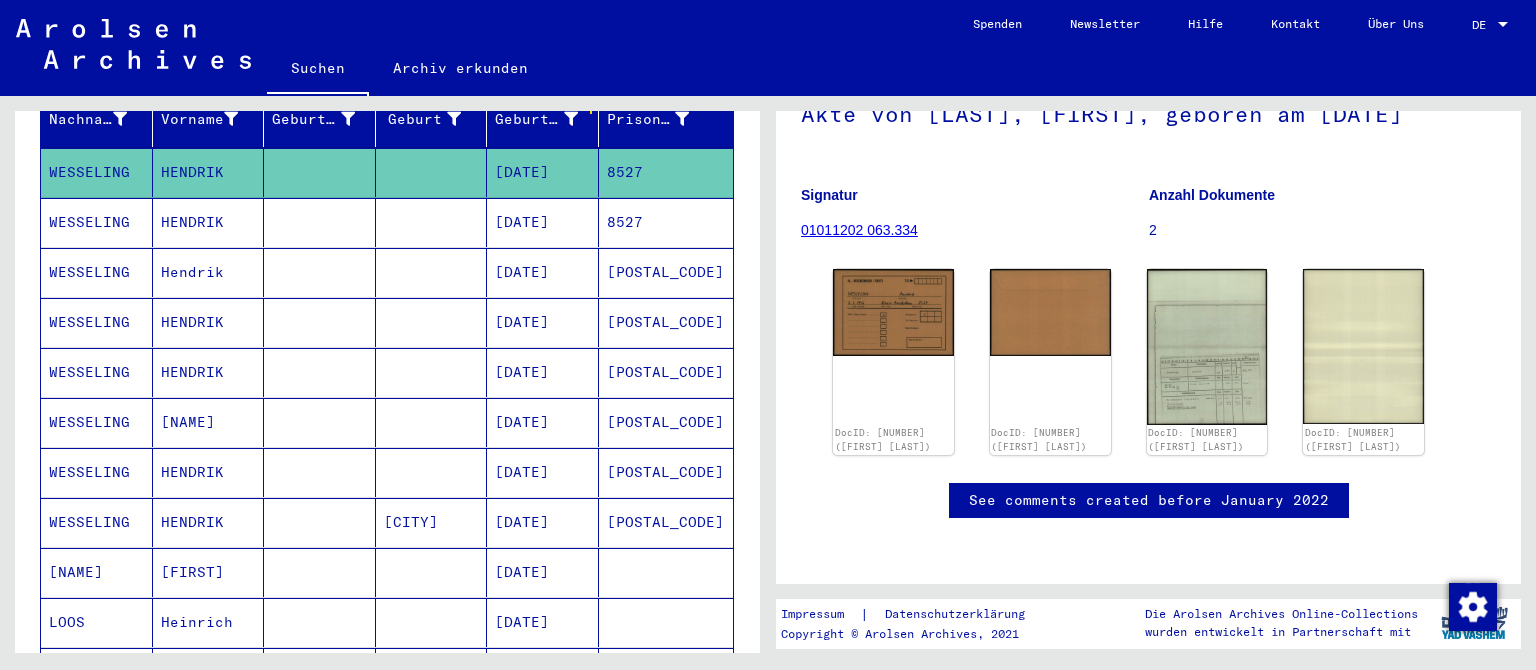 click on "[DATE]" at bounding box center (543, 272) 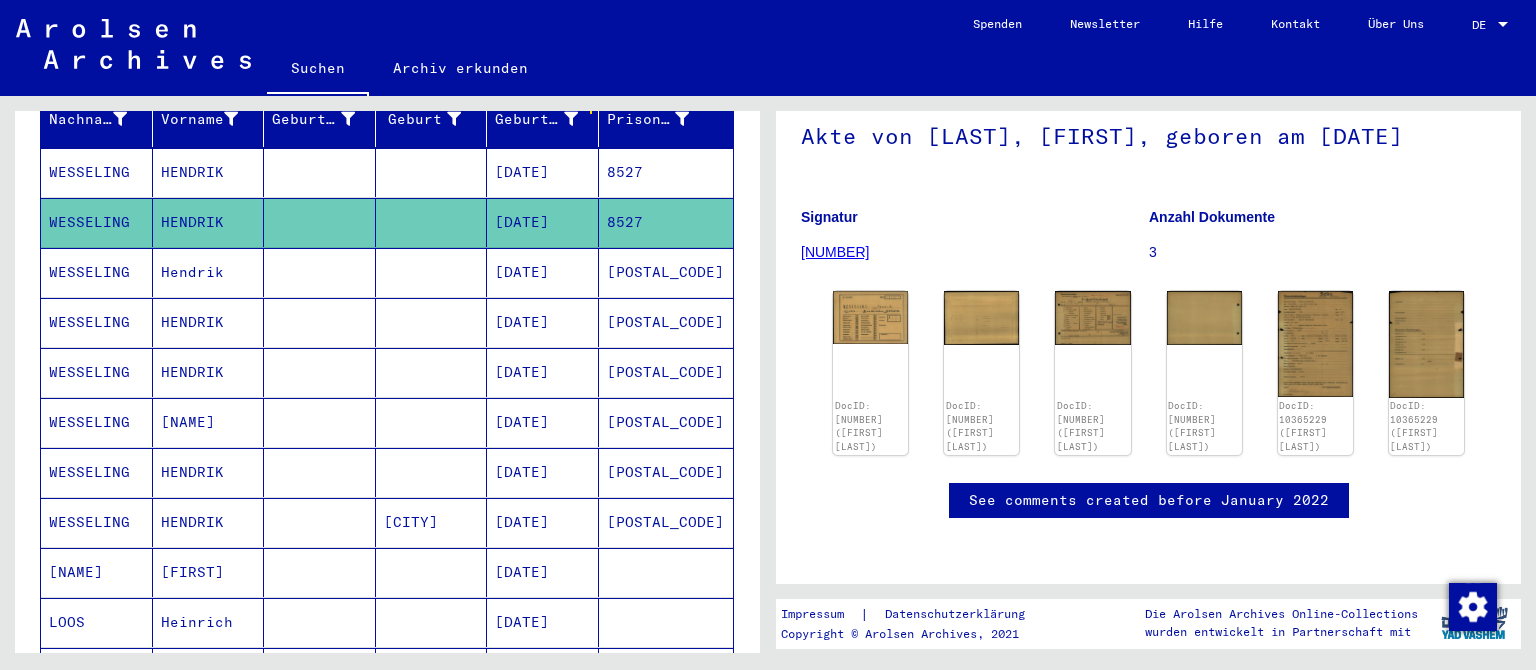 scroll, scrollTop: 221, scrollLeft: 0, axis: vertical 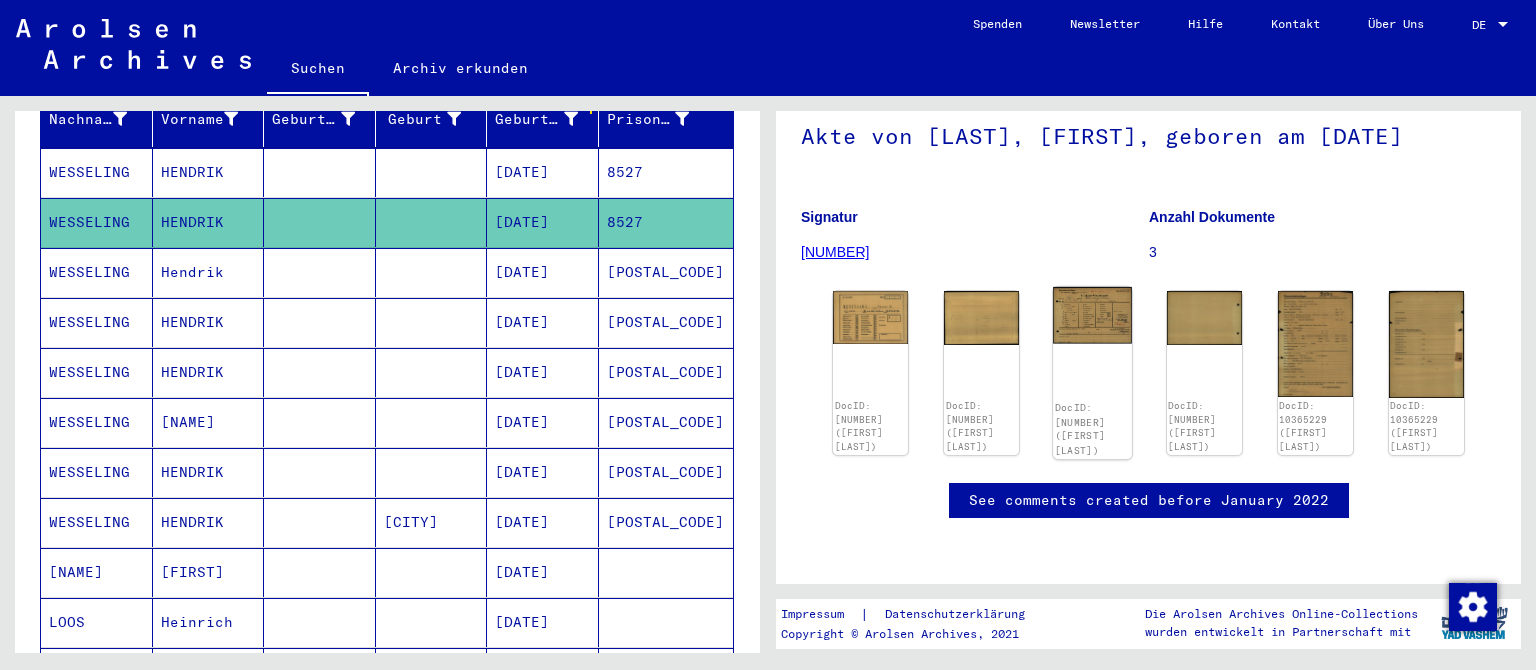 click 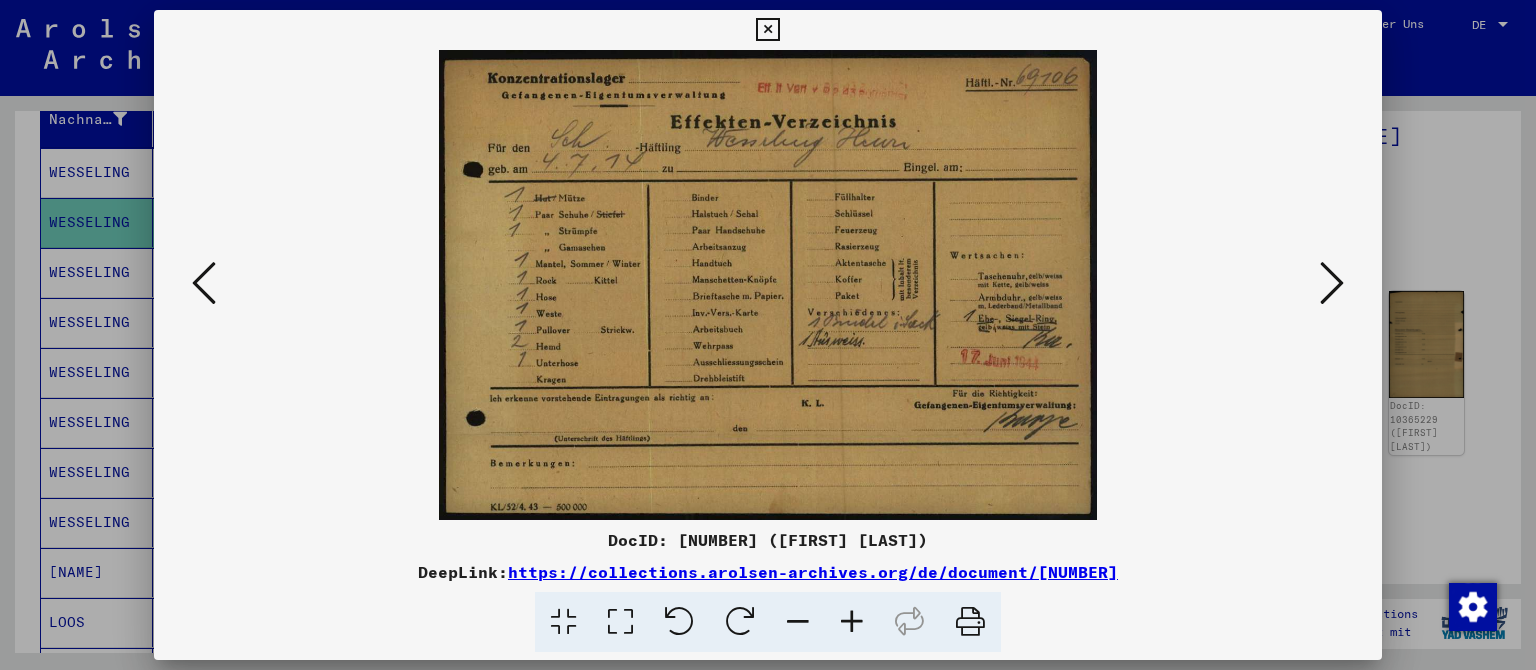 click at bounding box center [852, 622] 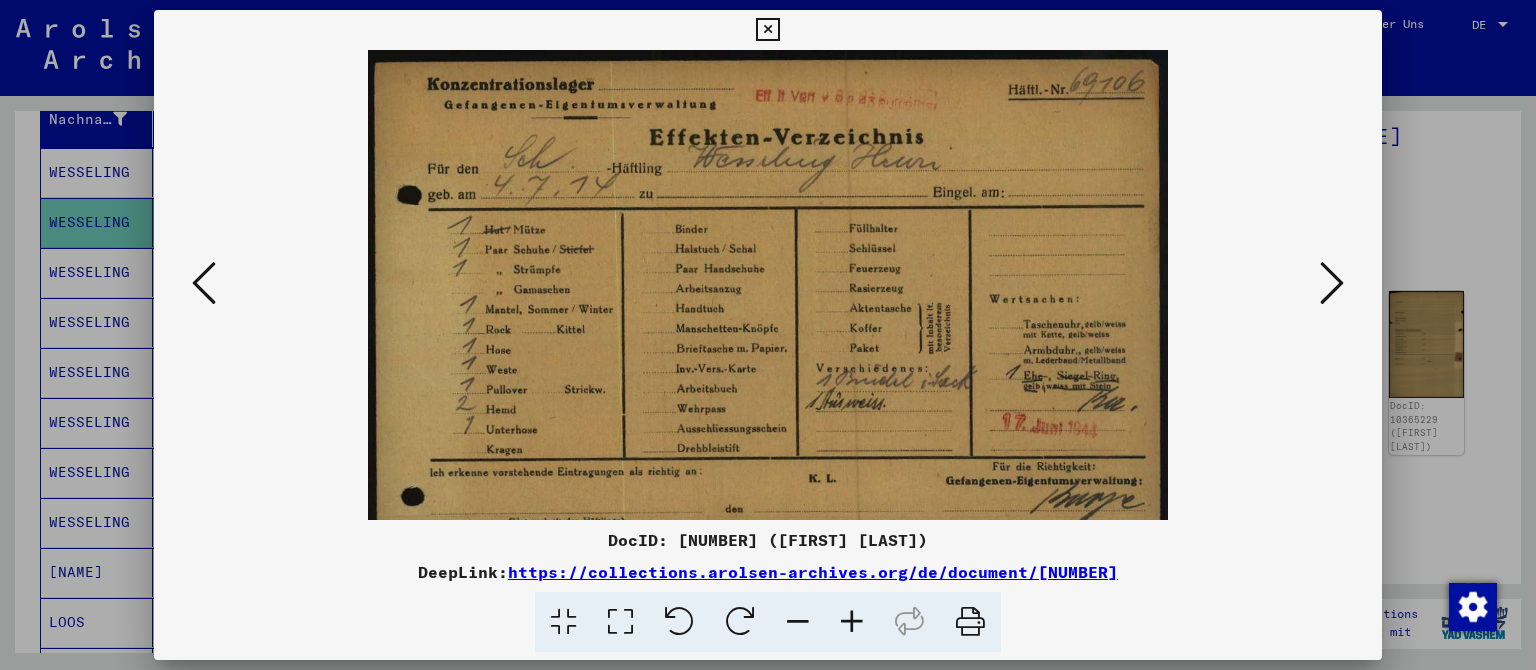 click at bounding box center [852, 622] 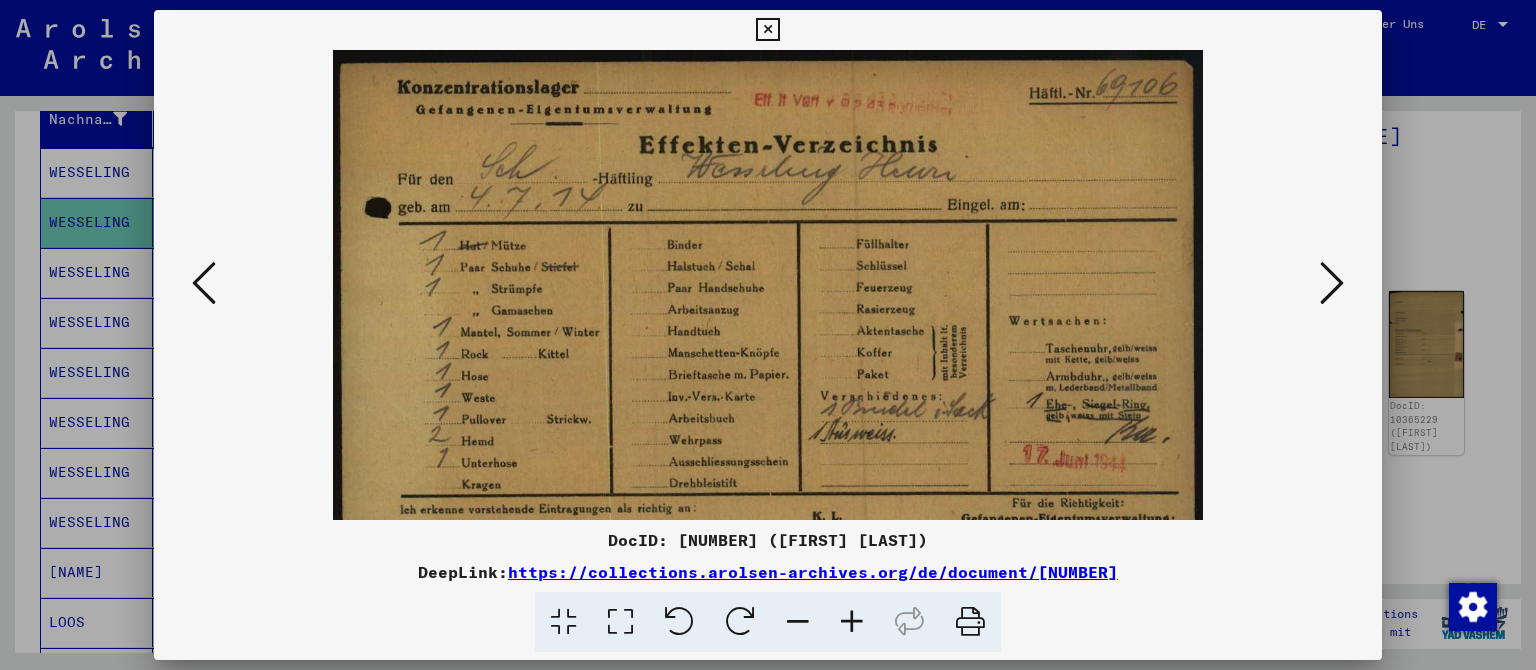 click at bounding box center [852, 622] 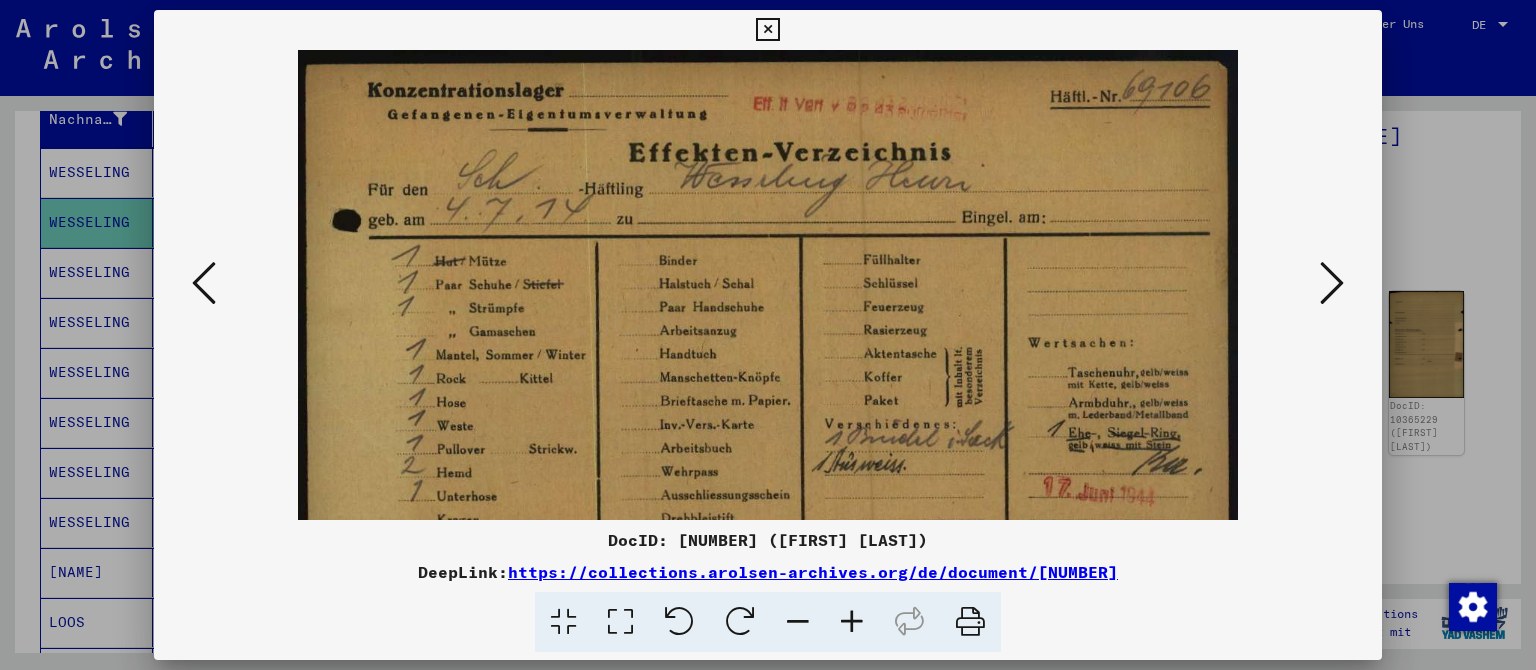 click at bounding box center [852, 622] 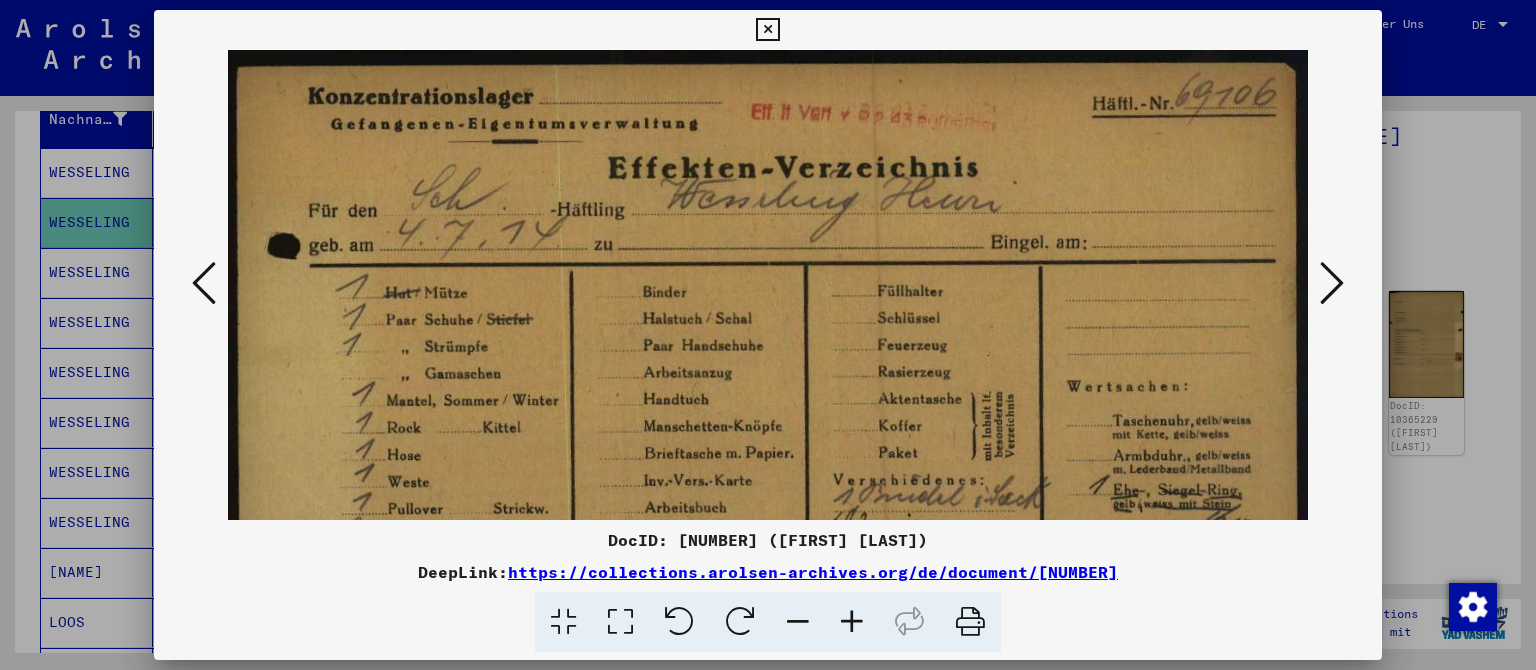 click at bounding box center (852, 622) 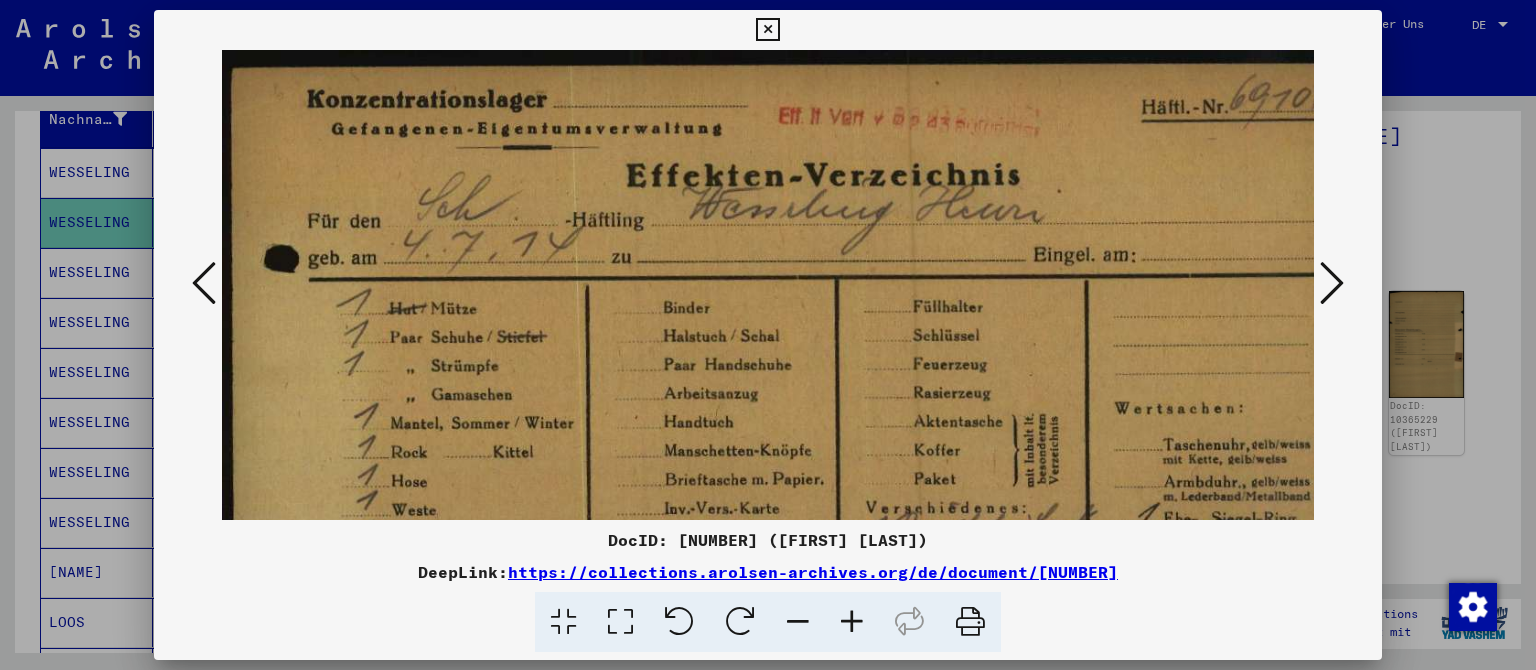 click at bounding box center [852, 622] 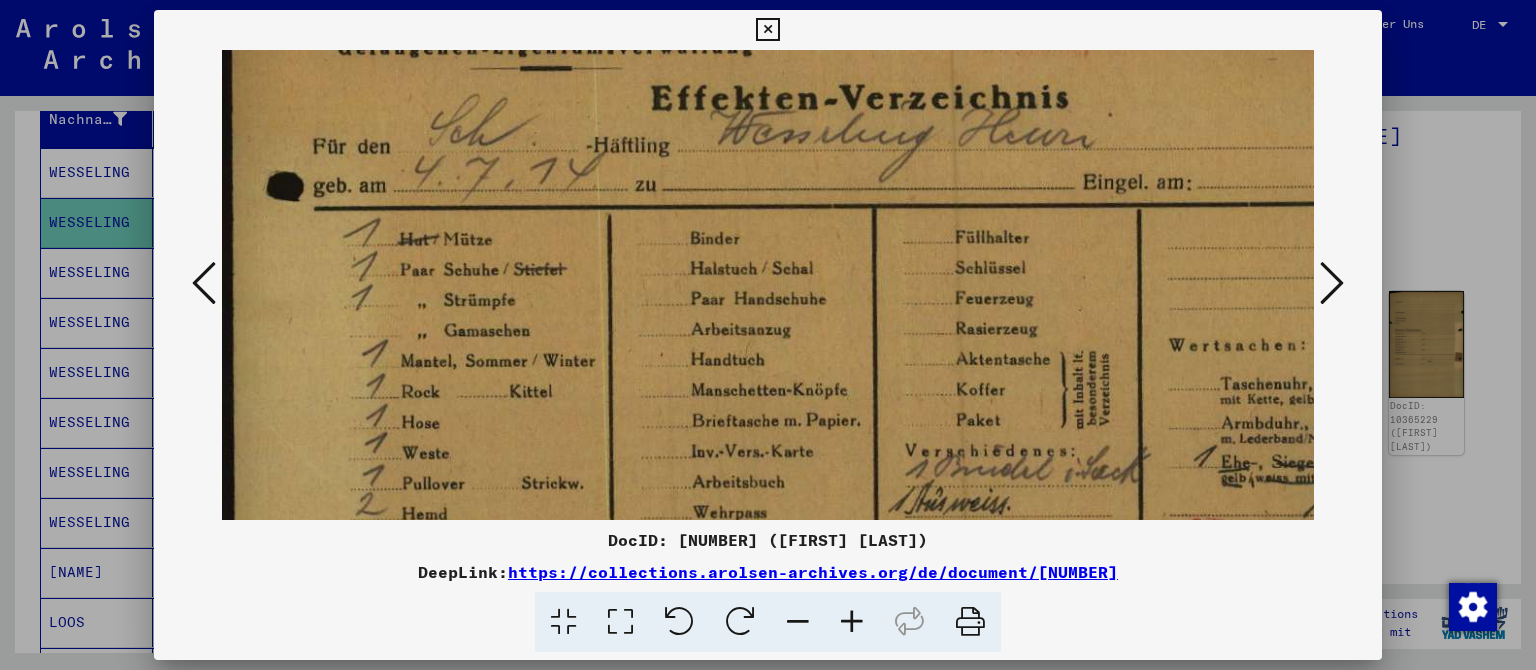 scroll, scrollTop: 111, scrollLeft: 0, axis: vertical 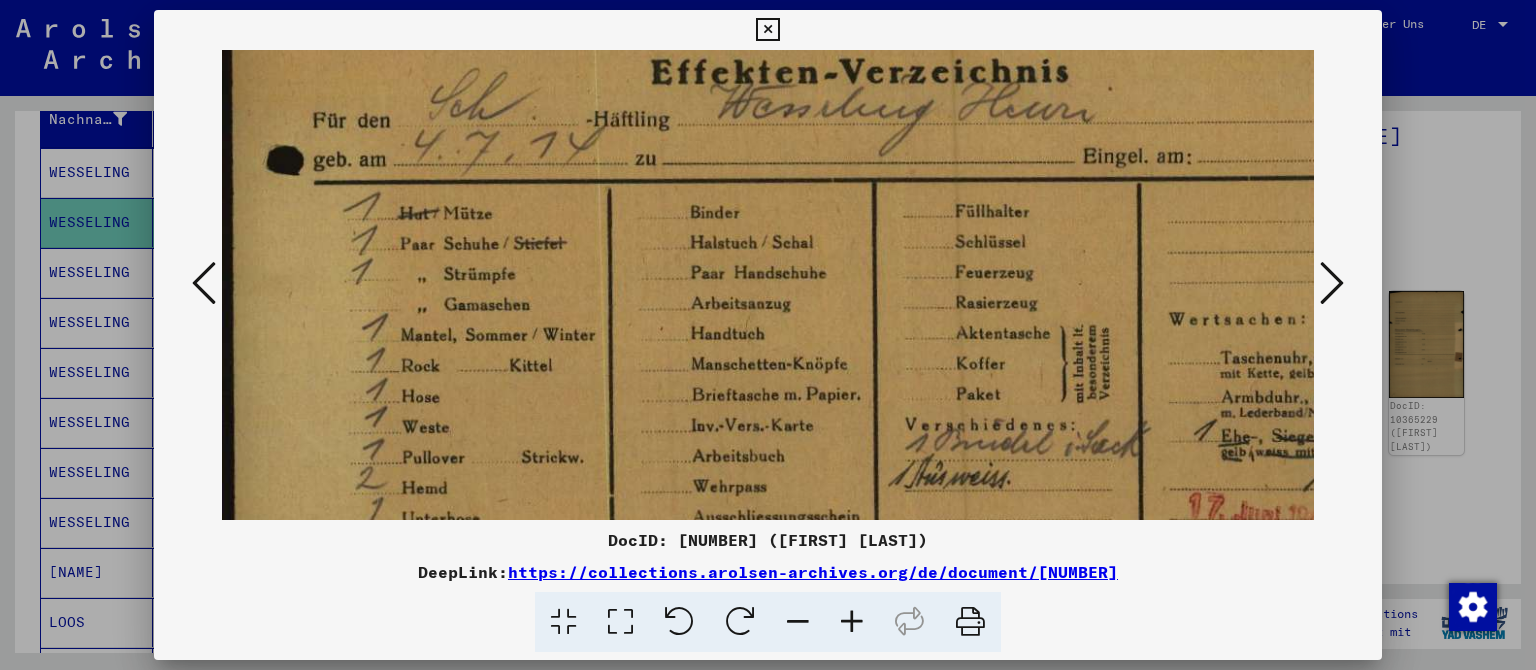 drag, startPoint x: 830, startPoint y: 455, endPoint x: 859, endPoint y: 344, distance: 114.72576 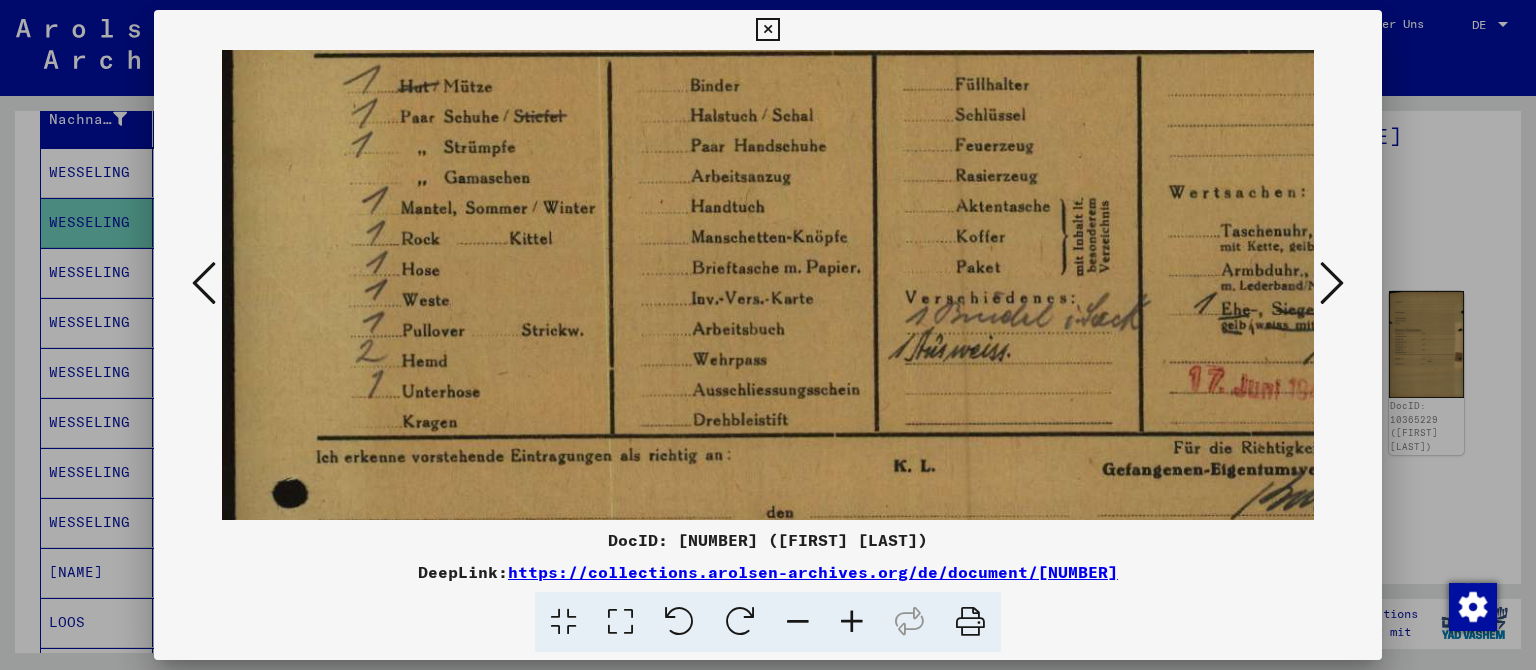 scroll, scrollTop: 301, scrollLeft: 0, axis: vertical 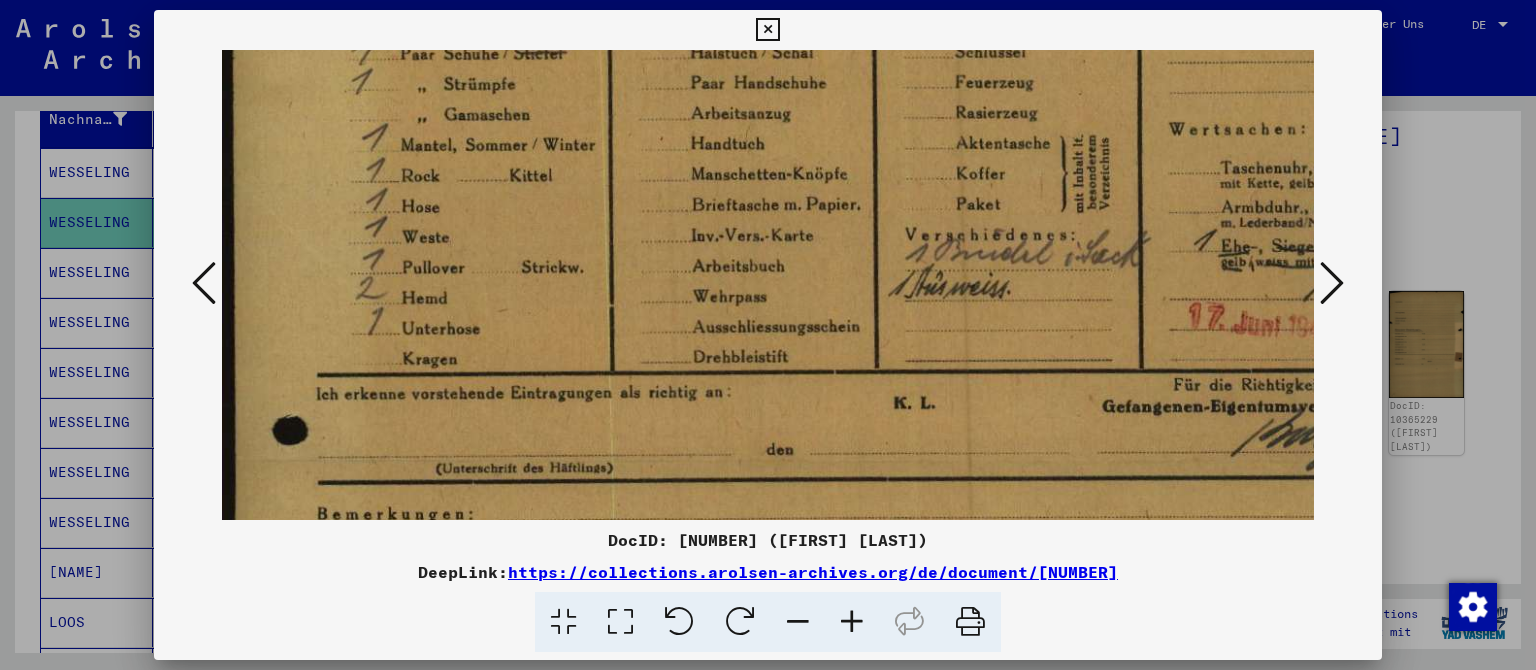 drag, startPoint x: 882, startPoint y: 413, endPoint x: 914, endPoint y: 223, distance: 192.67589 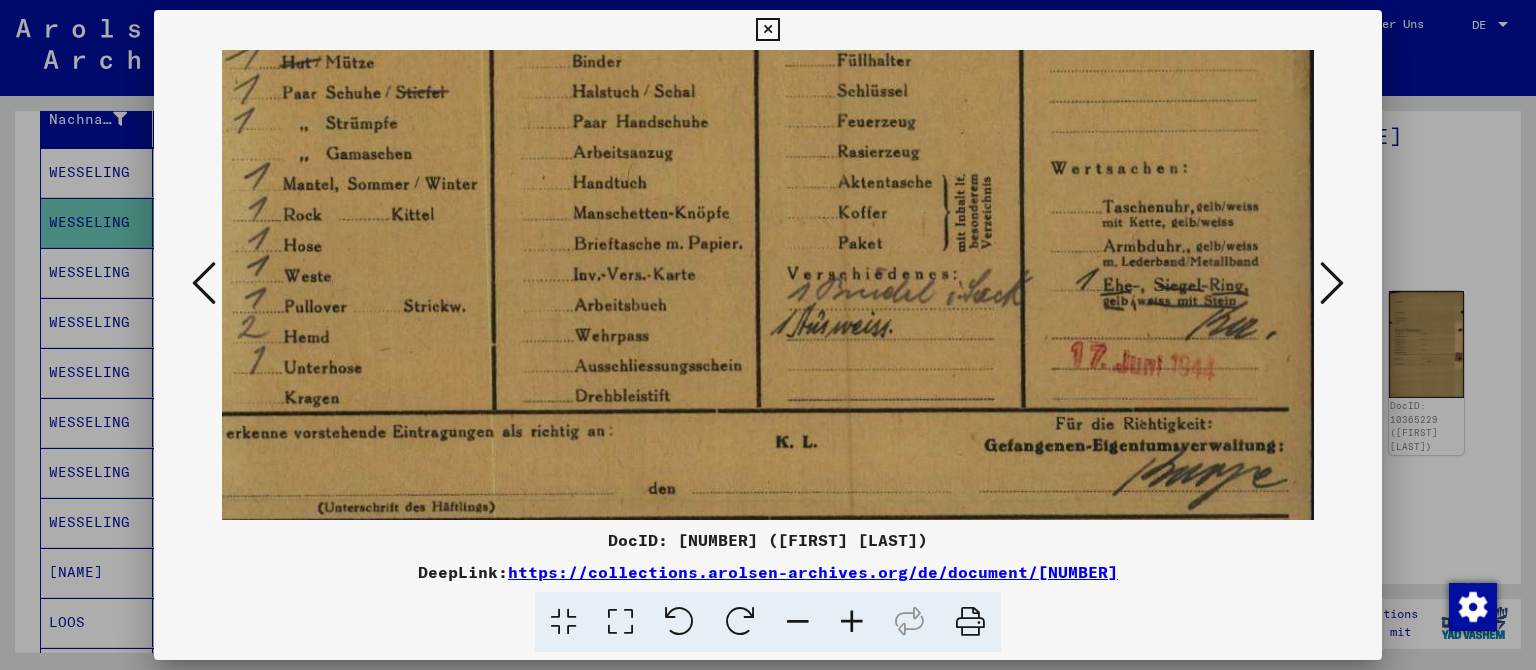 scroll, scrollTop: 249, scrollLeft: 118, axis: both 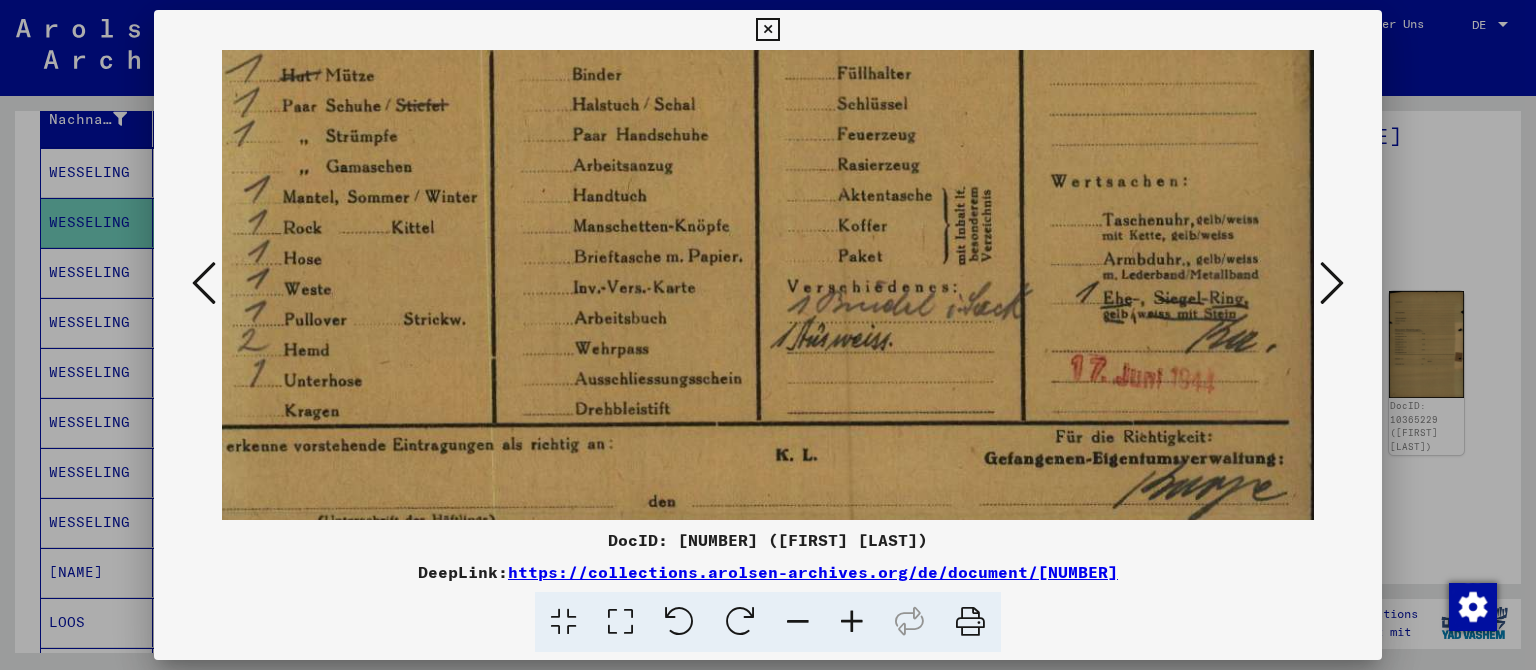 drag, startPoint x: 939, startPoint y: 360, endPoint x: 760, endPoint y: 346, distance: 179.54665 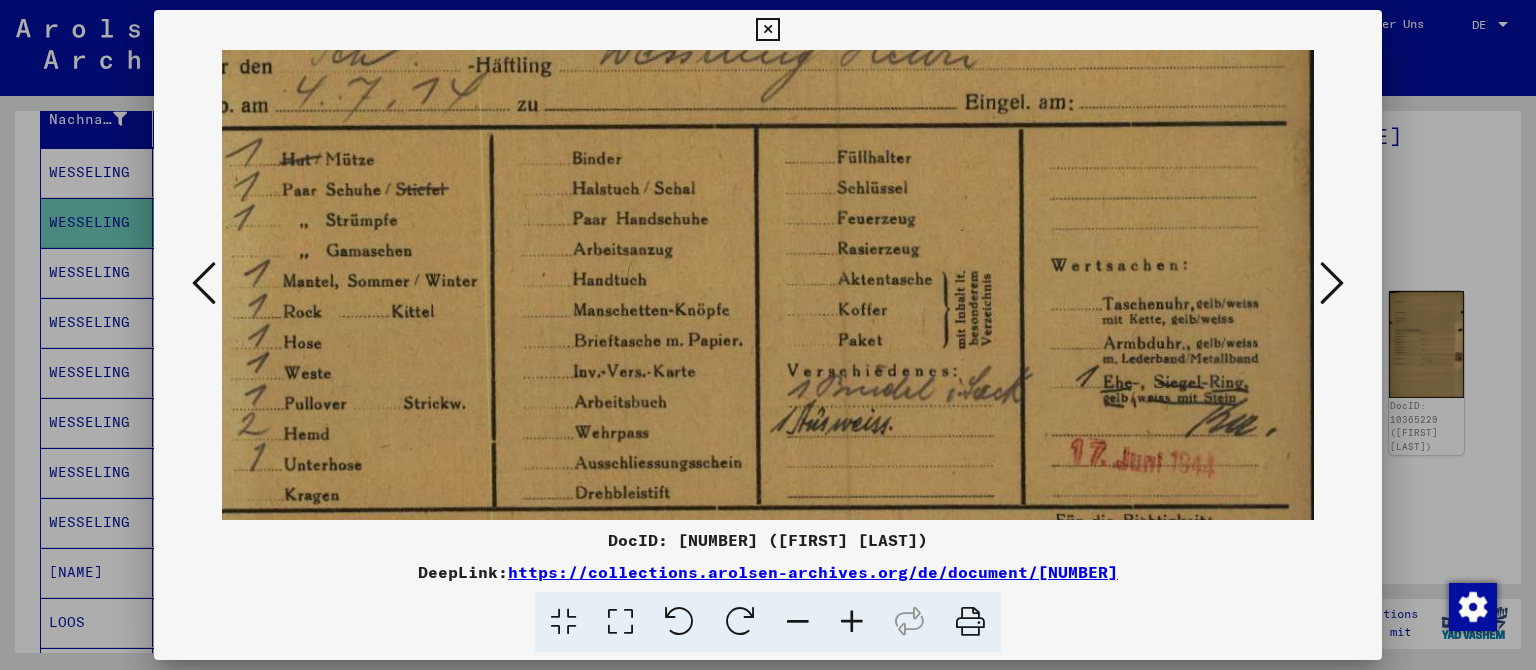 scroll, scrollTop: 0, scrollLeft: 118, axis: horizontal 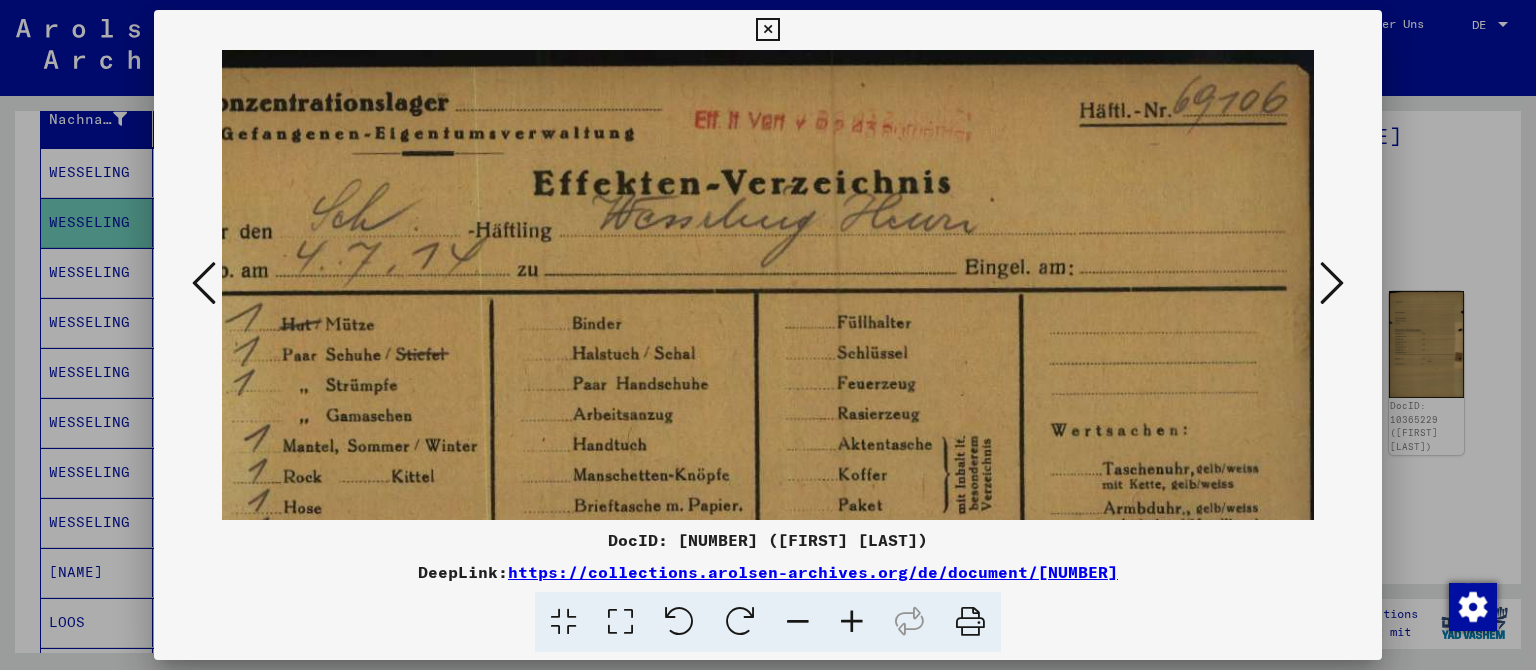 drag, startPoint x: 860, startPoint y: 162, endPoint x: 842, endPoint y: 293, distance: 132.23087 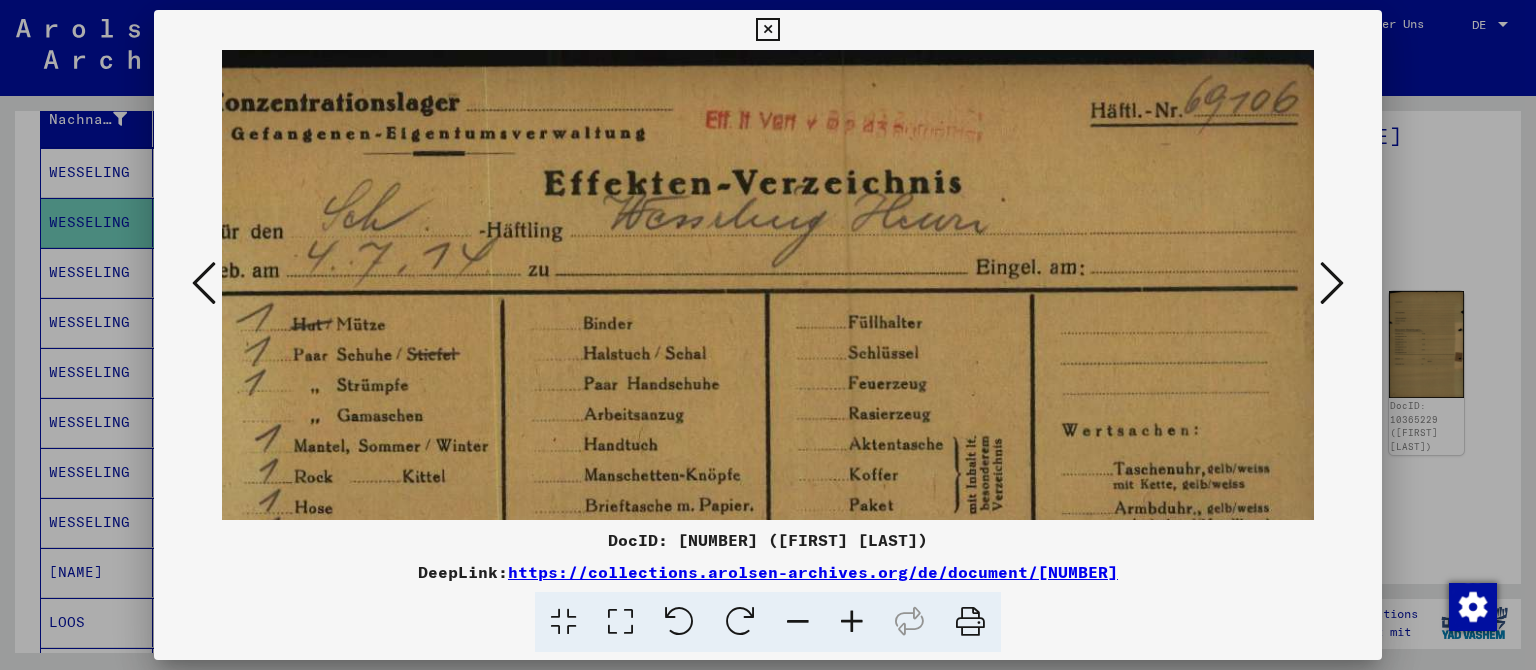 scroll, scrollTop: 0, scrollLeft: 118, axis: horizontal 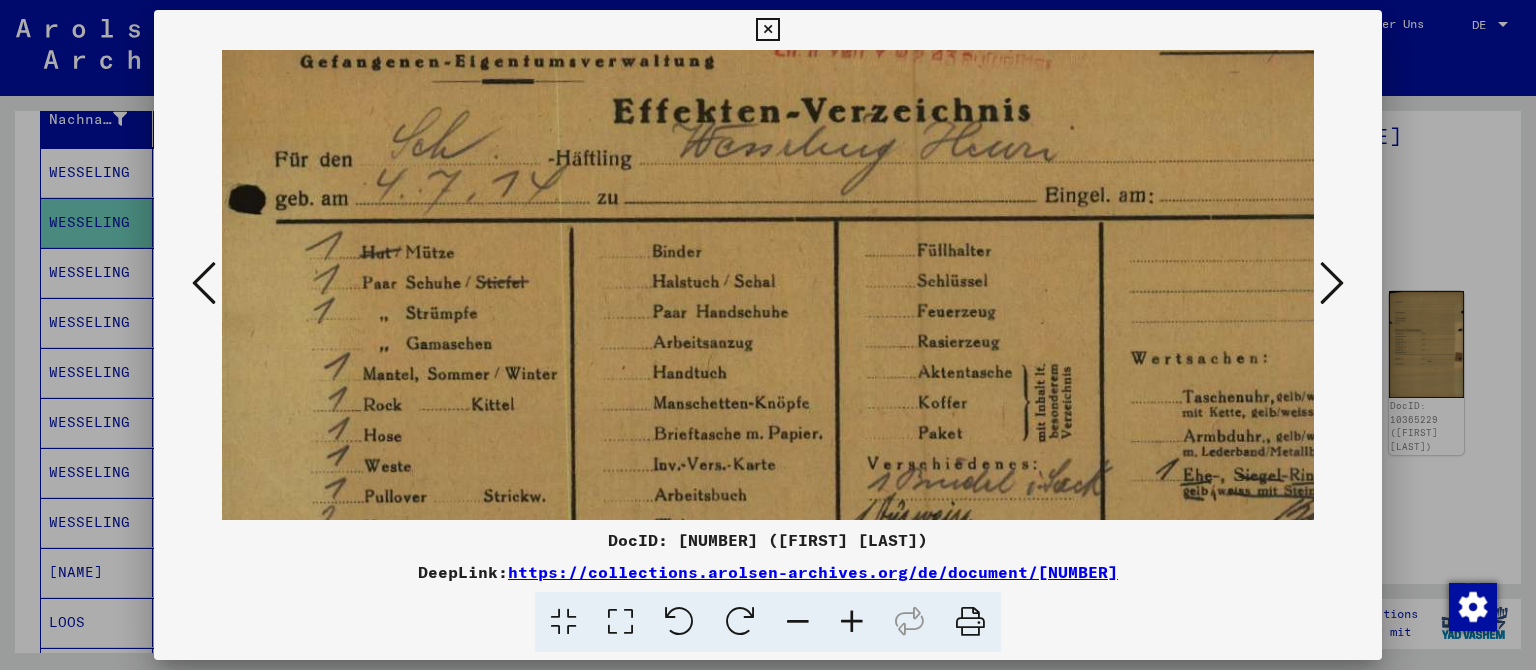 drag, startPoint x: 907, startPoint y: 175, endPoint x: 954, endPoint y: 203, distance: 54.708317 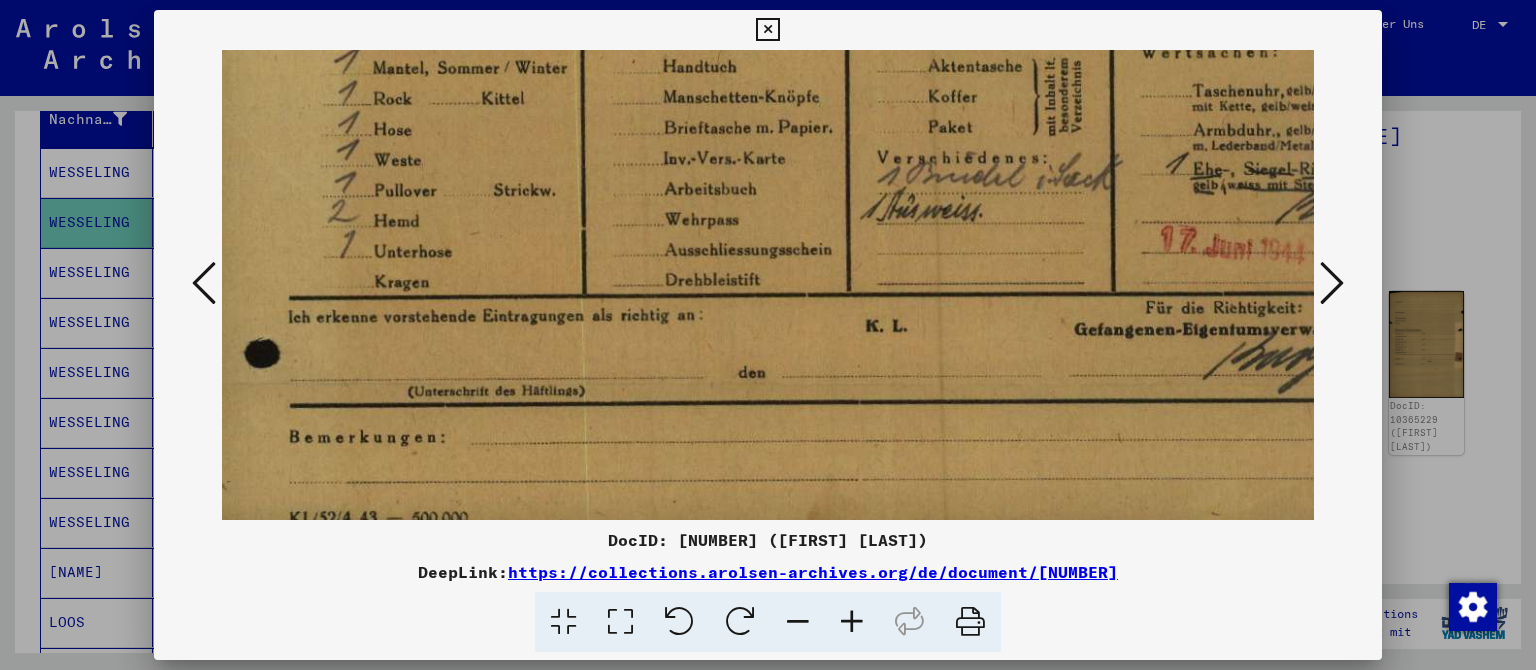 drag, startPoint x: 930, startPoint y: 432, endPoint x: 940, endPoint y: 126, distance: 306.16336 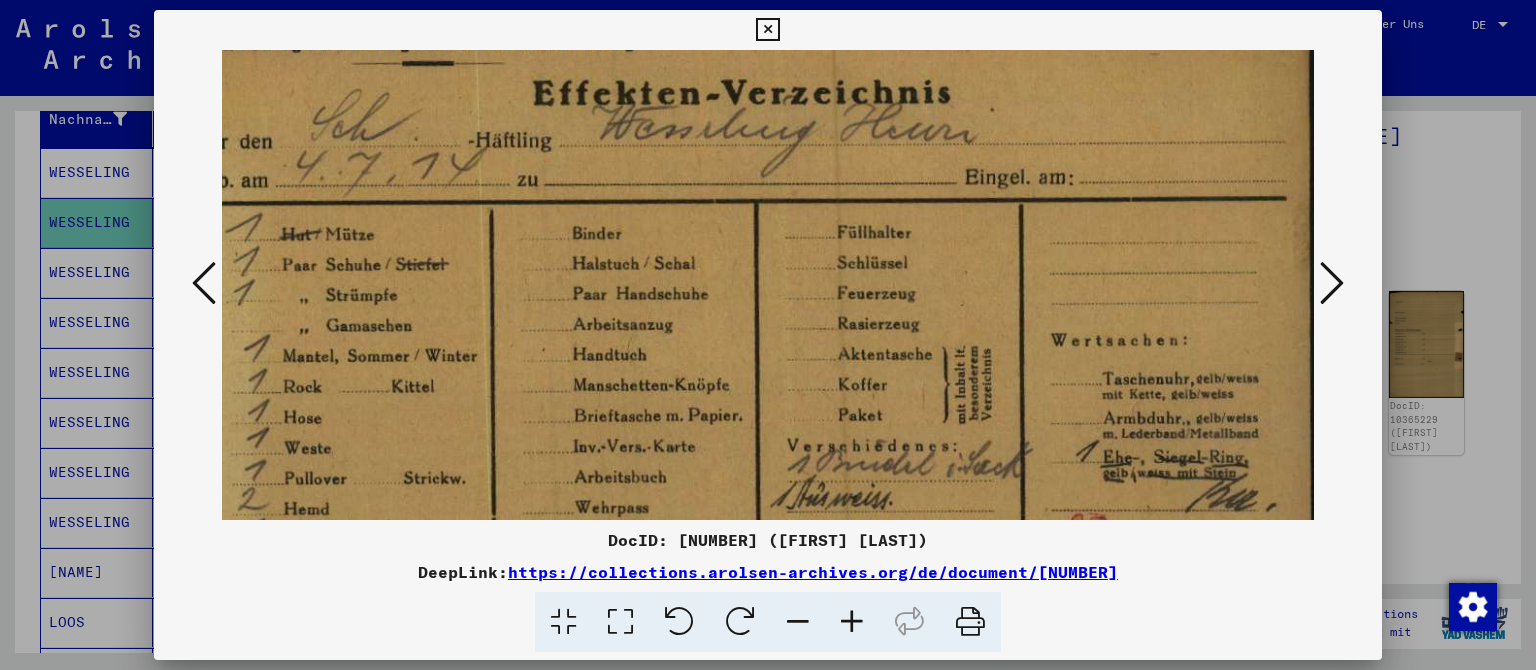 drag, startPoint x: 945, startPoint y: 374, endPoint x: 606, endPoint y: 419, distance: 341.9737 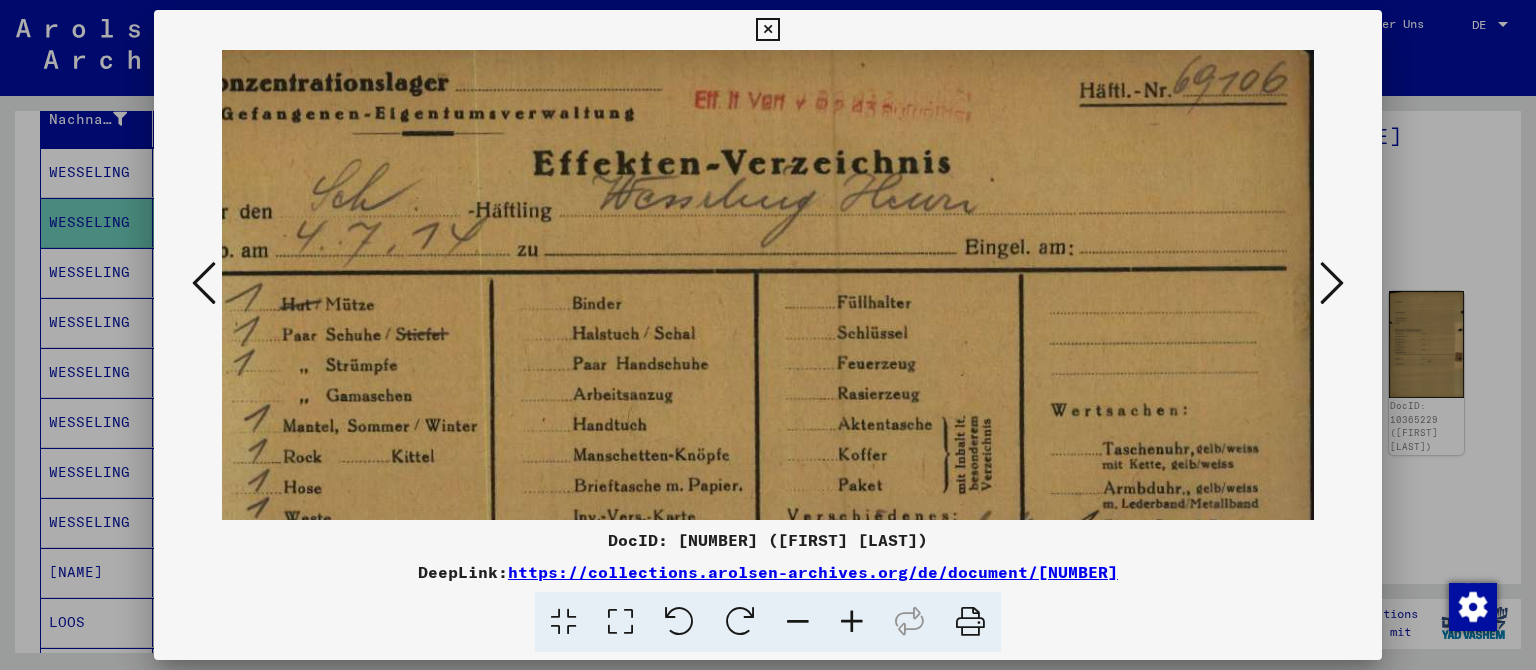 scroll, scrollTop: 0, scrollLeft: 118, axis: horizontal 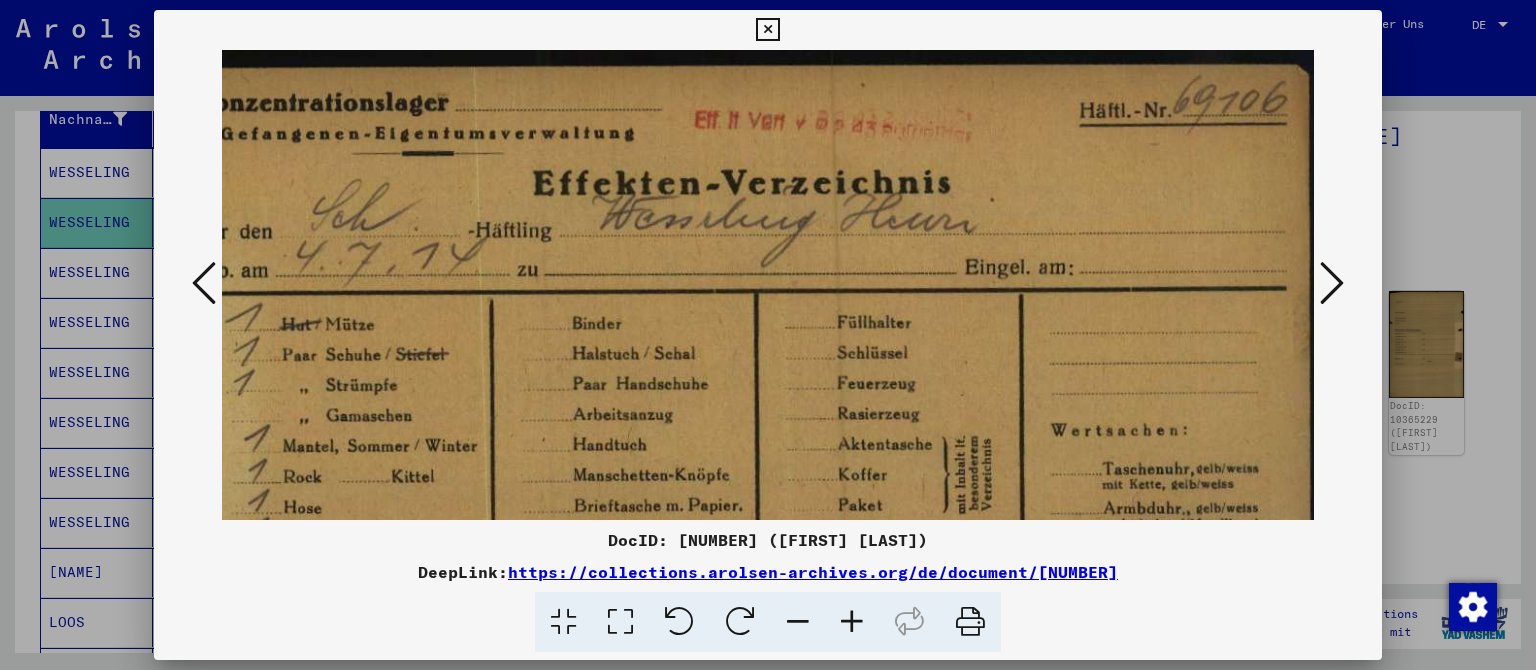 drag, startPoint x: 924, startPoint y: 187, endPoint x: 803, endPoint y: 377, distance: 225.25763 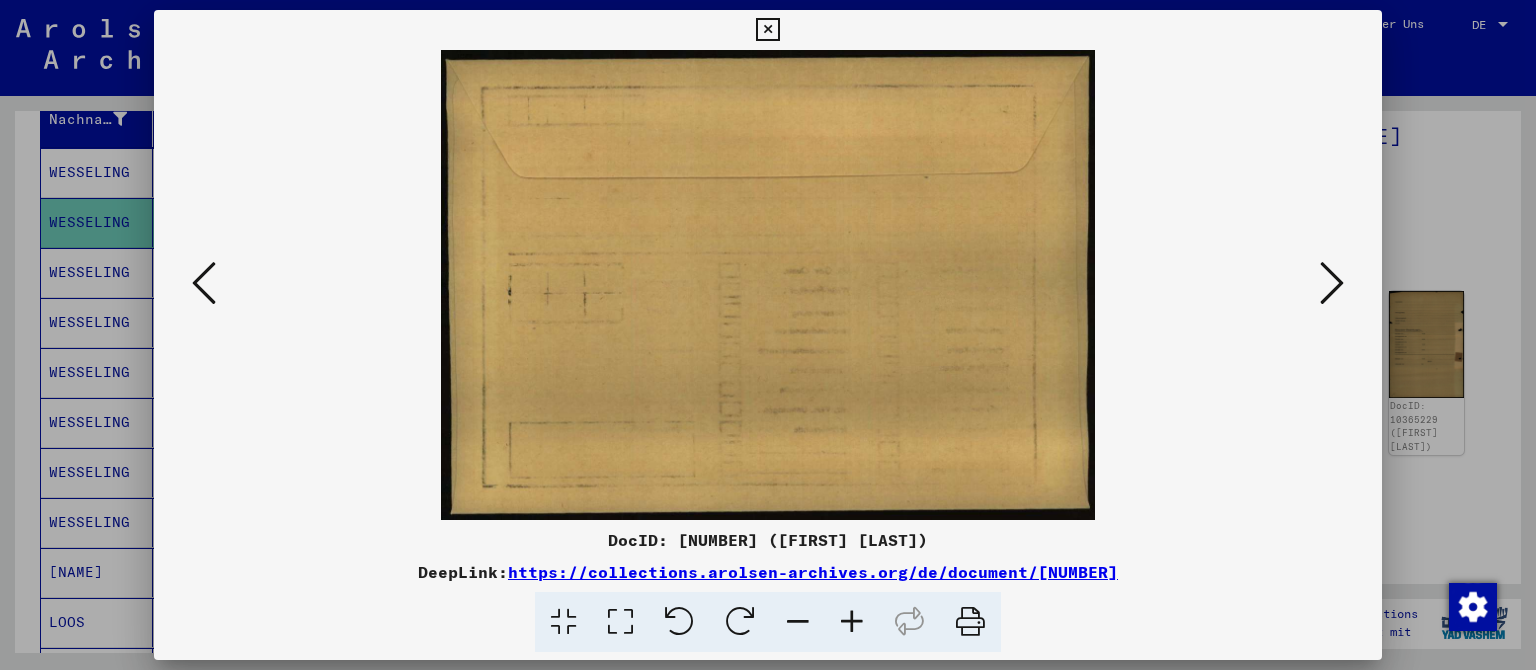 scroll, scrollTop: 0, scrollLeft: 0, axis: both 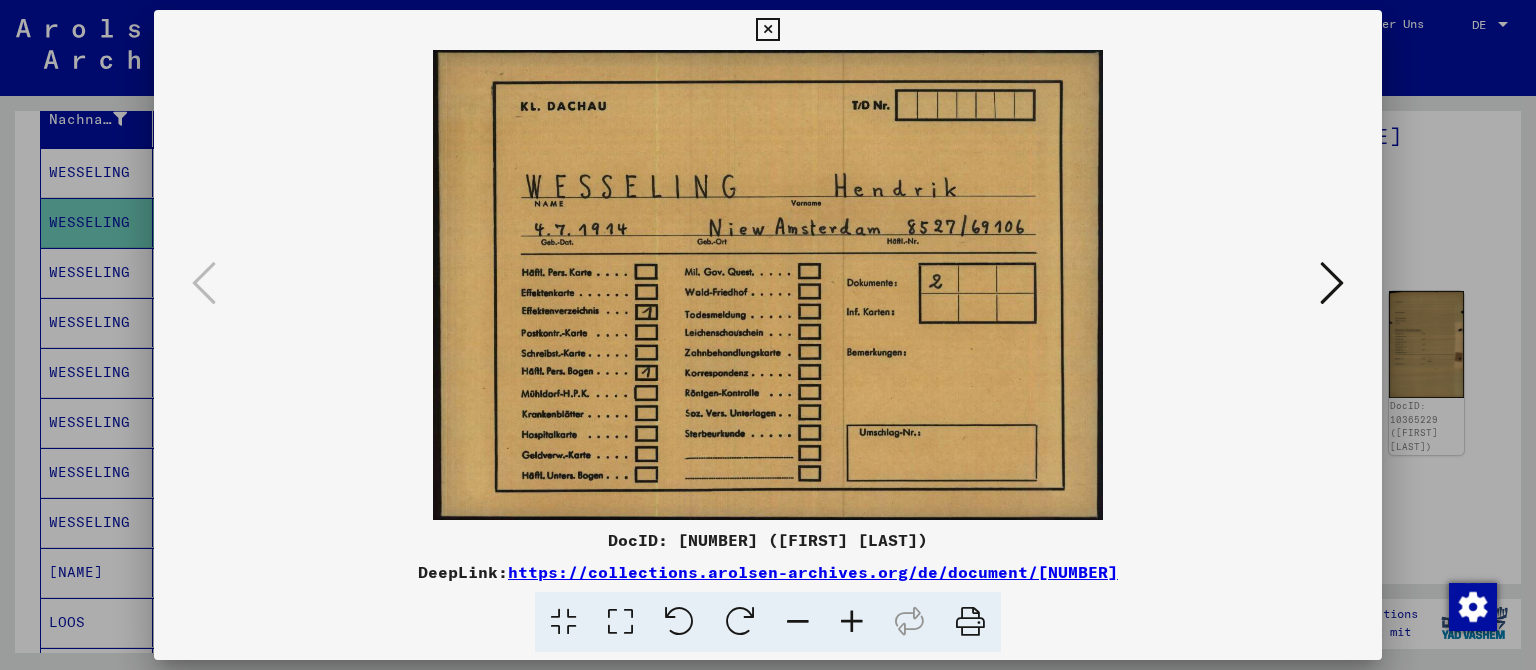 click at bounding box center (1332, 283) 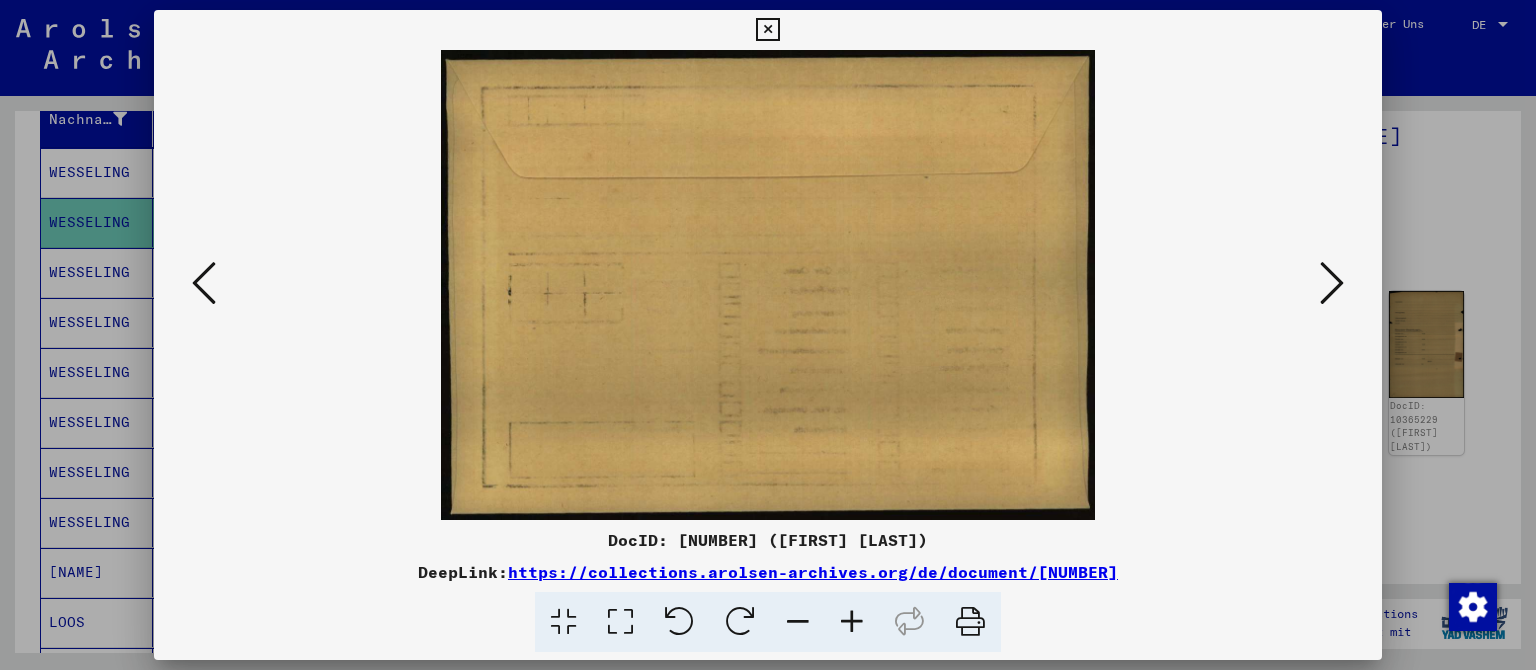 click at bounding box center (1332, 283) 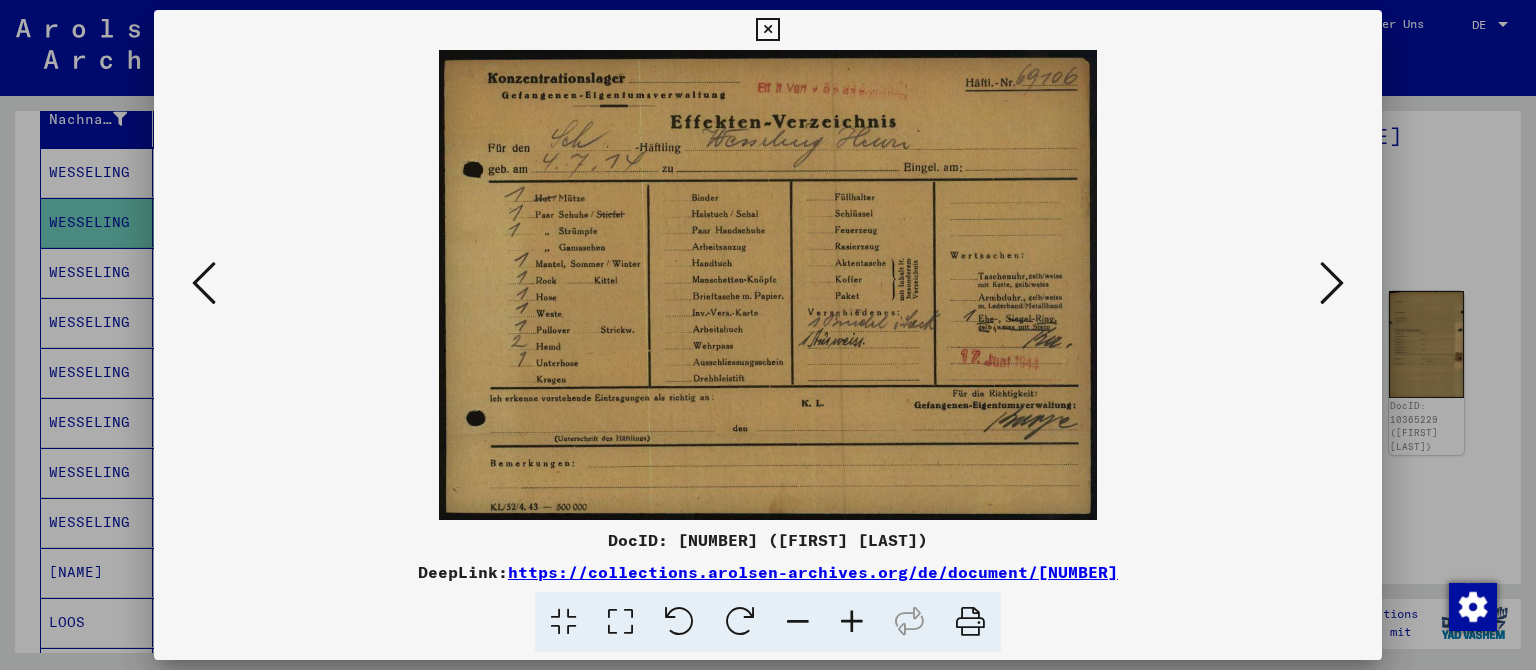 click at bounding box center (1332, 283) 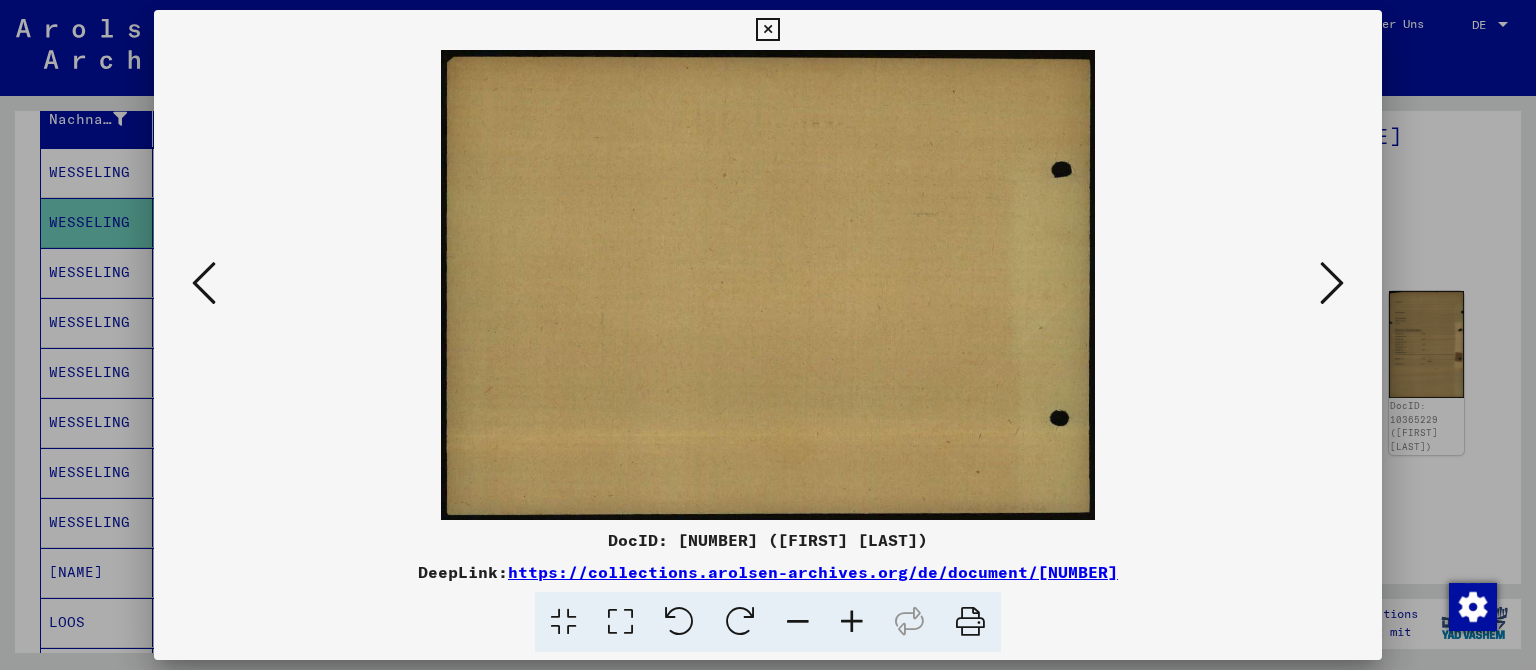 click at bounding box center (1332, 283) 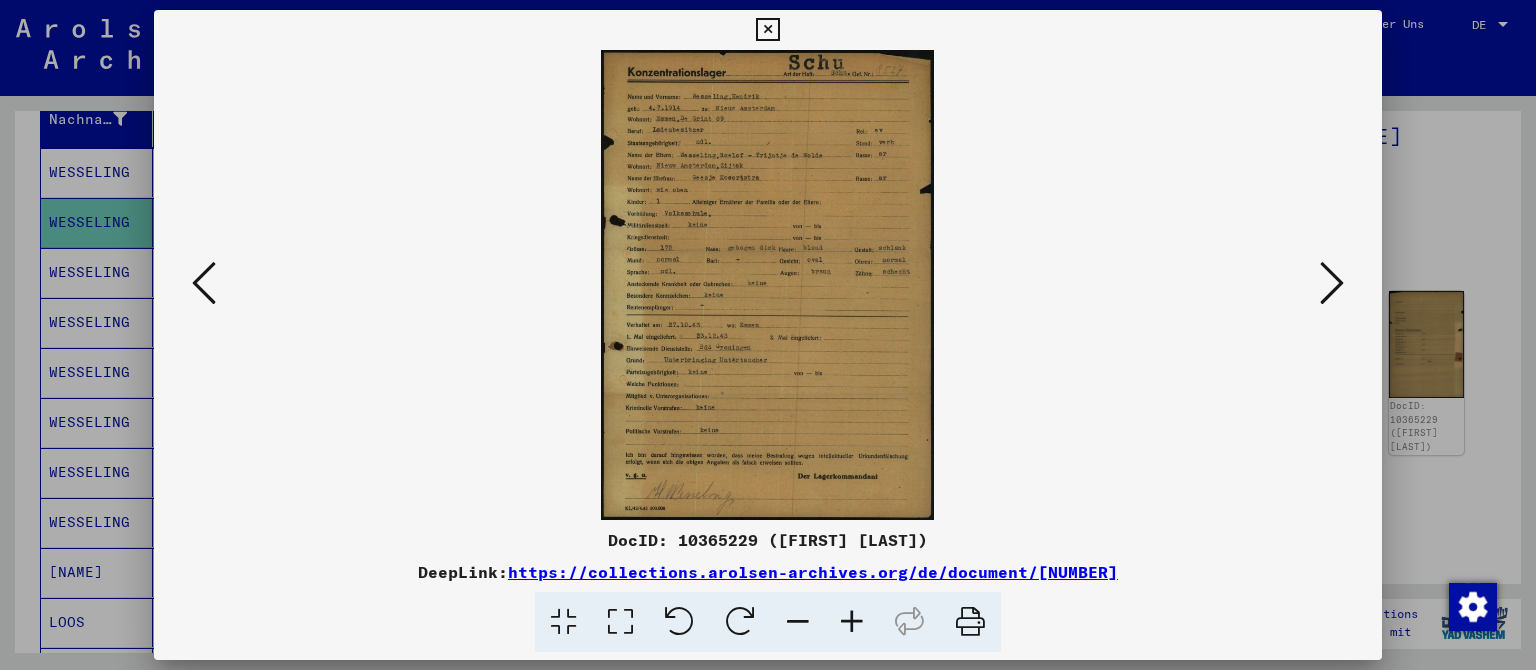 click at bounding box center [852, 622] 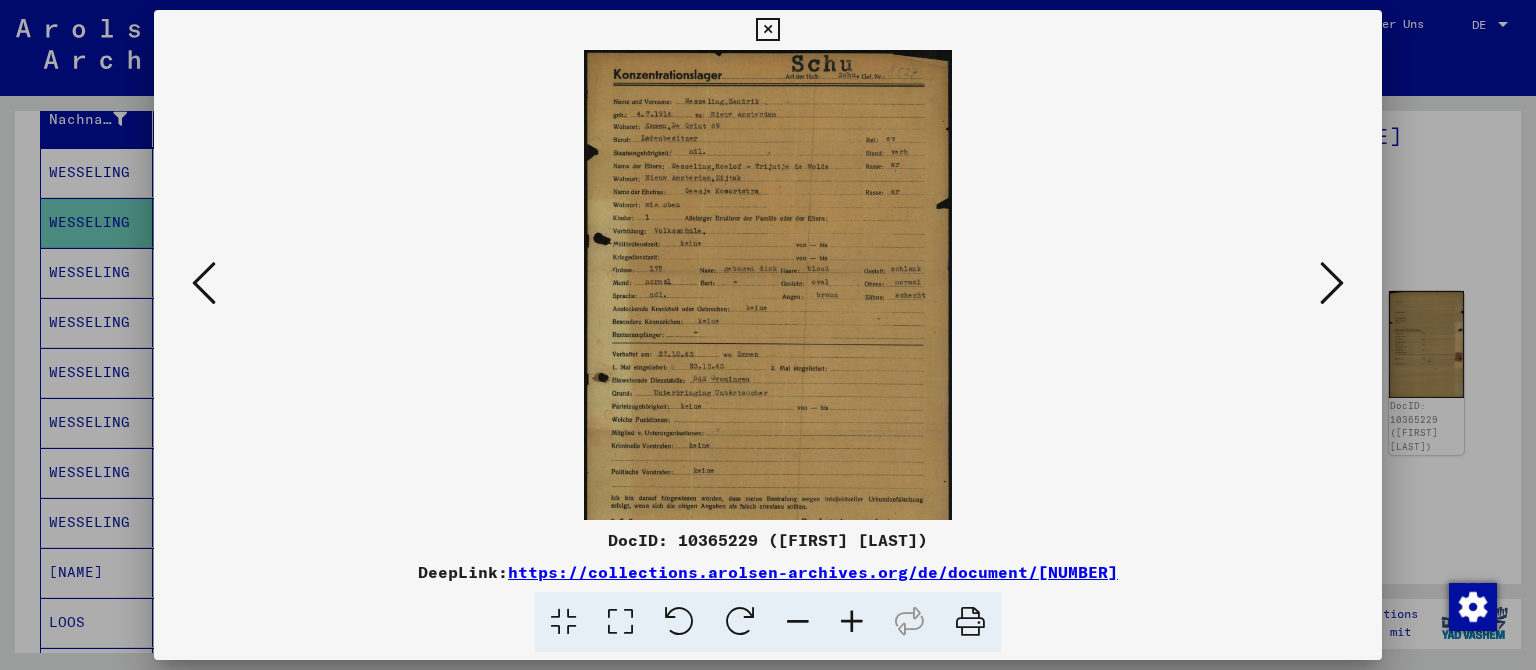 click at bounding box center (852, 622) 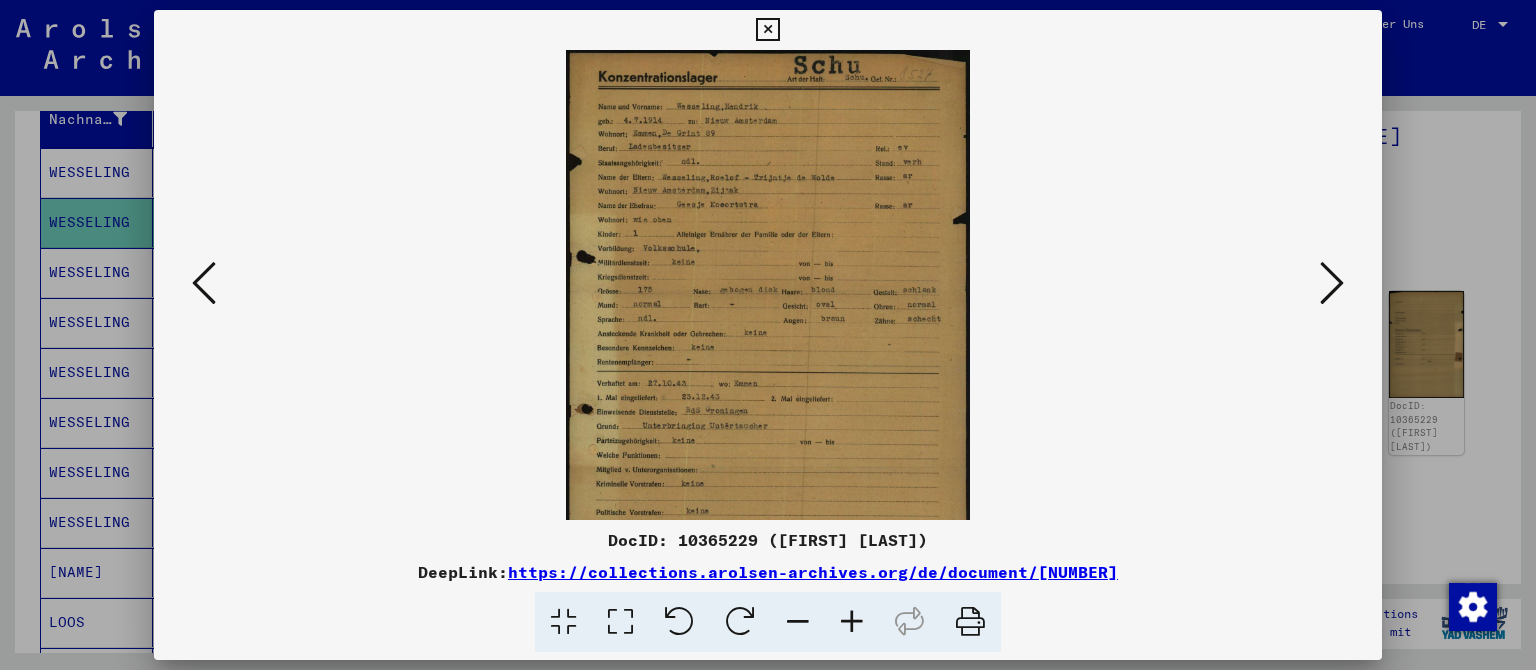 click at bounding box center (852, 622) 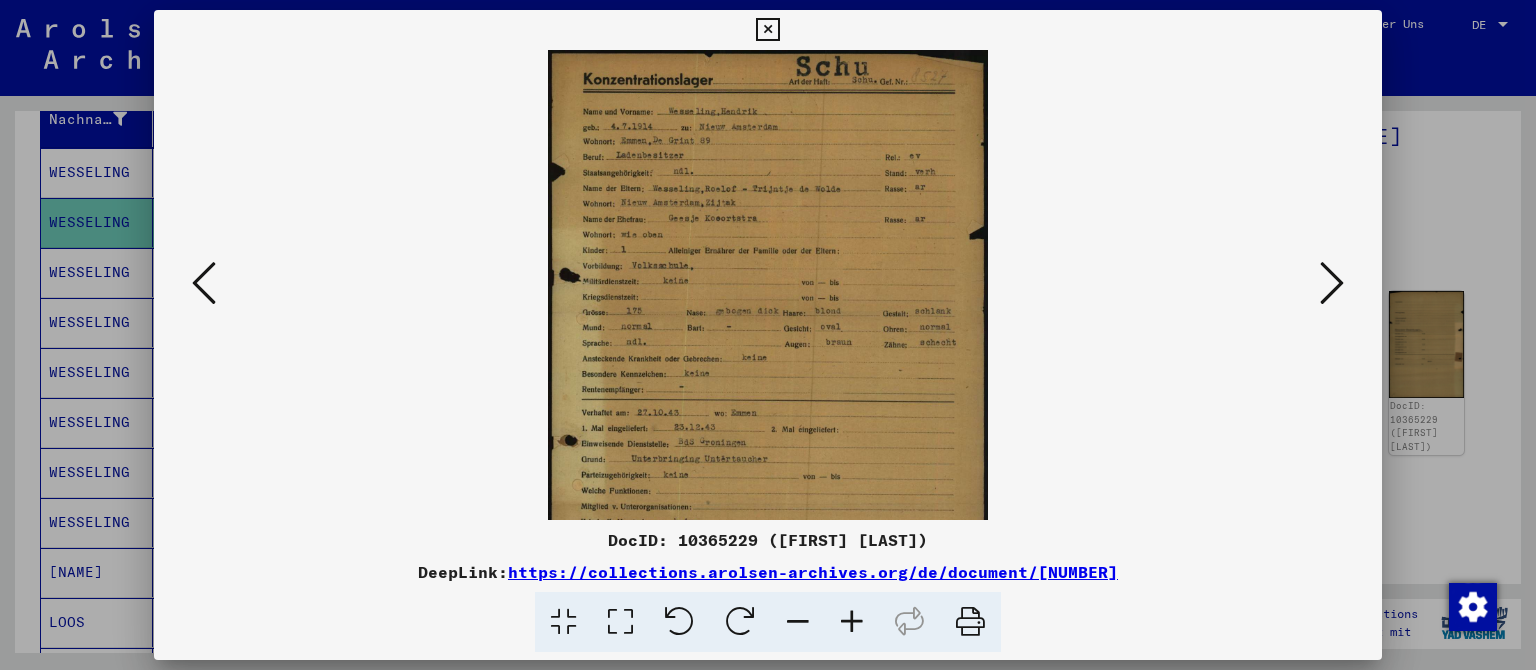 click at bounding box center [852, 622] 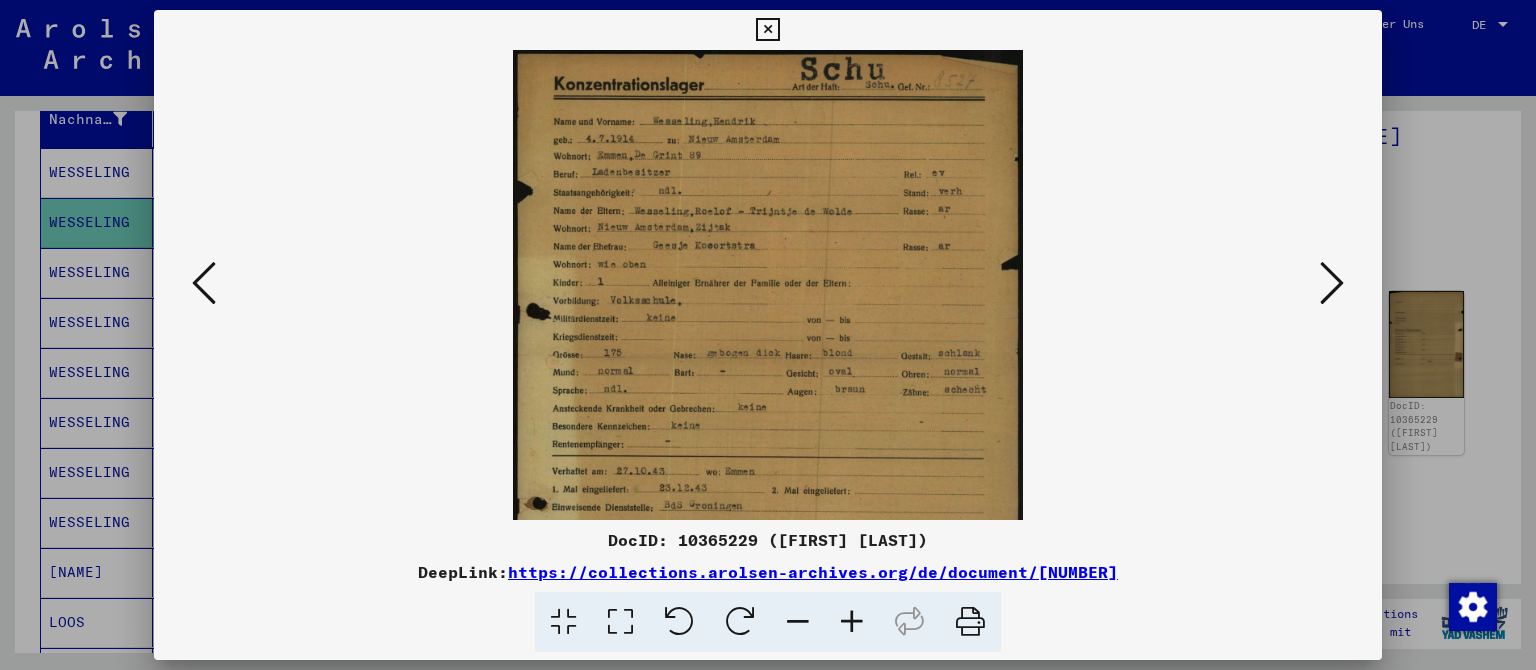 click at bounding box center (852, 622) 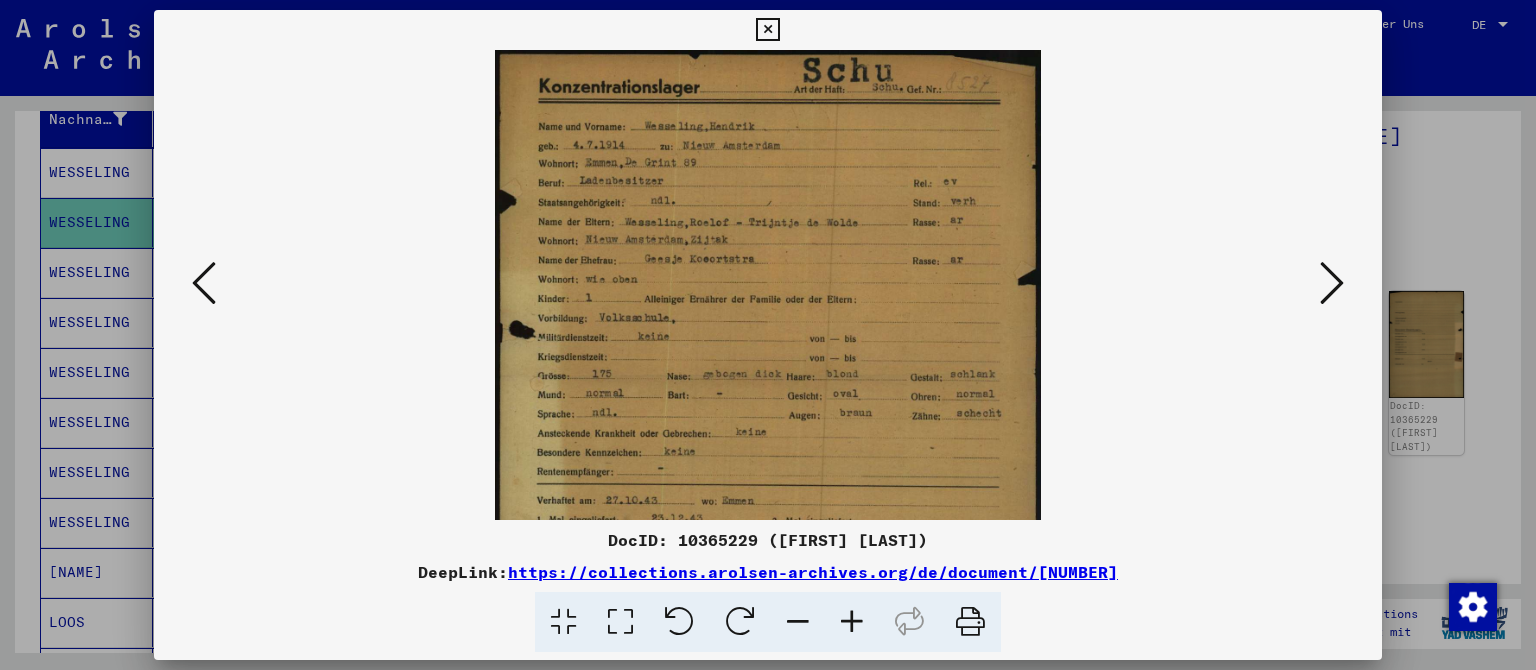 click at bounding box center (852, 622) 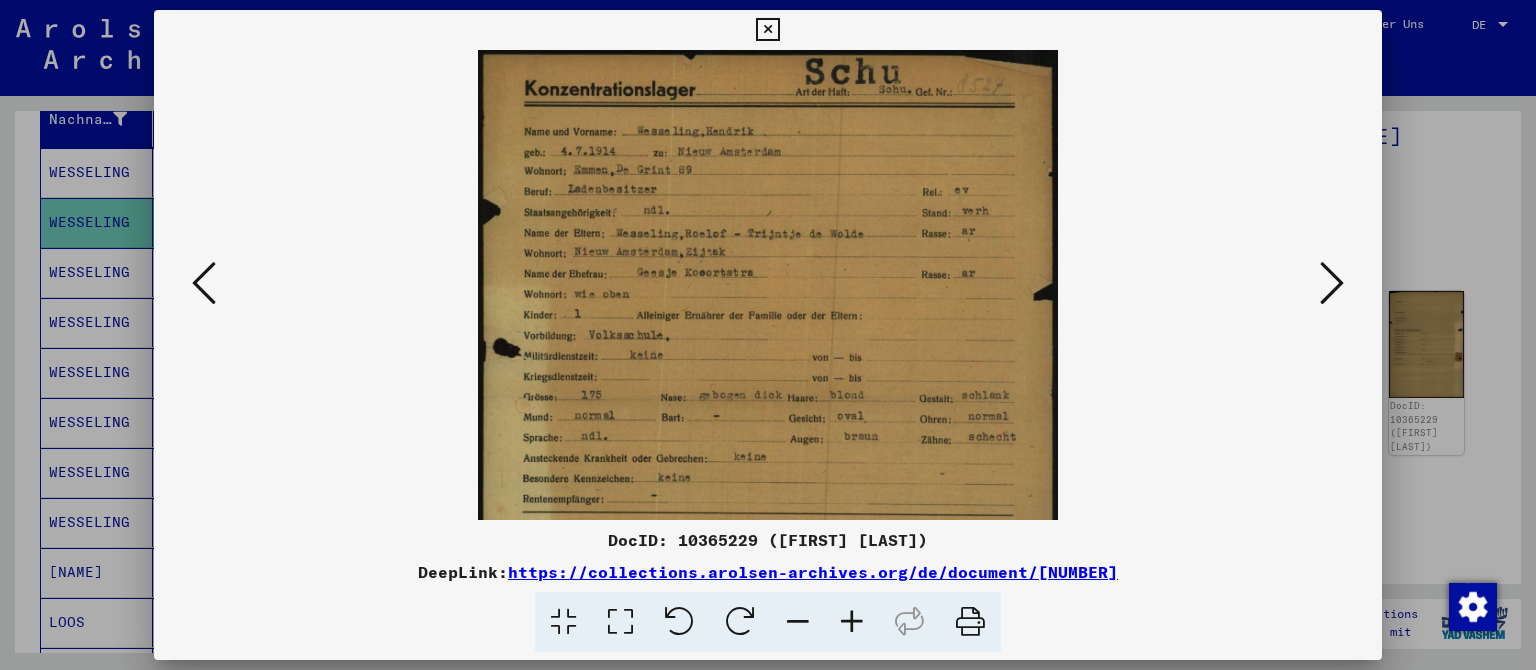 click at bounding box center (852, 622) 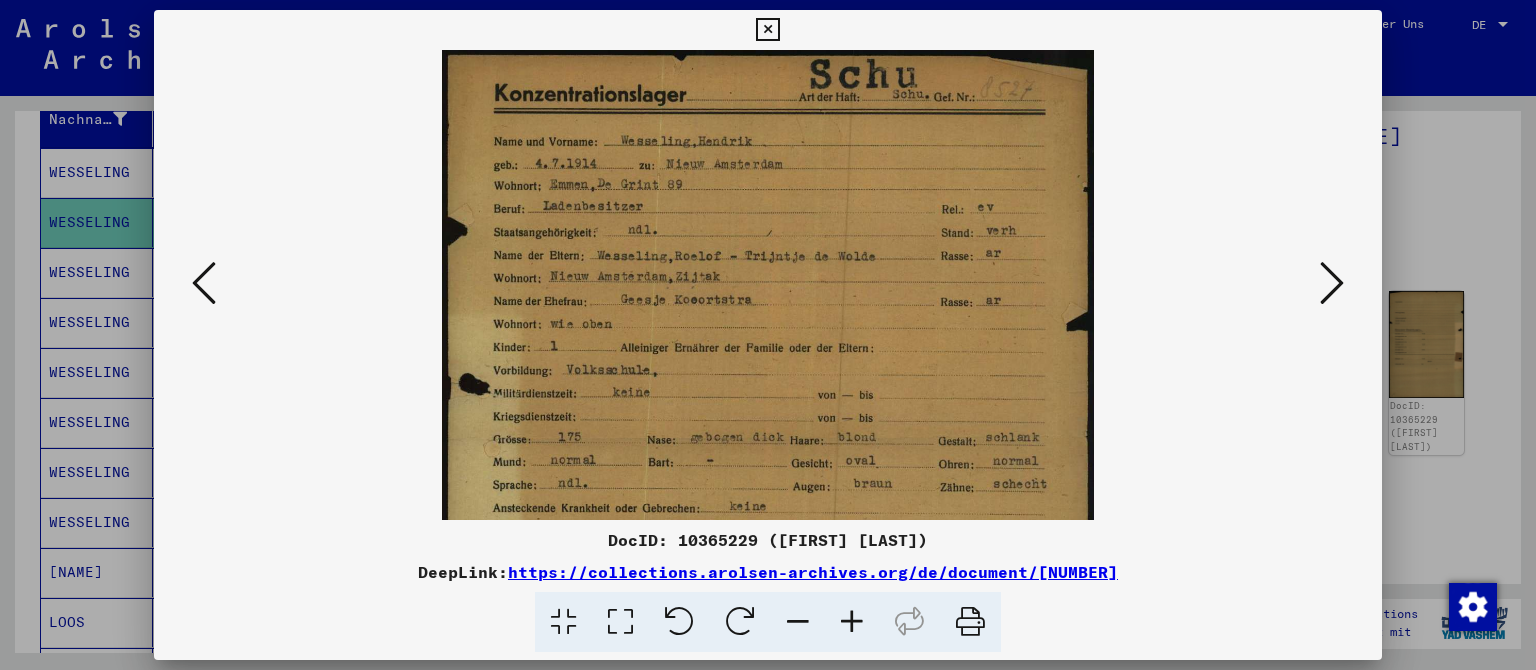 click at bounding box center (852, 622) 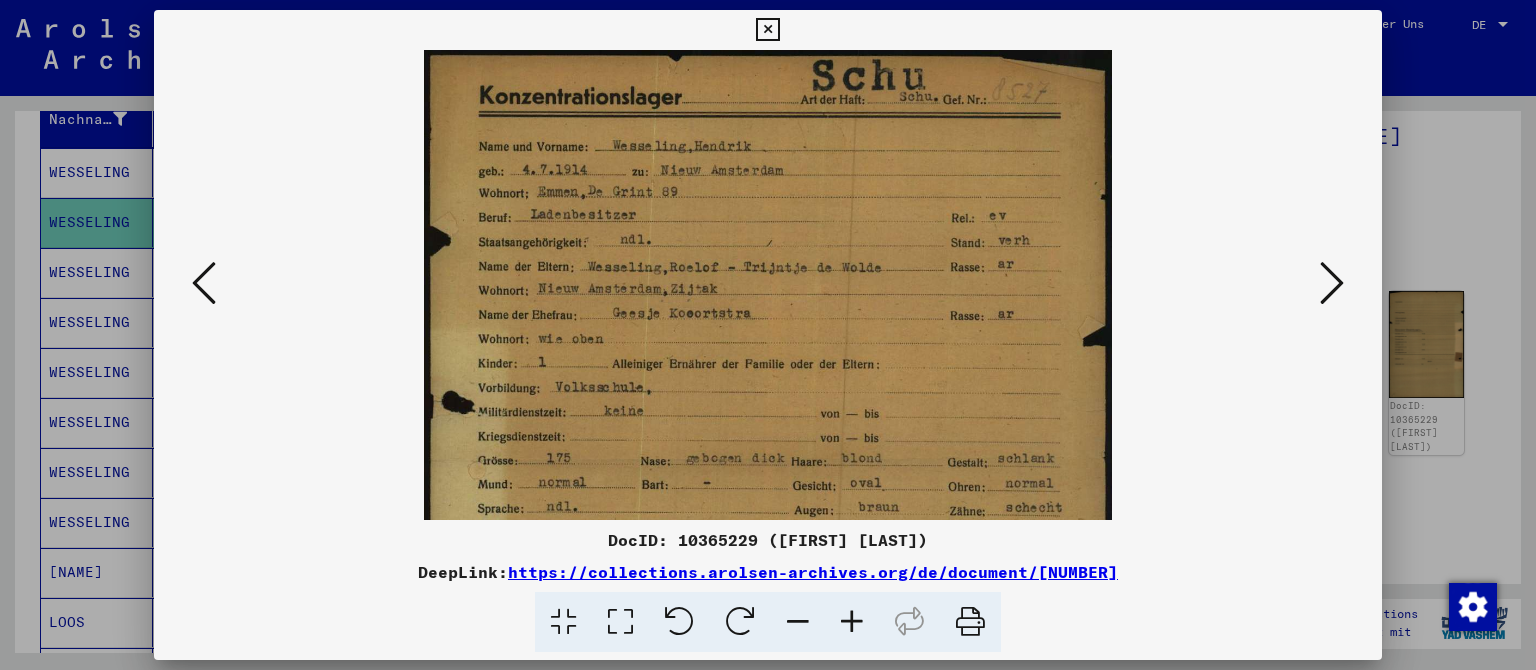 click at bounding box center (852, 622) 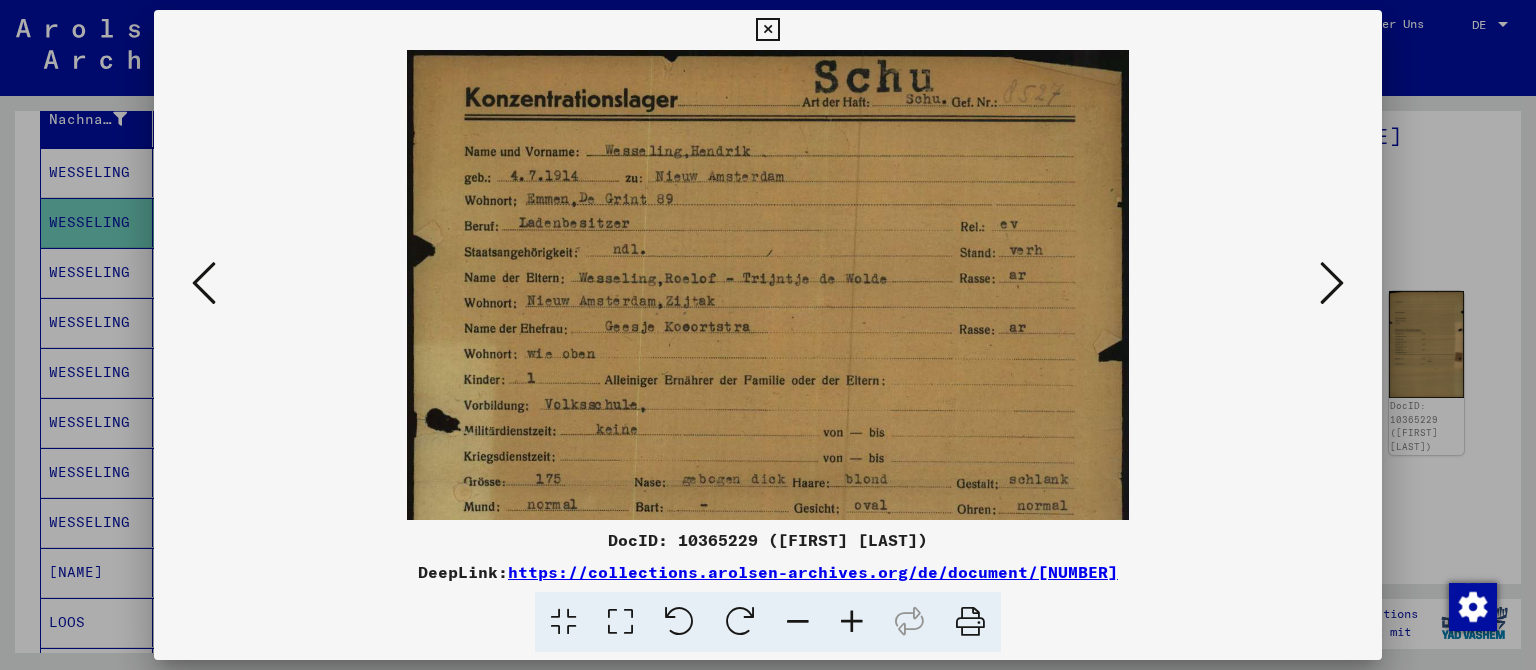 click at bounding box center (852, 622) 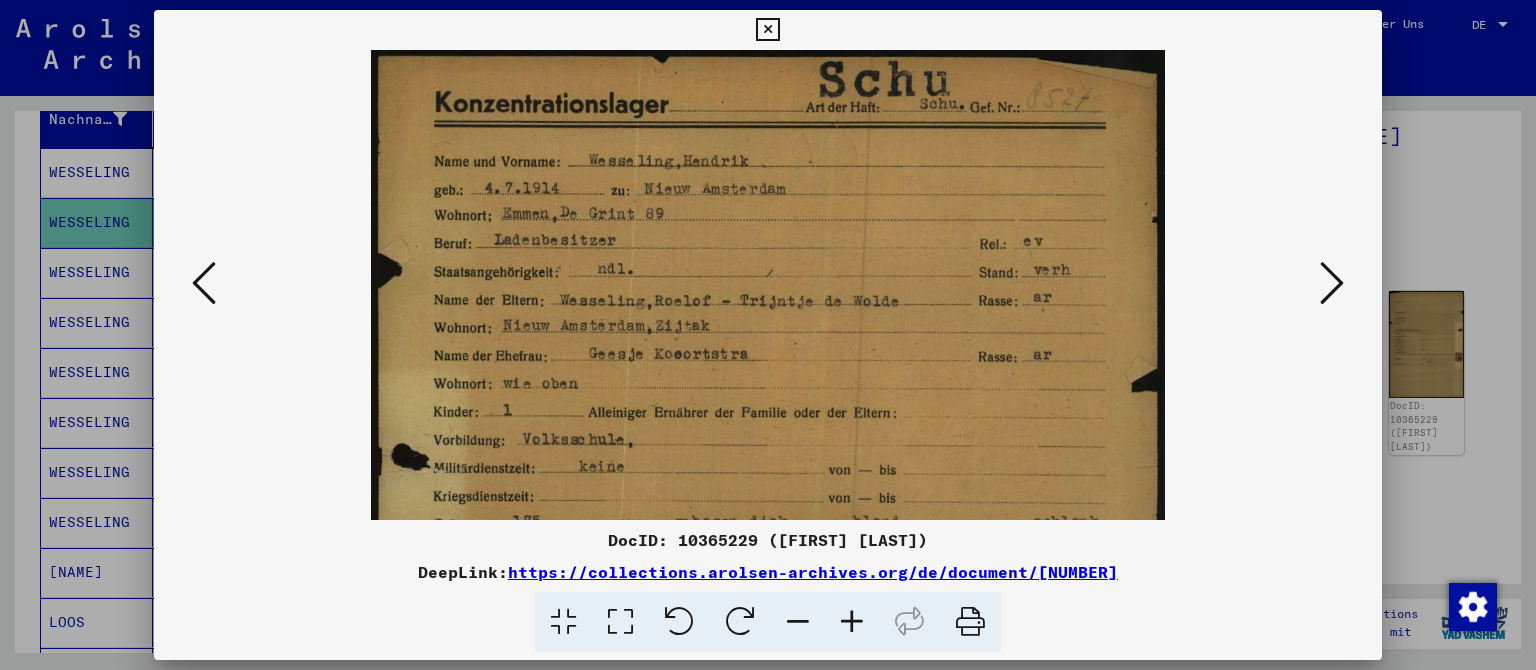 click at bounding box center (852, 622) 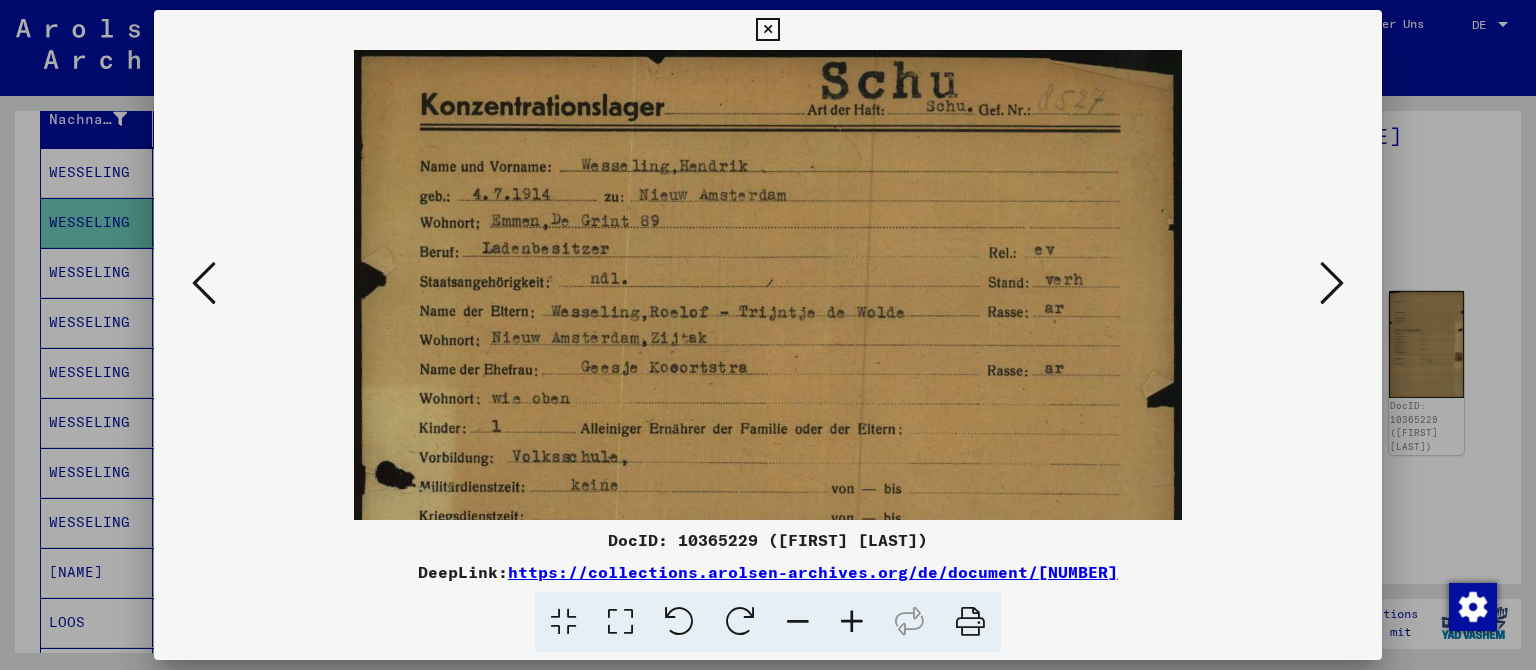 click at bounding box center (852, 622) 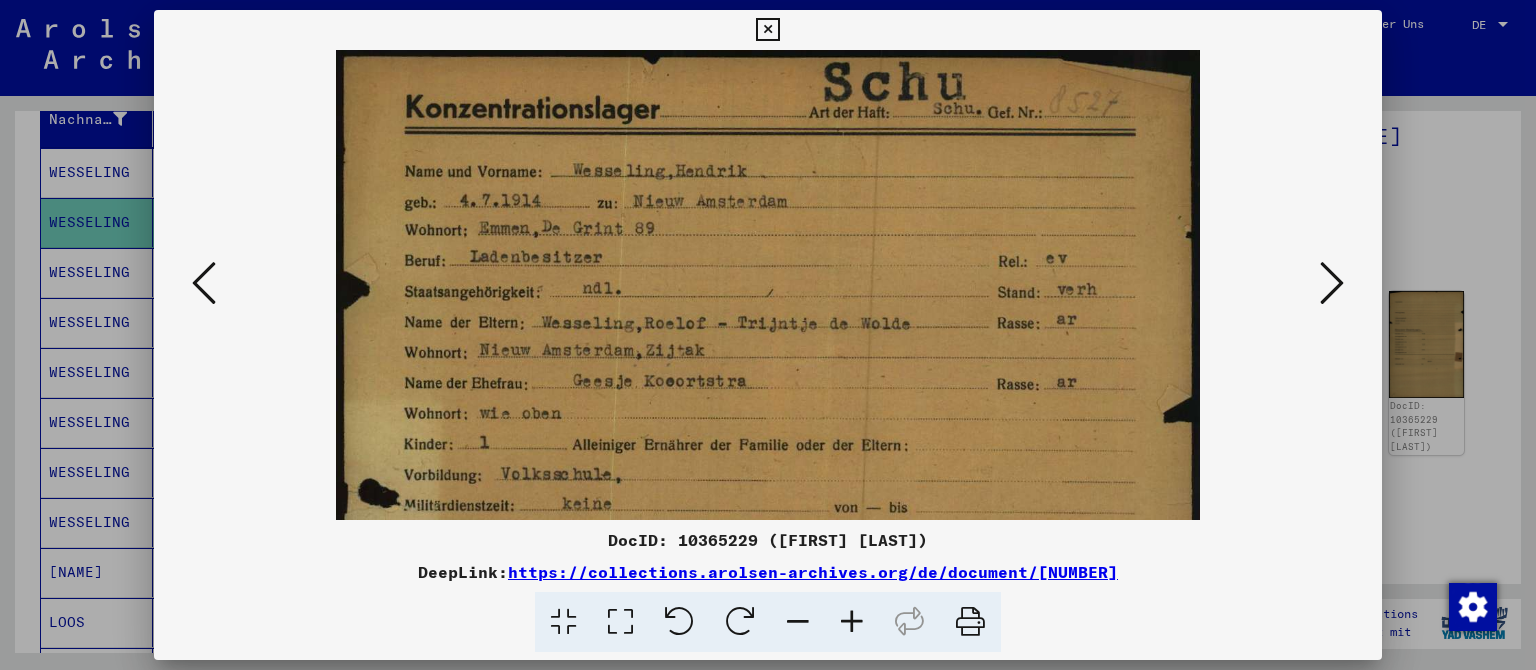 click at bounding box center (852, 622) 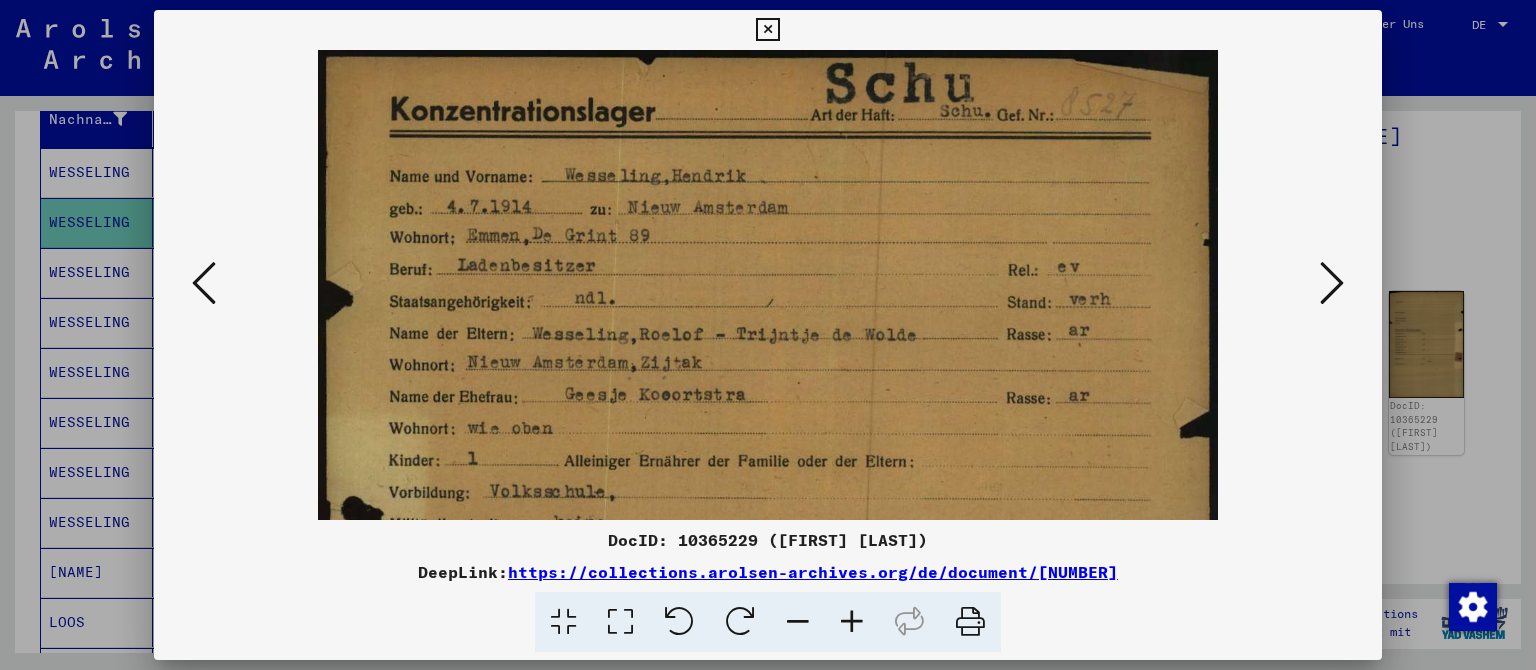 click at bounding box center [852, 622] 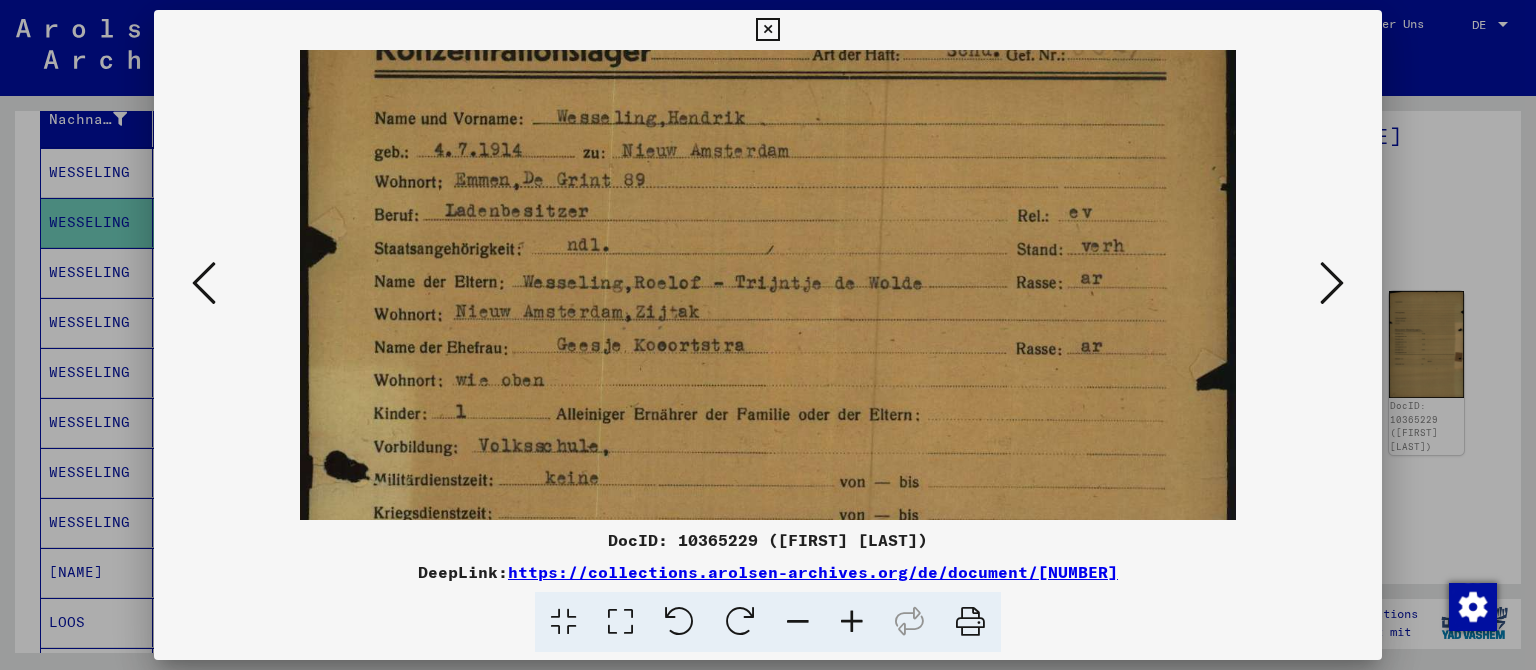 scroll, scrollTop: 101, scrollLeft: 0, axis: vertical 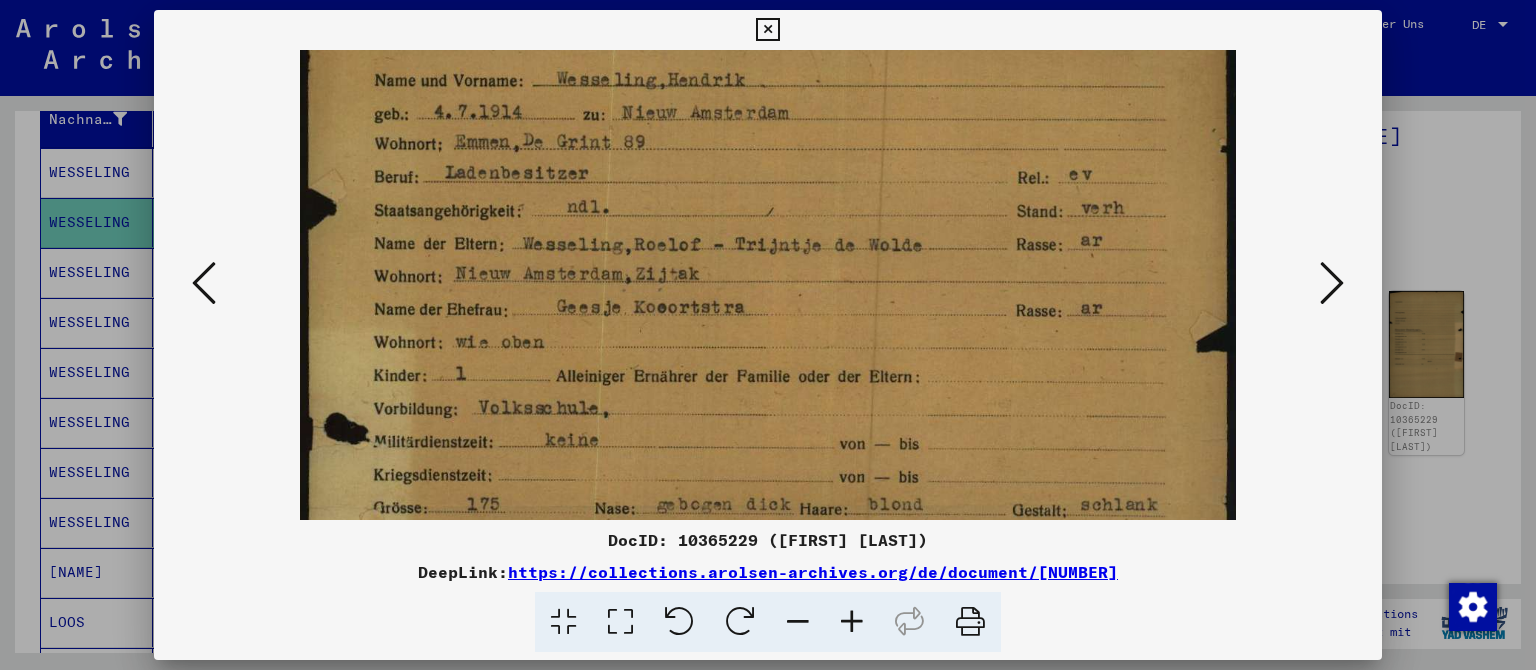 drag, startPoint x: 657, startPoint y: 418, endPoint x: 682, endPoint y: 317, distance: 104.048065 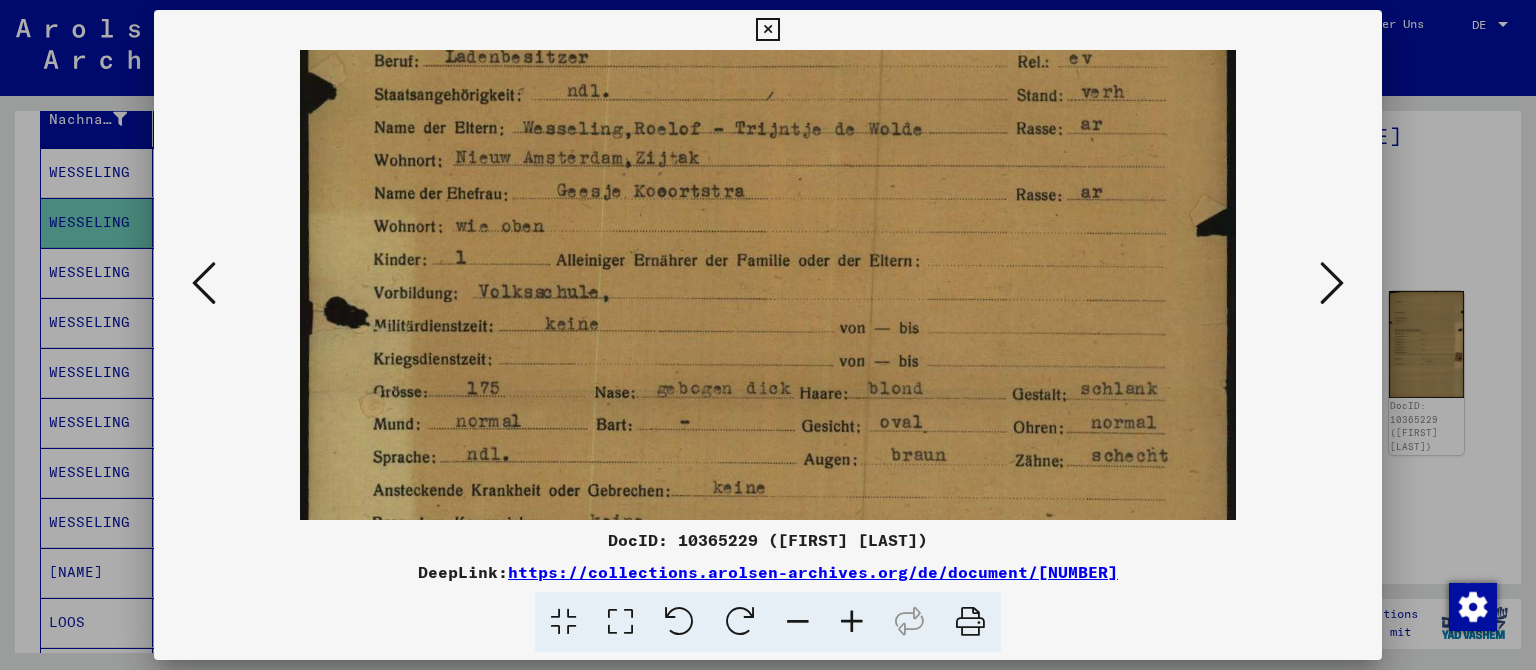 scroll, scrollTop: 218, scrollLeft: 0, axis: vertical 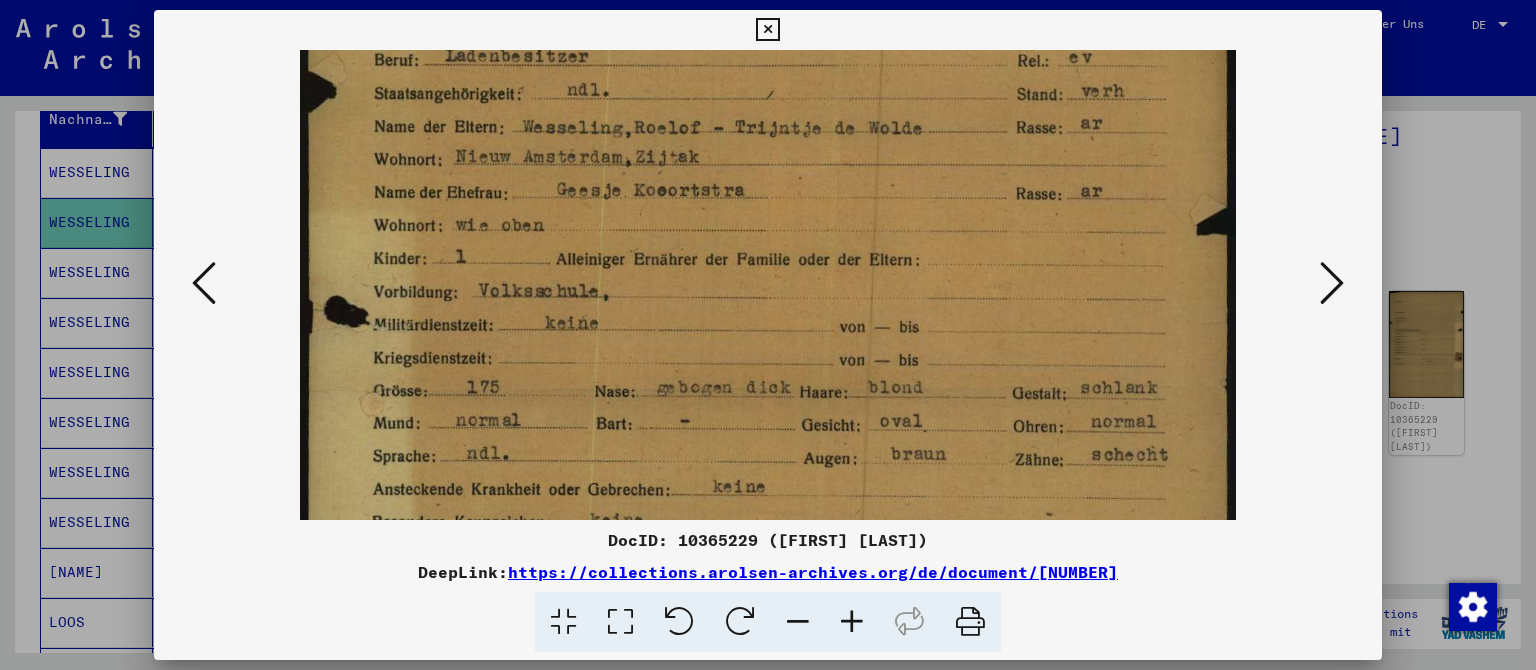 drag, startPoint x: 726, startPoint y: 390, endPoint x: 739, endPoint y: 273, distance: 117.72001 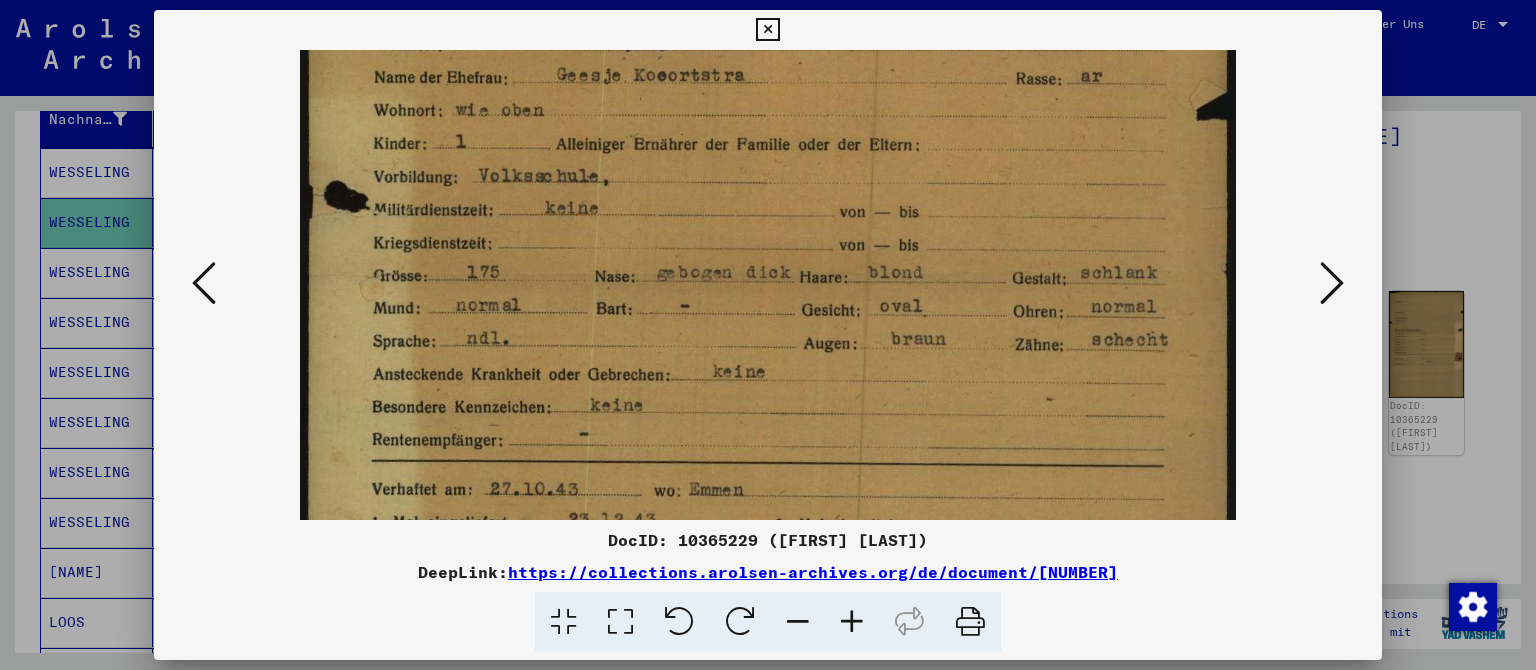 scroll, scrollTop: 349, scrollLeft: 0, axis: vertical 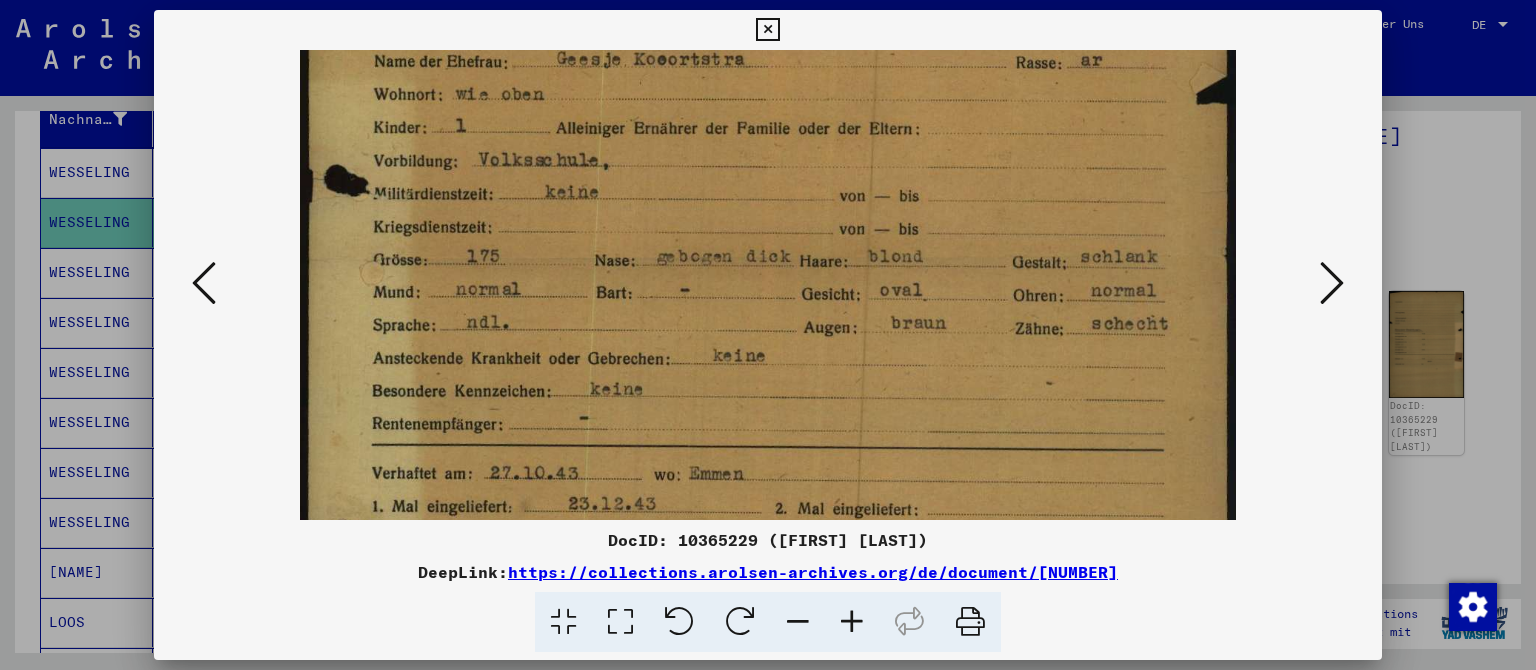 drag, startPoint x: 754, startPoint y: 391, endPoint x: 755, endPoint y: 260, distance: 131.00381 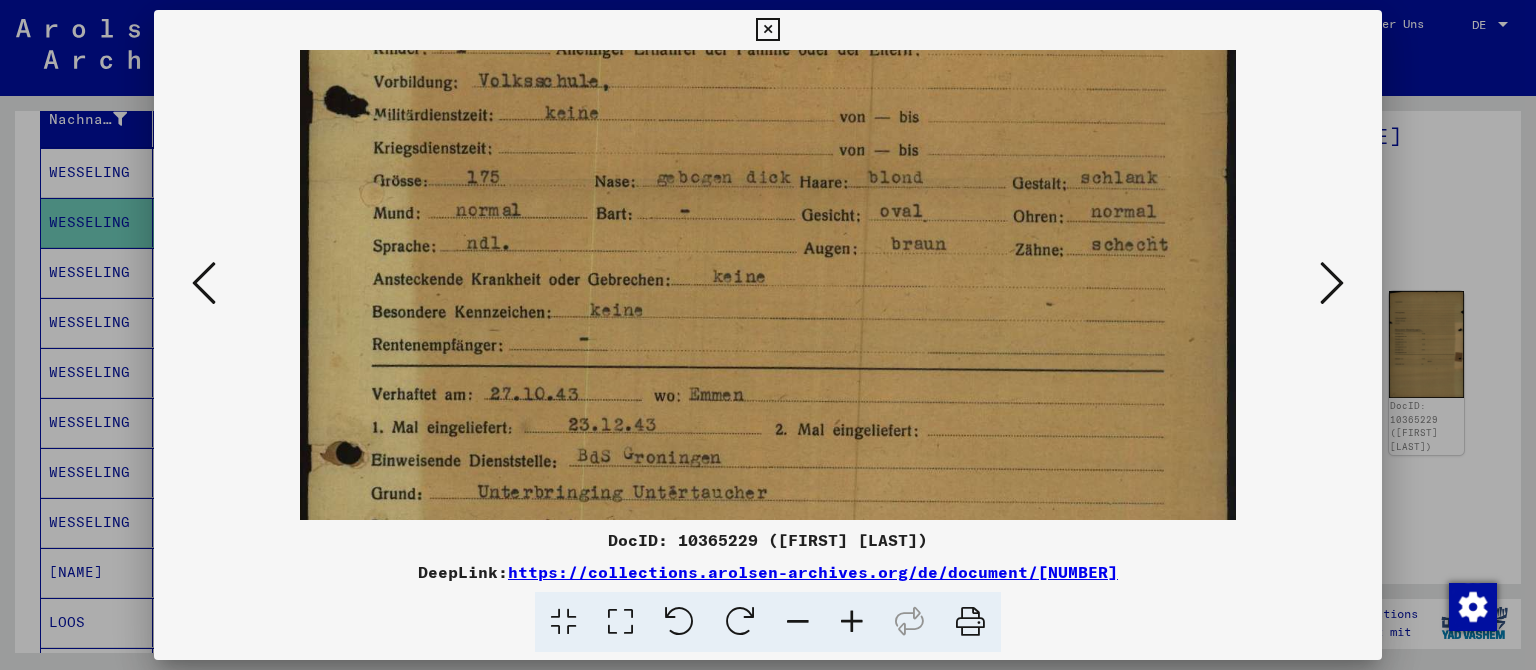 scroll, scrollTop: 475, scrollLeft: 0, axis: vertical 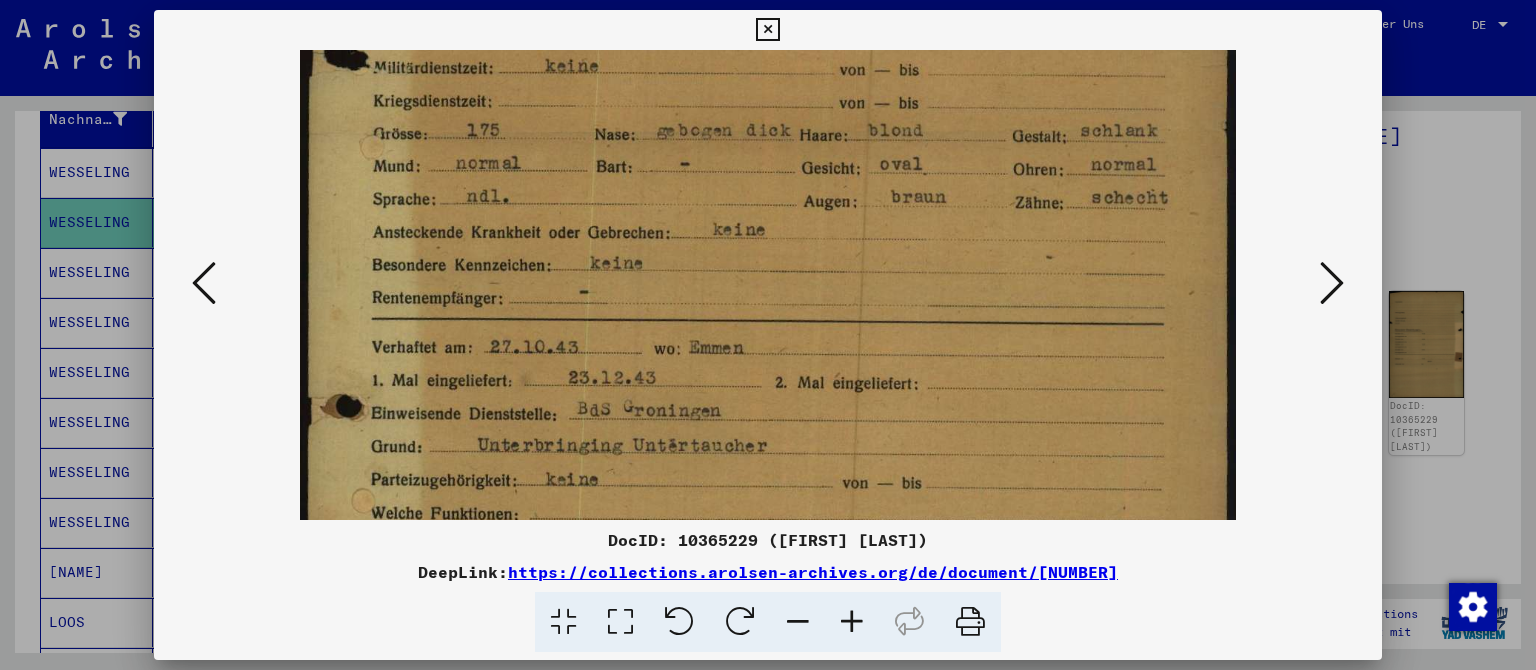 drag, startPoint x: 737, startPoint y: 343, endPoint x: 727, endPoint y: 217, distance: 126.3962 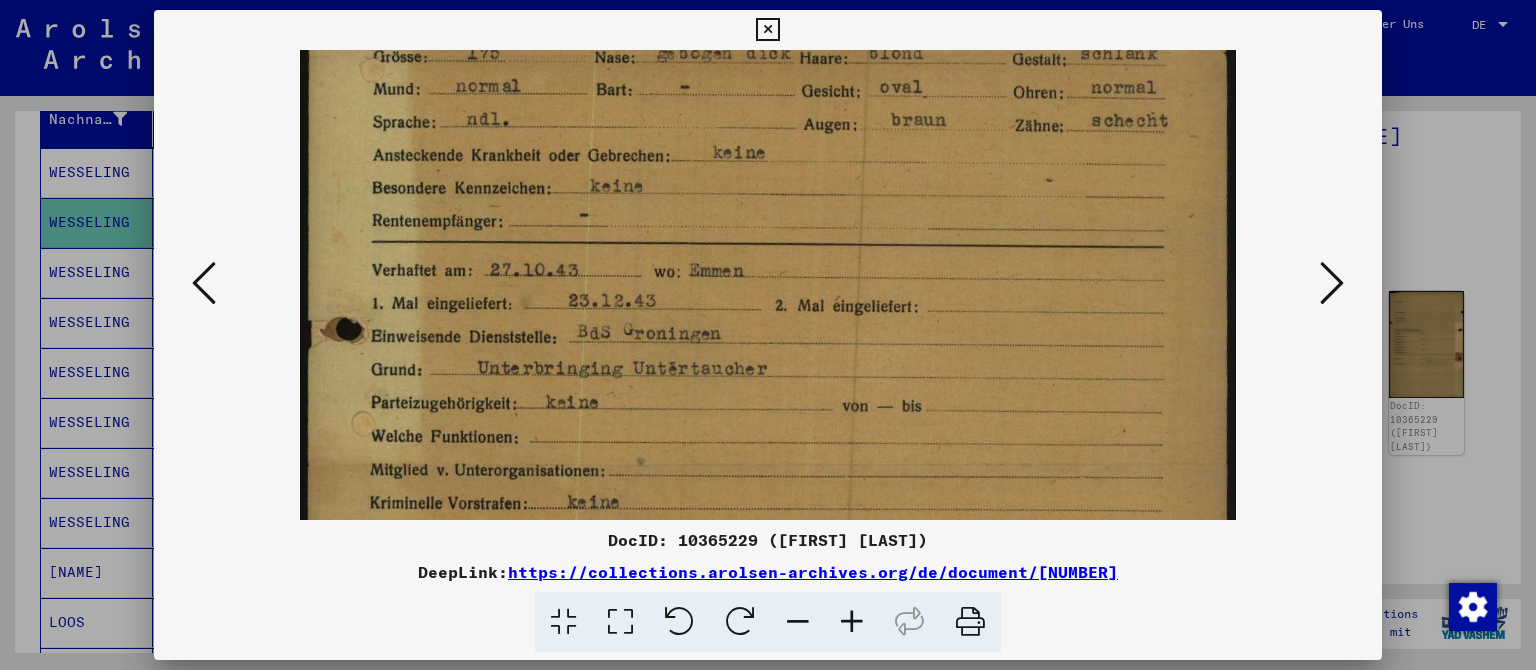 scroll, scrollTop: 587, scrollLeft: 0, axis: vertical 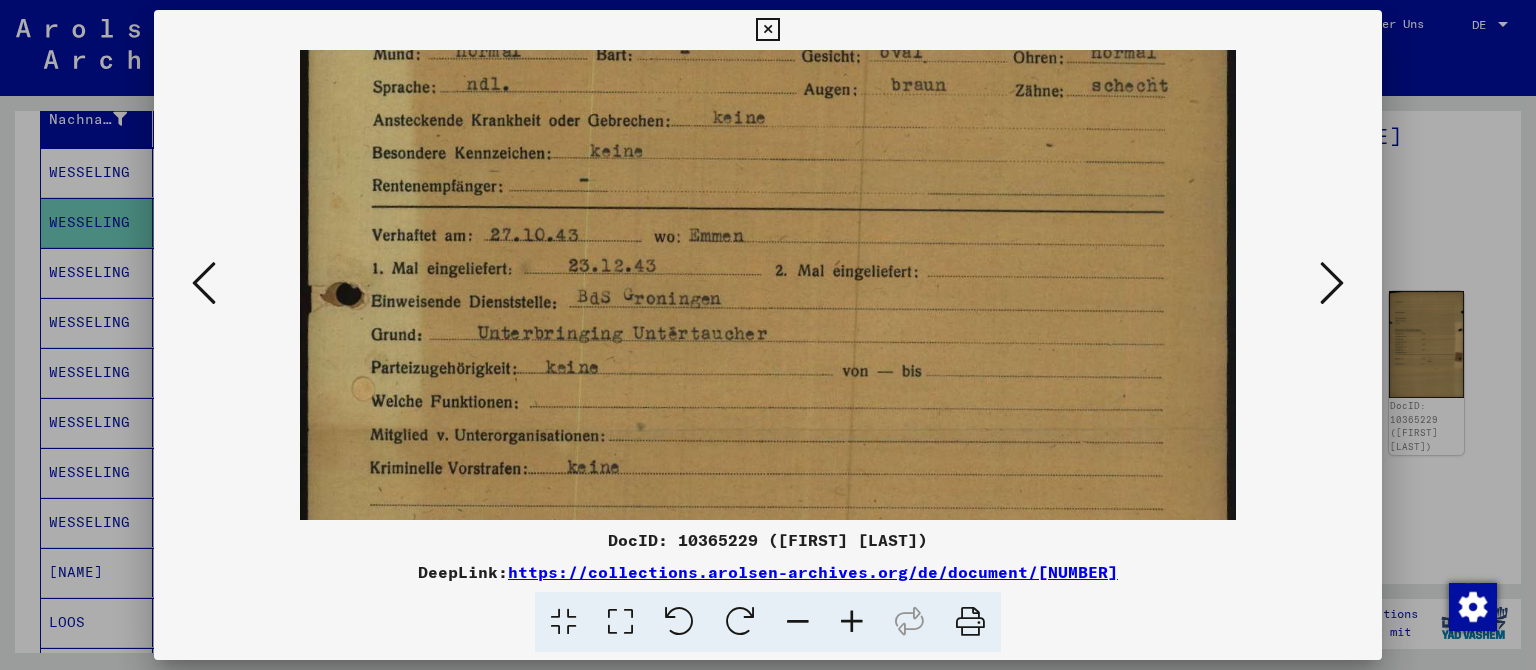 drag, startPoint x: 751, startPoint y: 355, endPoint x: 739, endPoint y: 243, distance: 112.64102 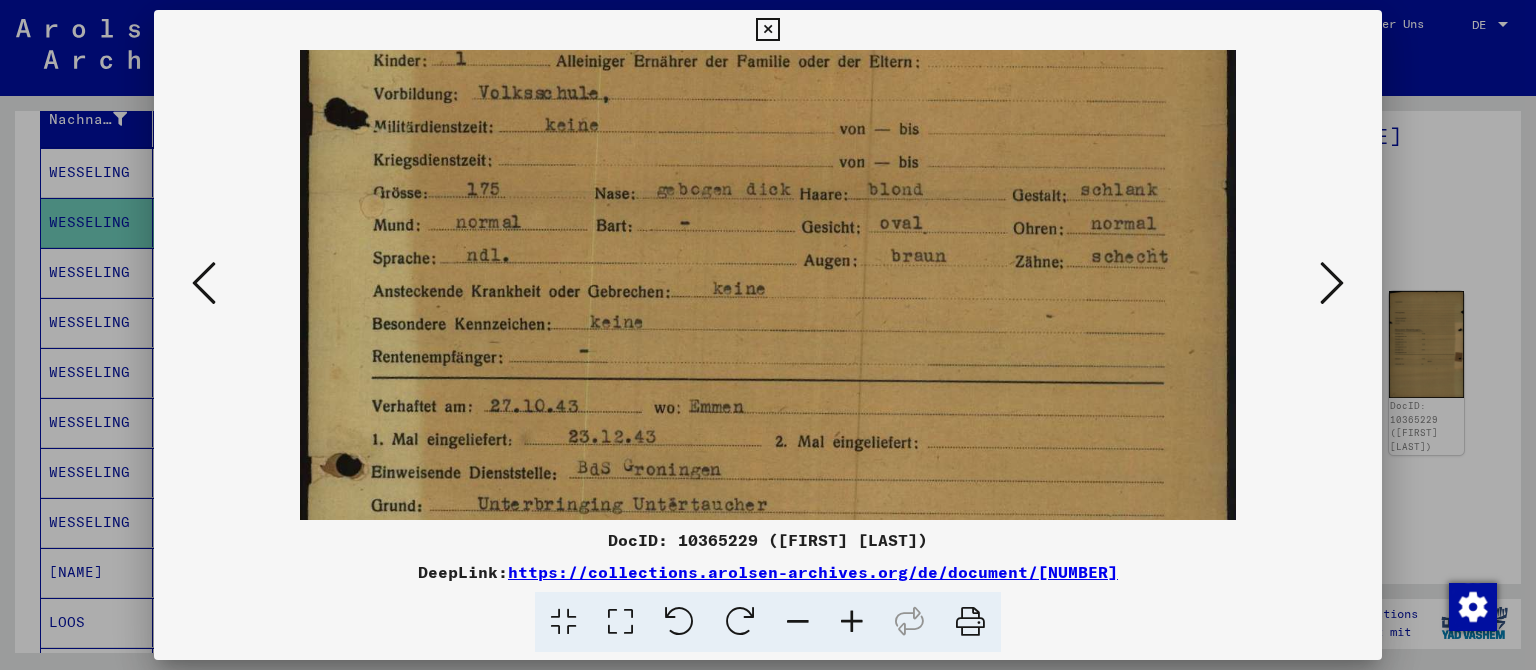 scroll, scrollTop: 415, scrollLeft: 0, axis: vertical 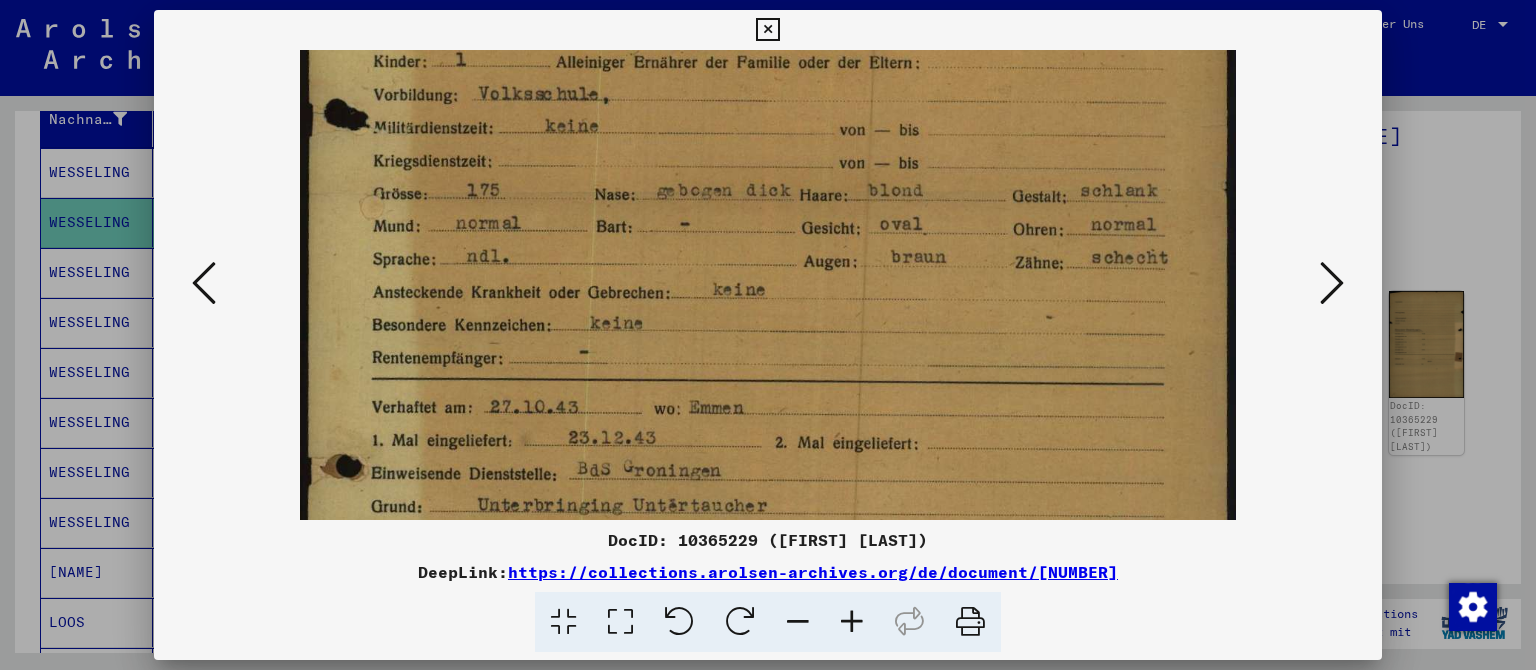 drag, startPoint x: 549, startPoint y: 186, endPoint x: 556, endPoint y: 358, distance: 172.14238 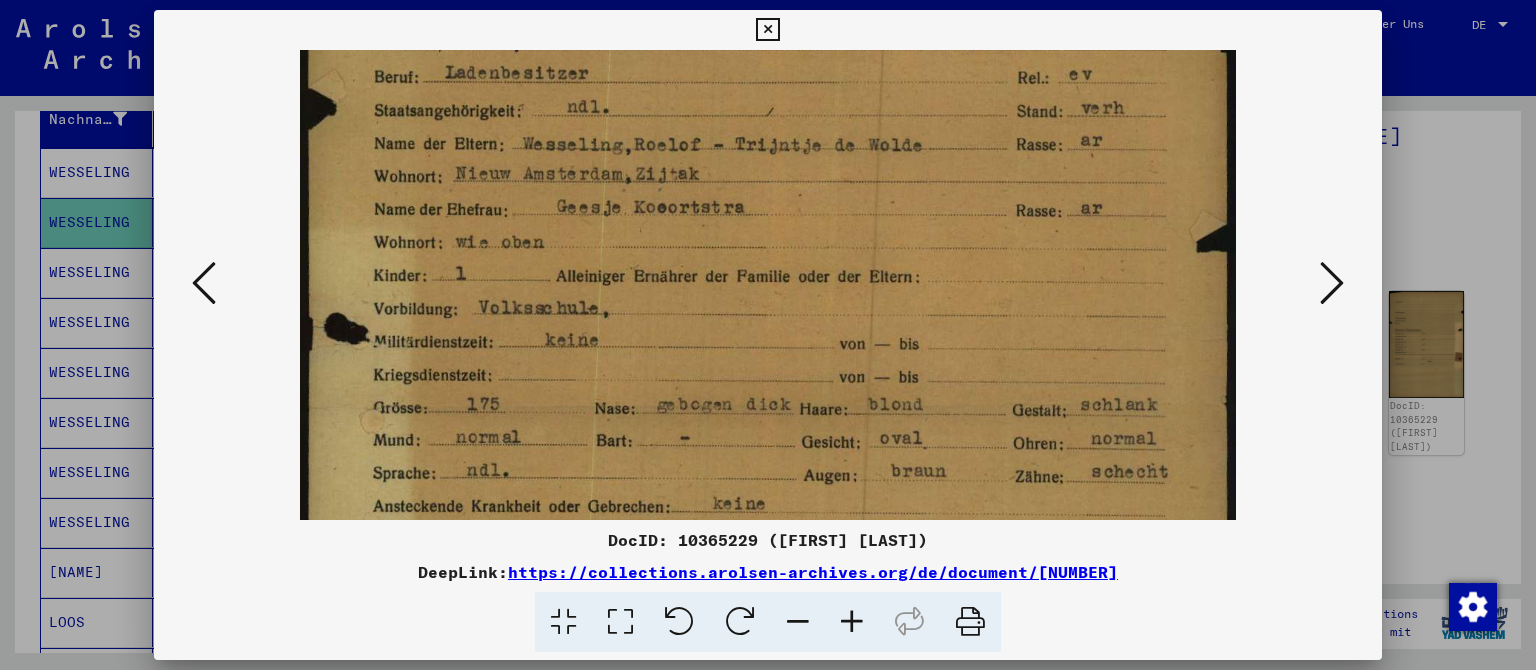 scroll, scrollTop: 200, scrollLeft: 0, axis: vertical 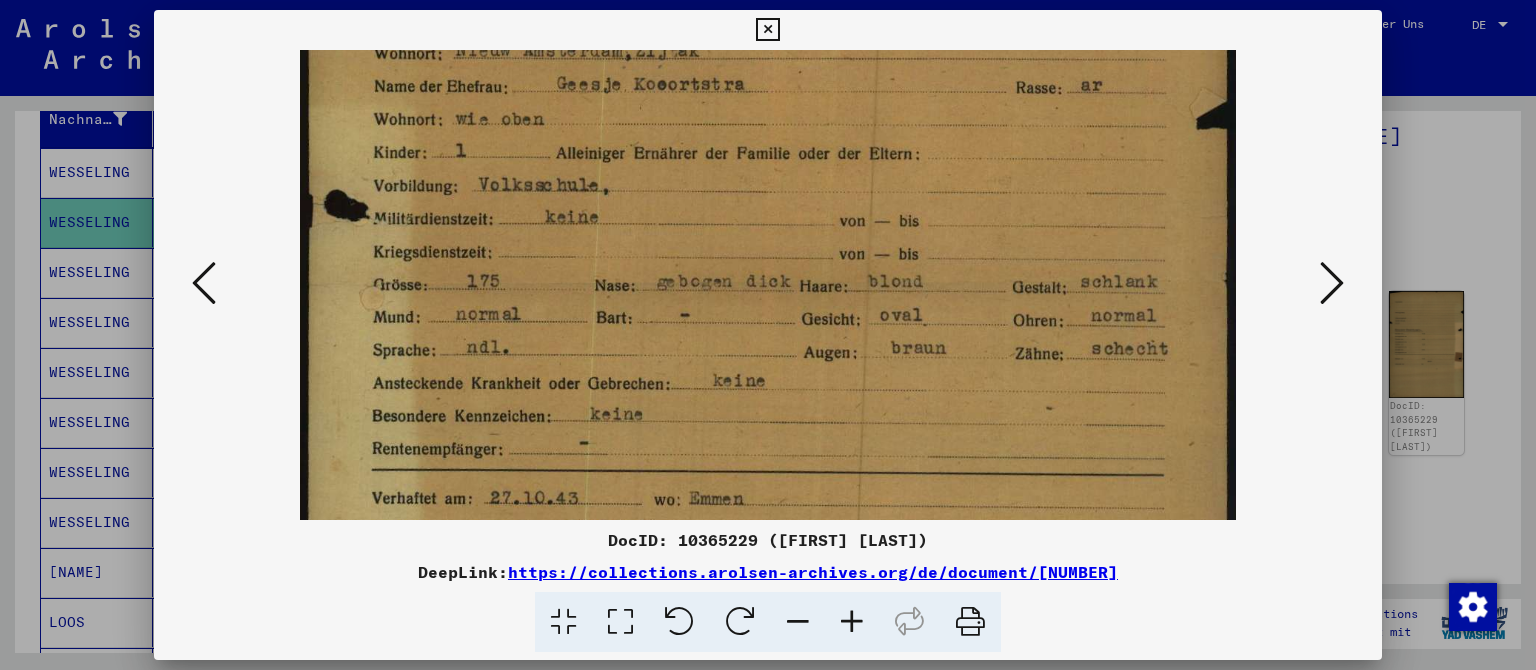 drag, startPoint x: 615, startPoint y: 164, endPoint x: 634, endPoint y: 256, distance: 93.941475 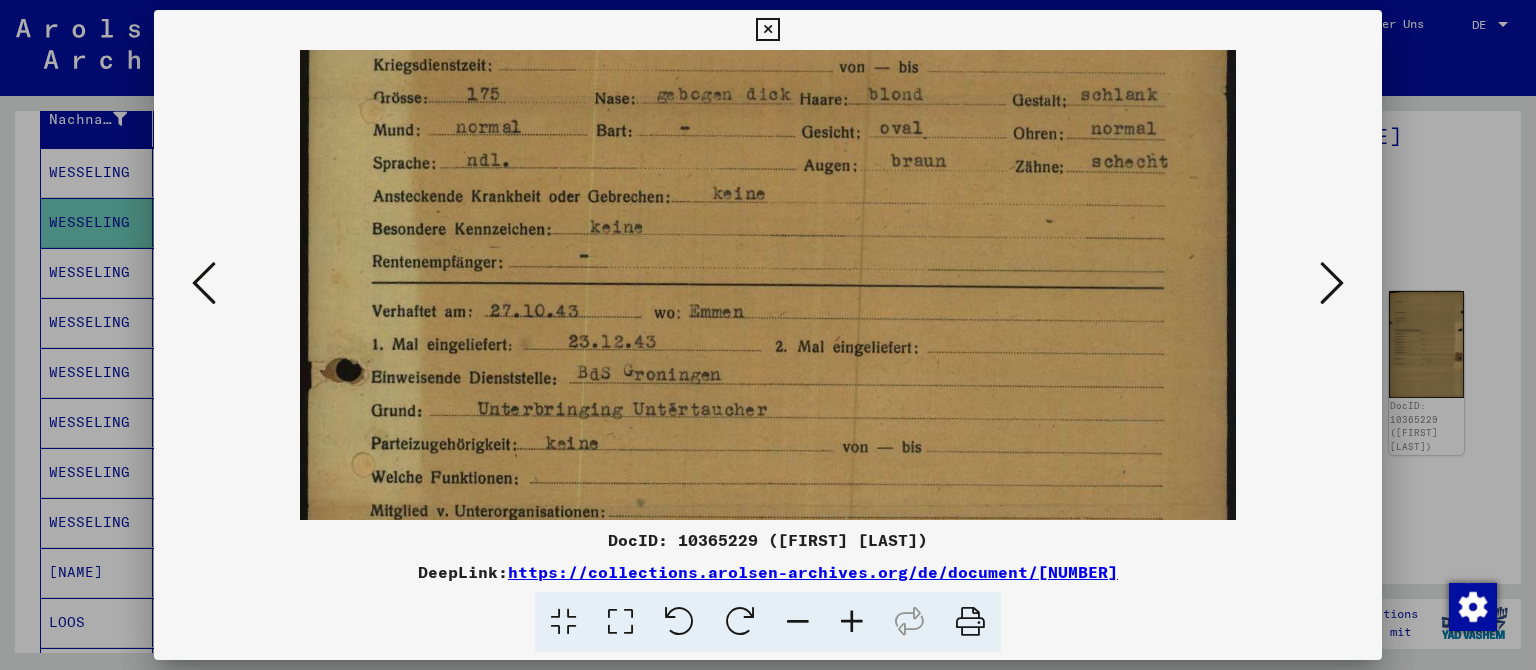 scroll, scrollTop: 563, scrollLeft: 0, axis: vertical 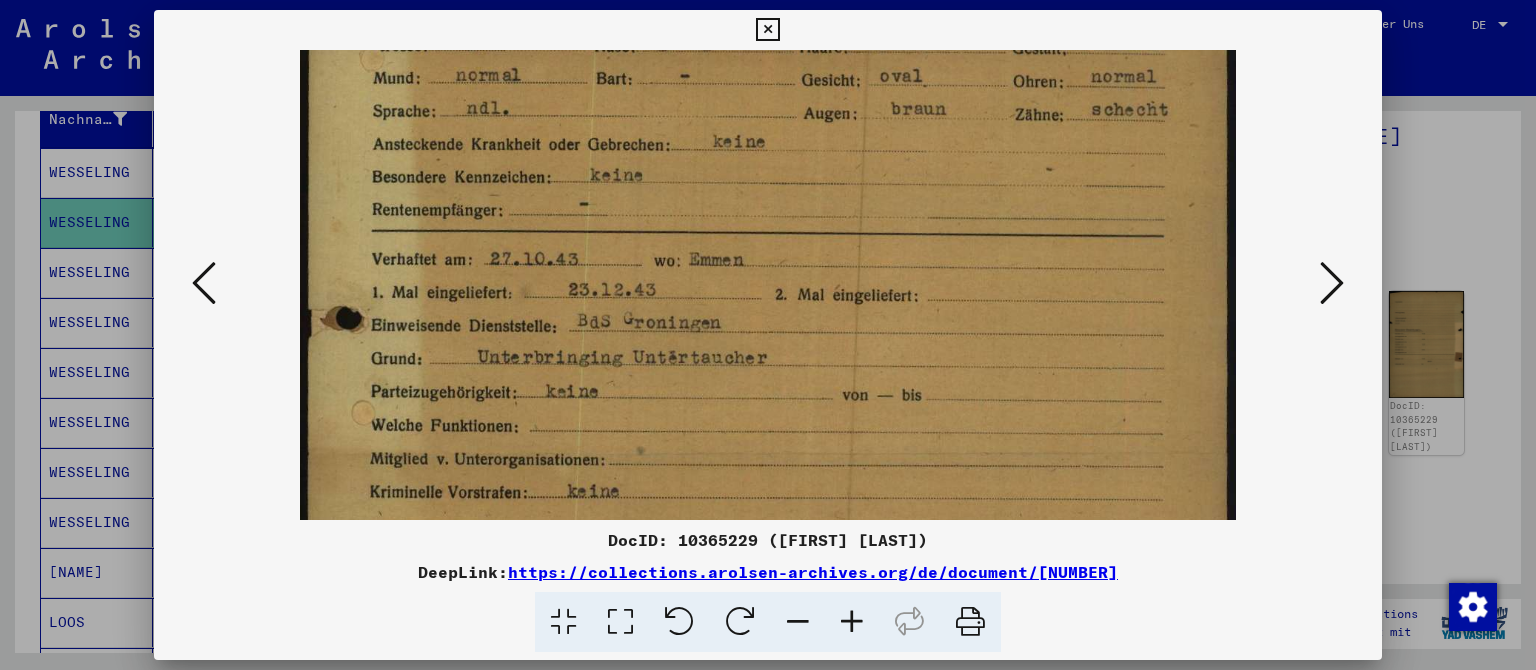 drag, startPoint x: 680, startPoint y: 430, endPoint x: 702, endPoint y: 190, distance: 241.00623 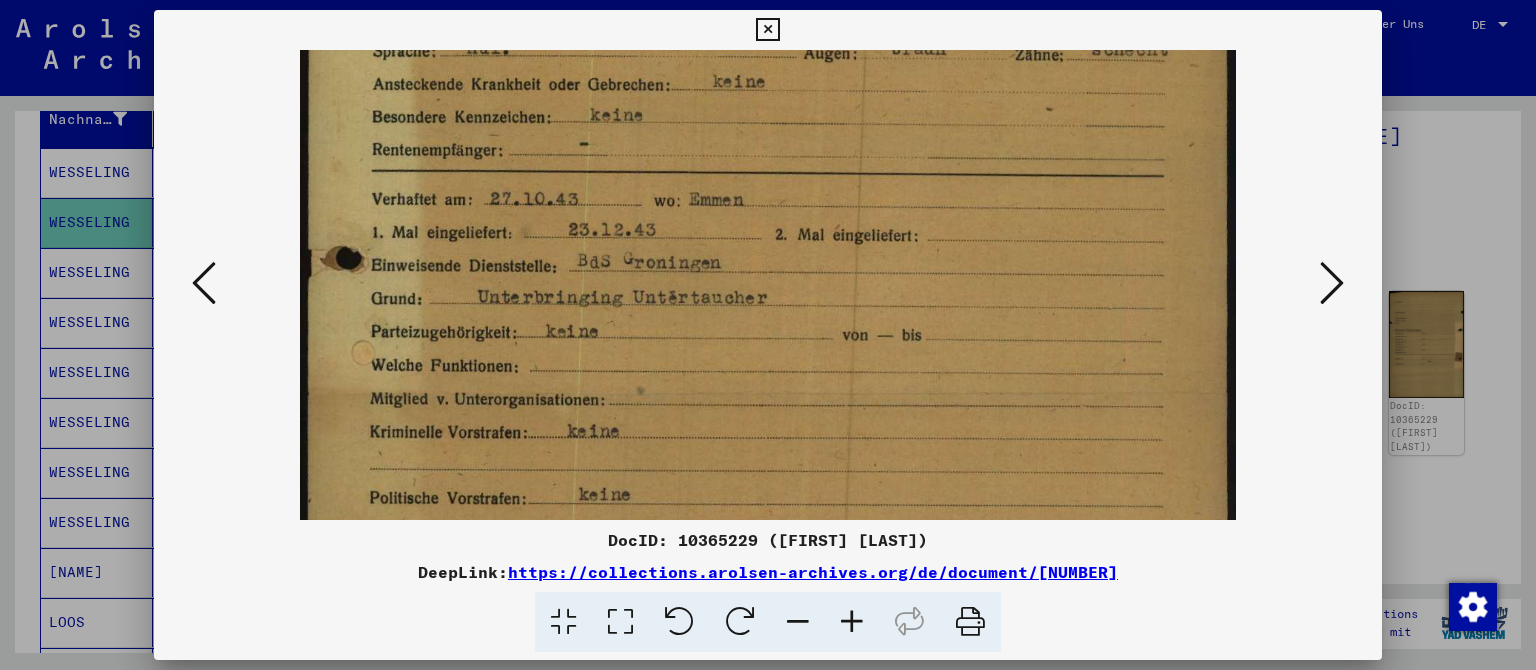 drag, startPoint x: 884, startPoint y: 362, endPoint x: 899, endPoint y: 302, distance: 61.846584 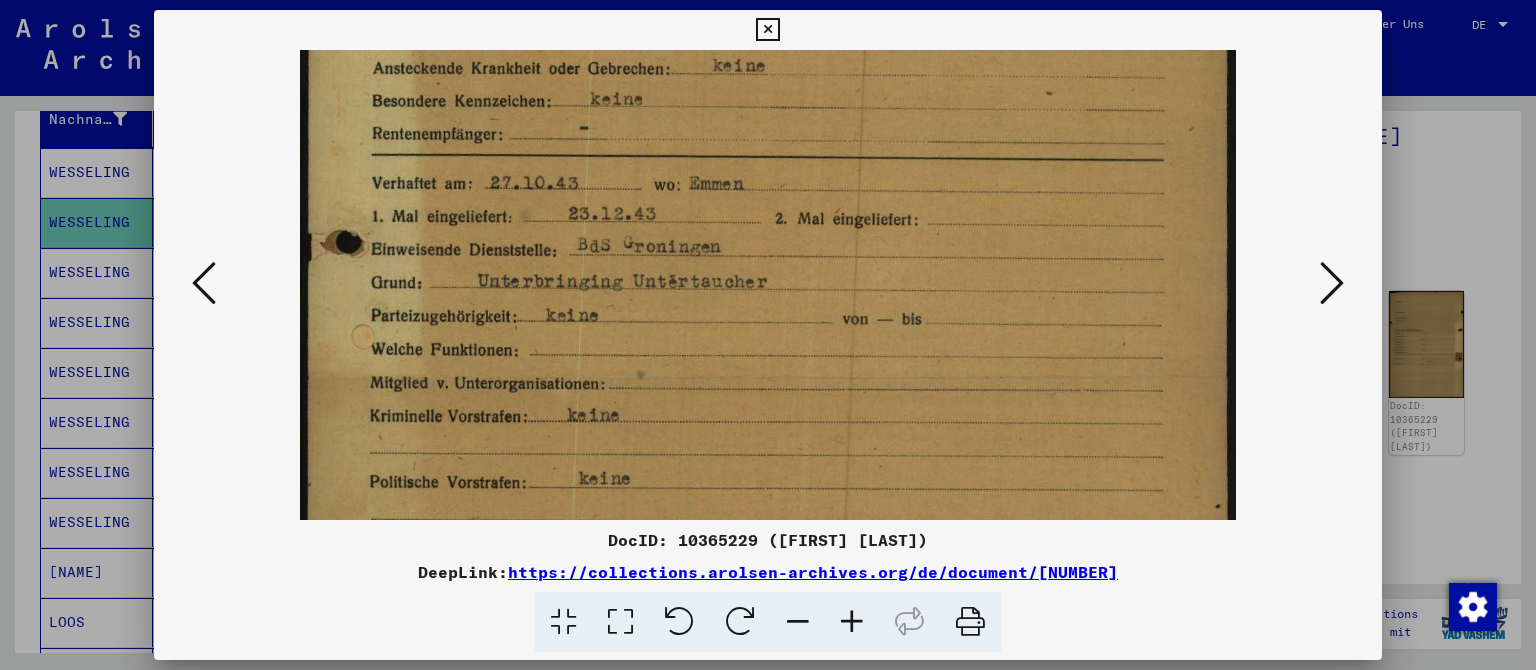 scroll, scrollTop: 699, scrollLeft: 0, axis: vertical 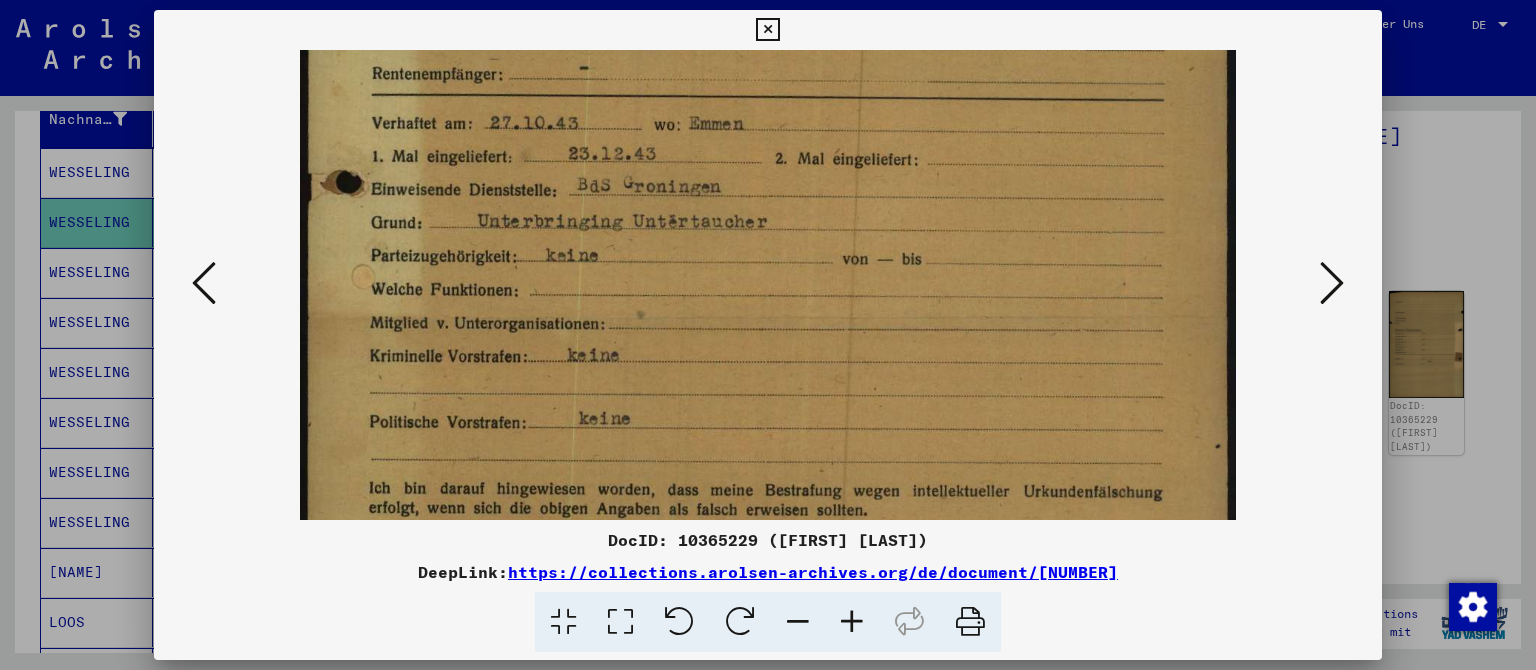 drag, startPoint x: 871, startPoint y: 396, endPoint x: 886, endPoint y: 320, distance: 77.46612 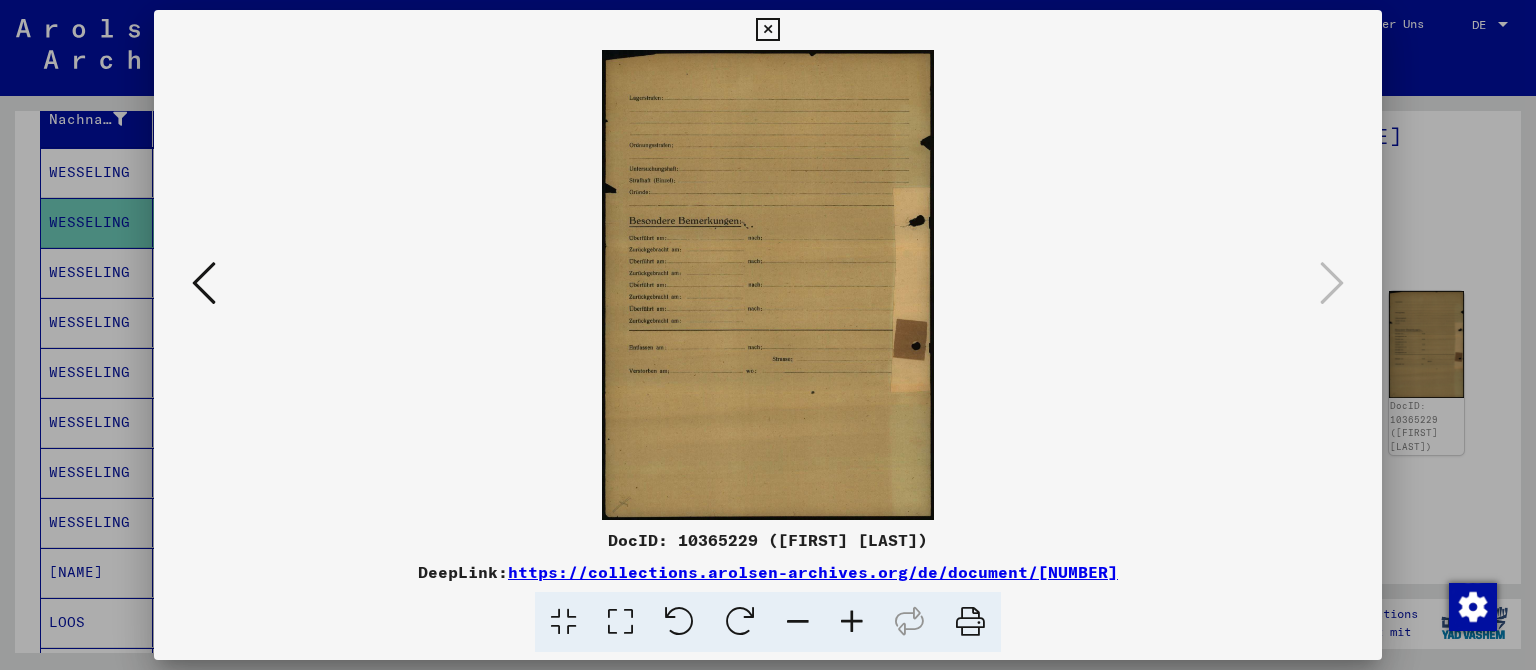 click at bounding box center (767, 30) 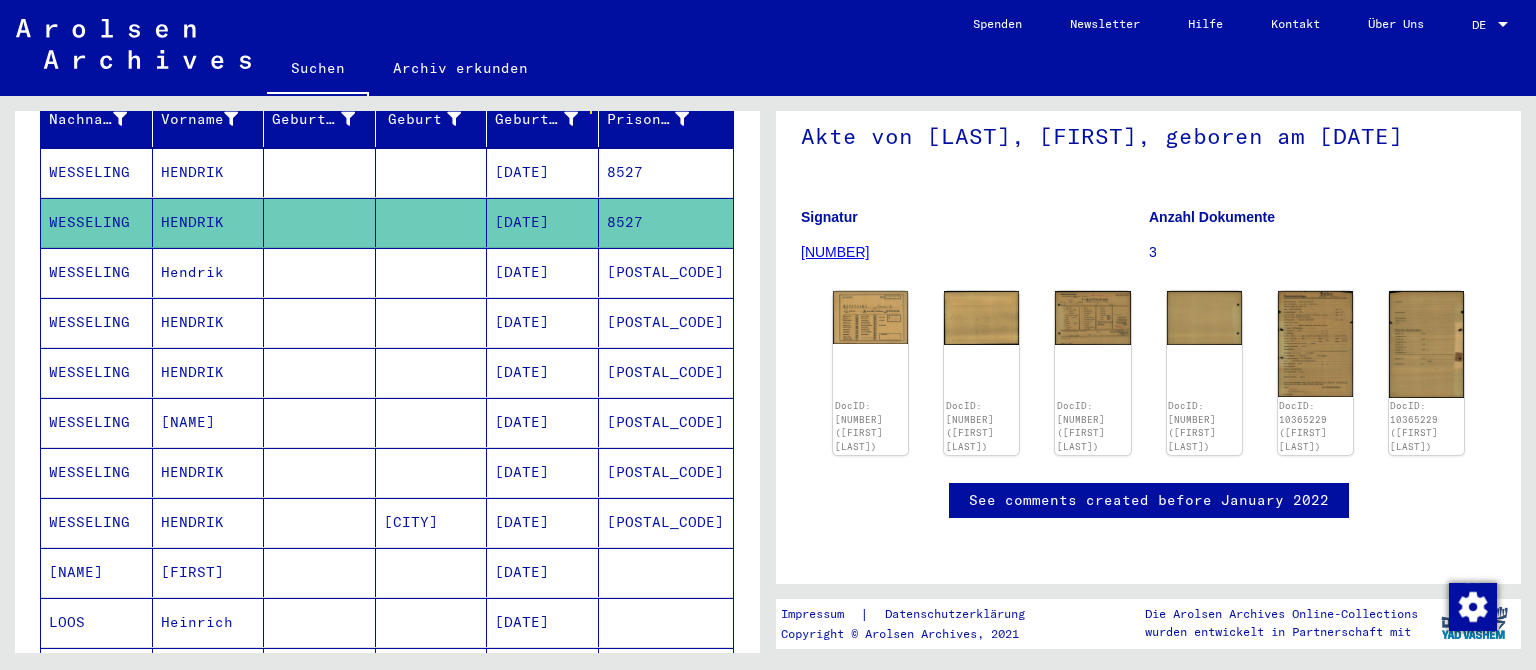 click on "Hendrik" at bounding box center (209, 322) 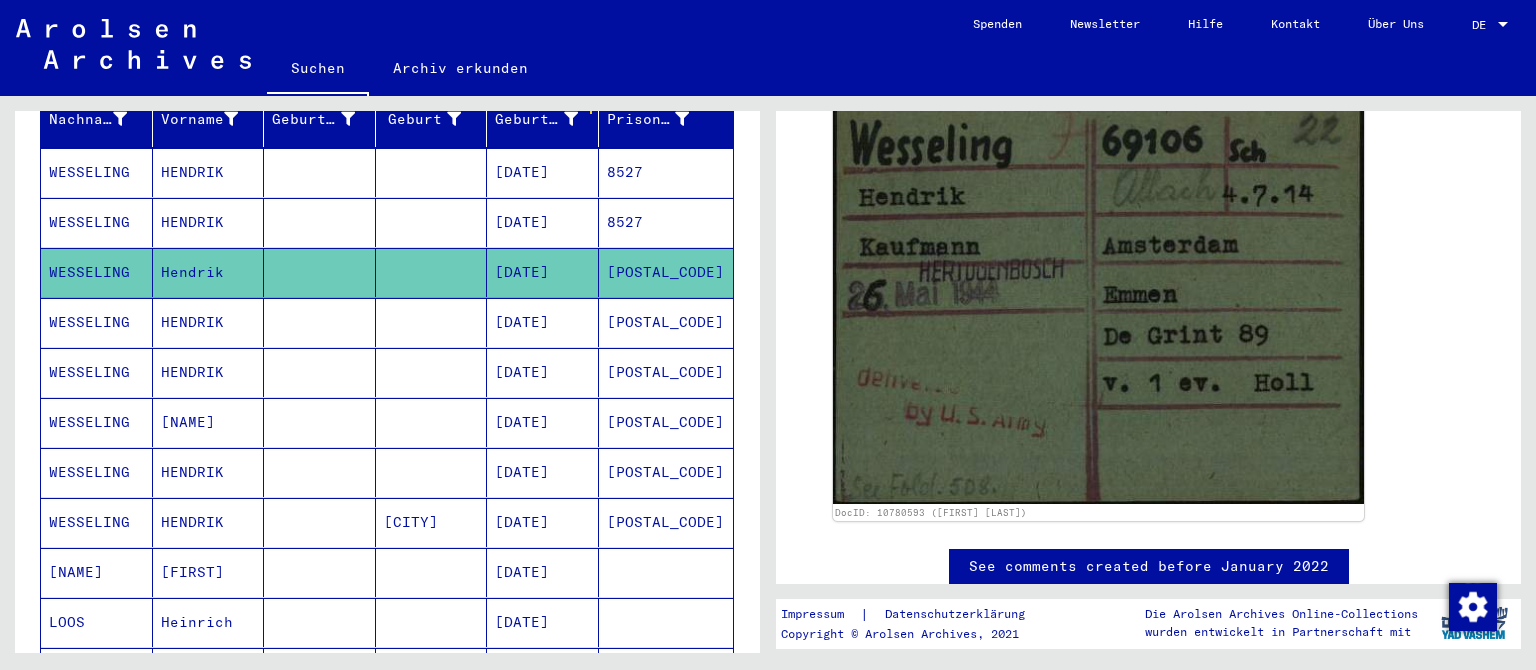 scroll, scrollTop: 331, scrollLeft: 0, axis: vertical 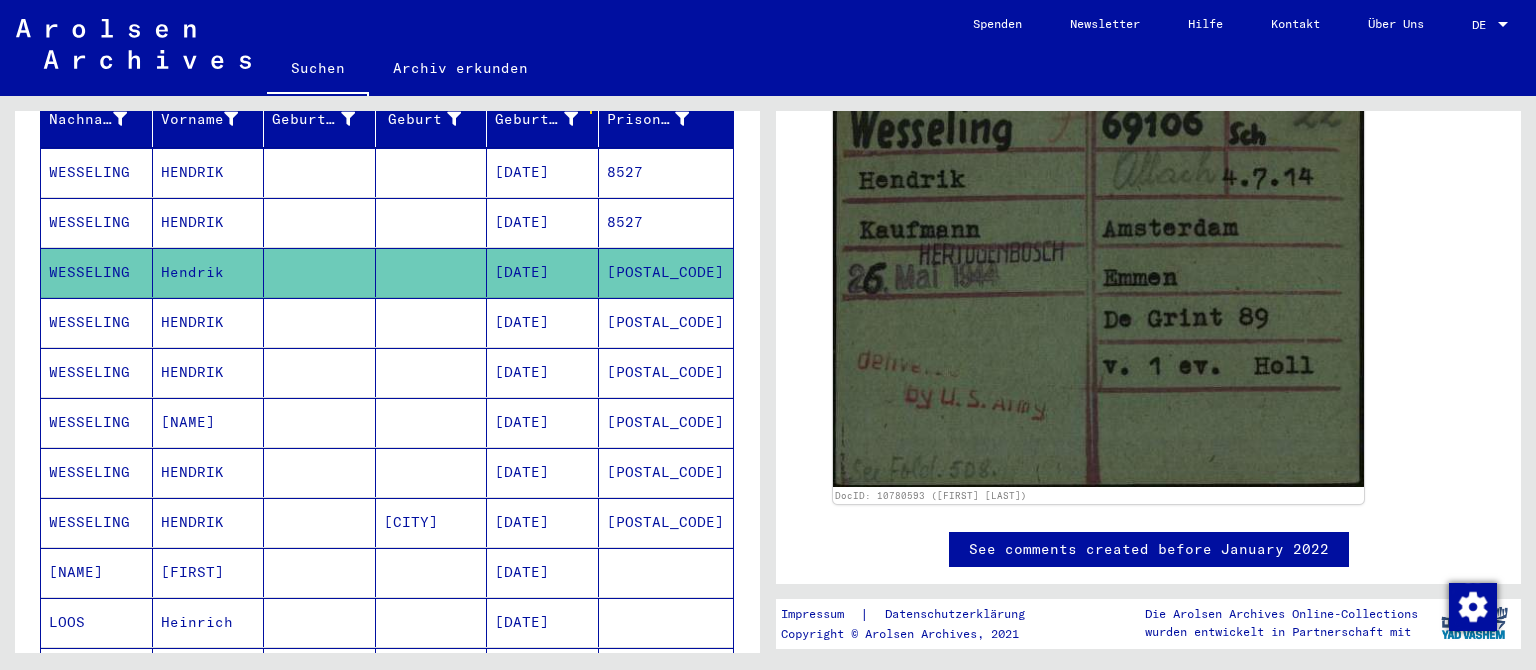 click on "HENDRIK" at bounding box center (209, 372) 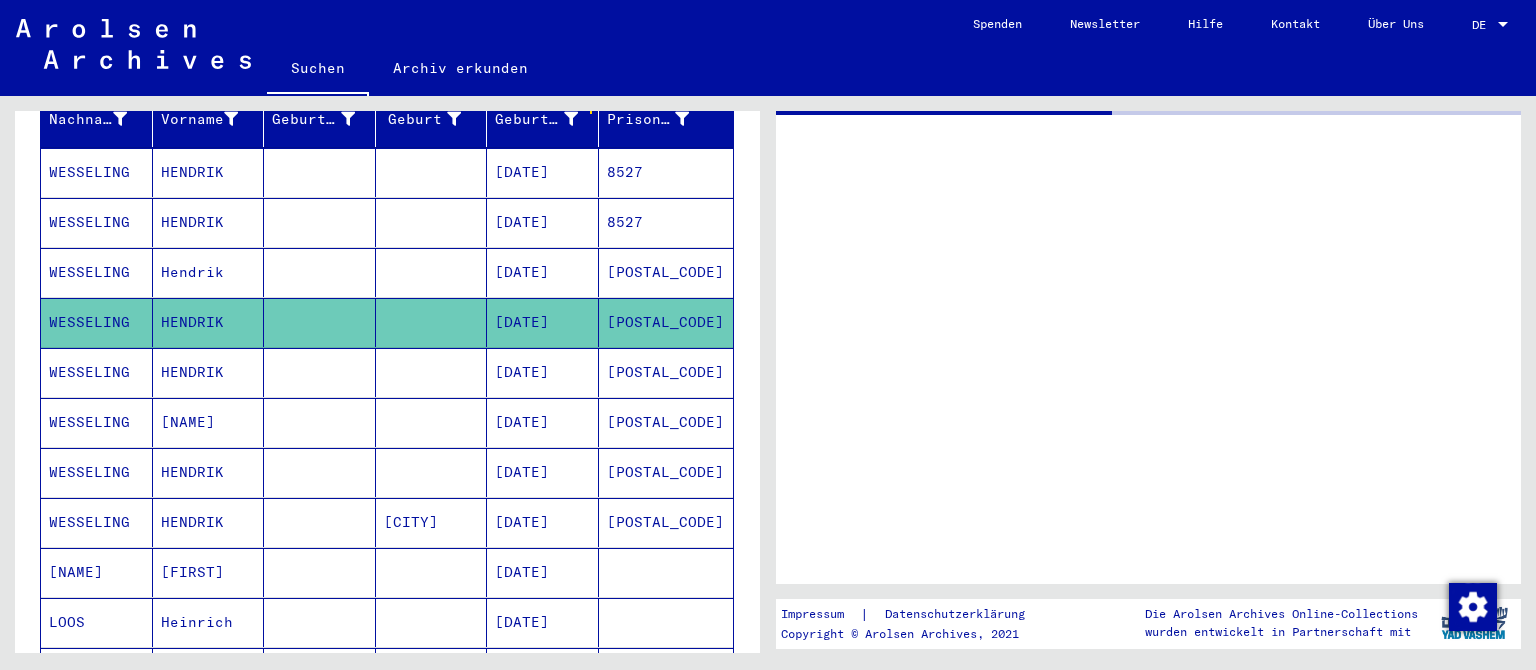 scroll, scrollTop: 0, scrollLeft: 0, axis: both 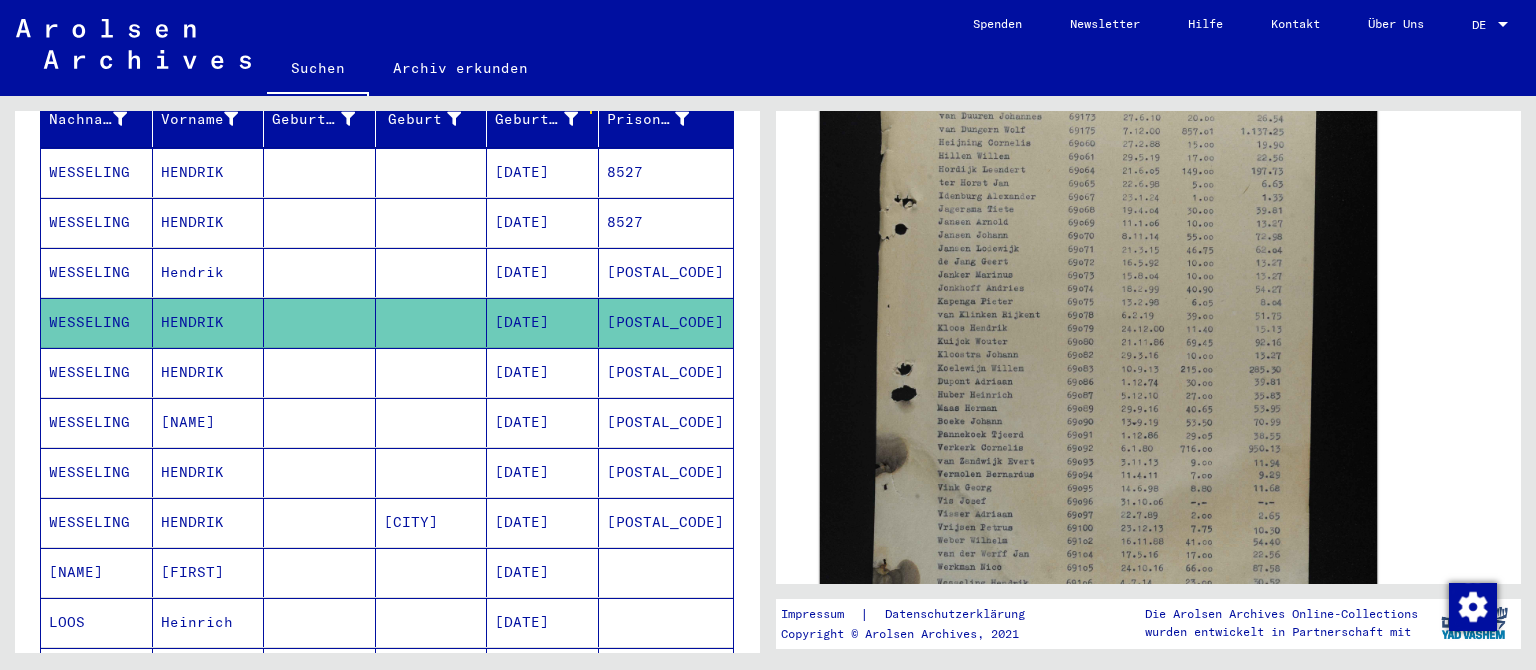 click 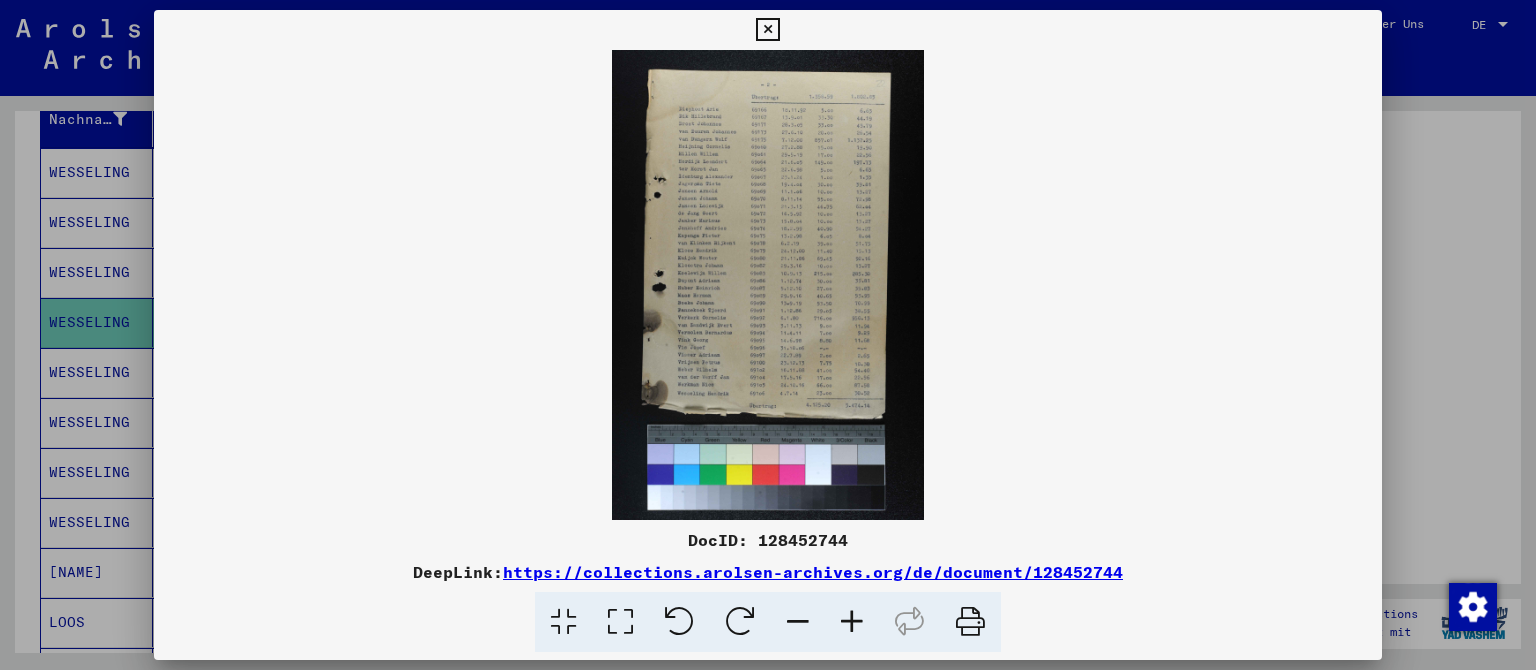 click at bounding box center (852, 622) 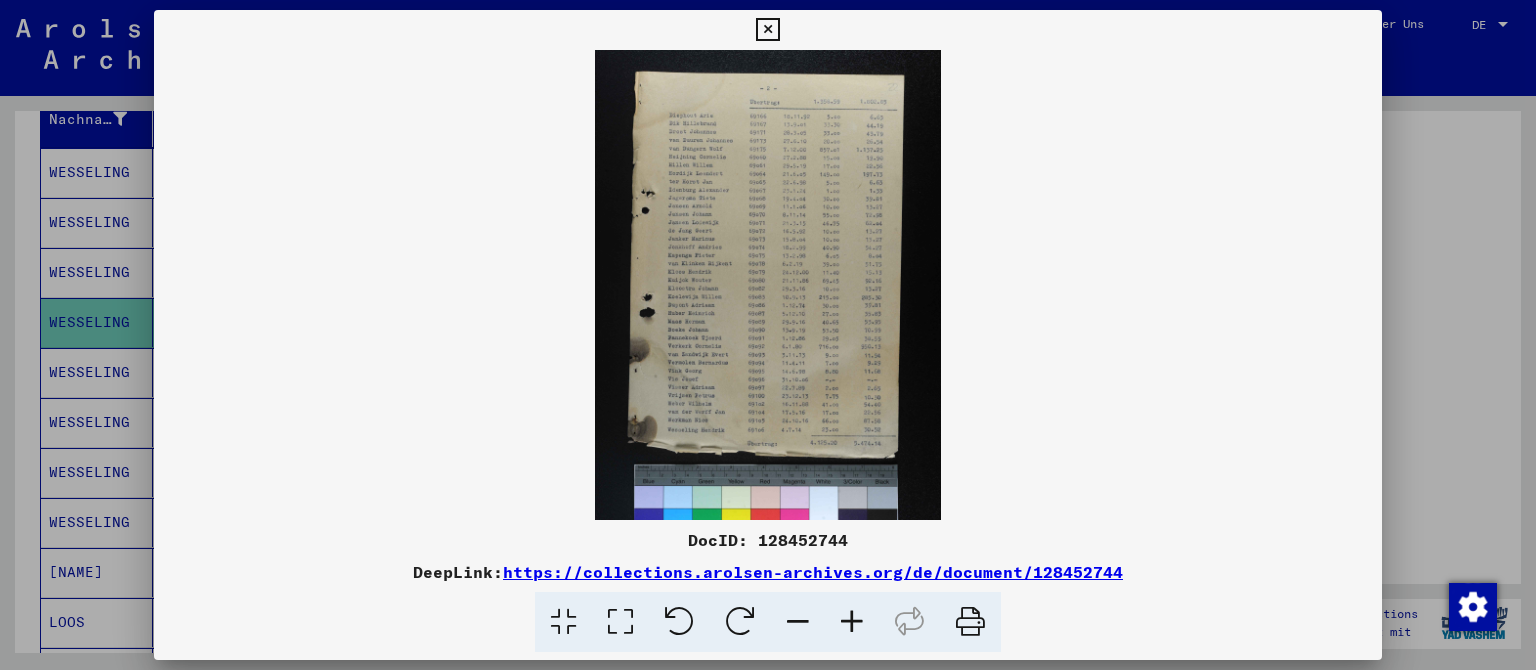 click at bounding box center (852, 622) 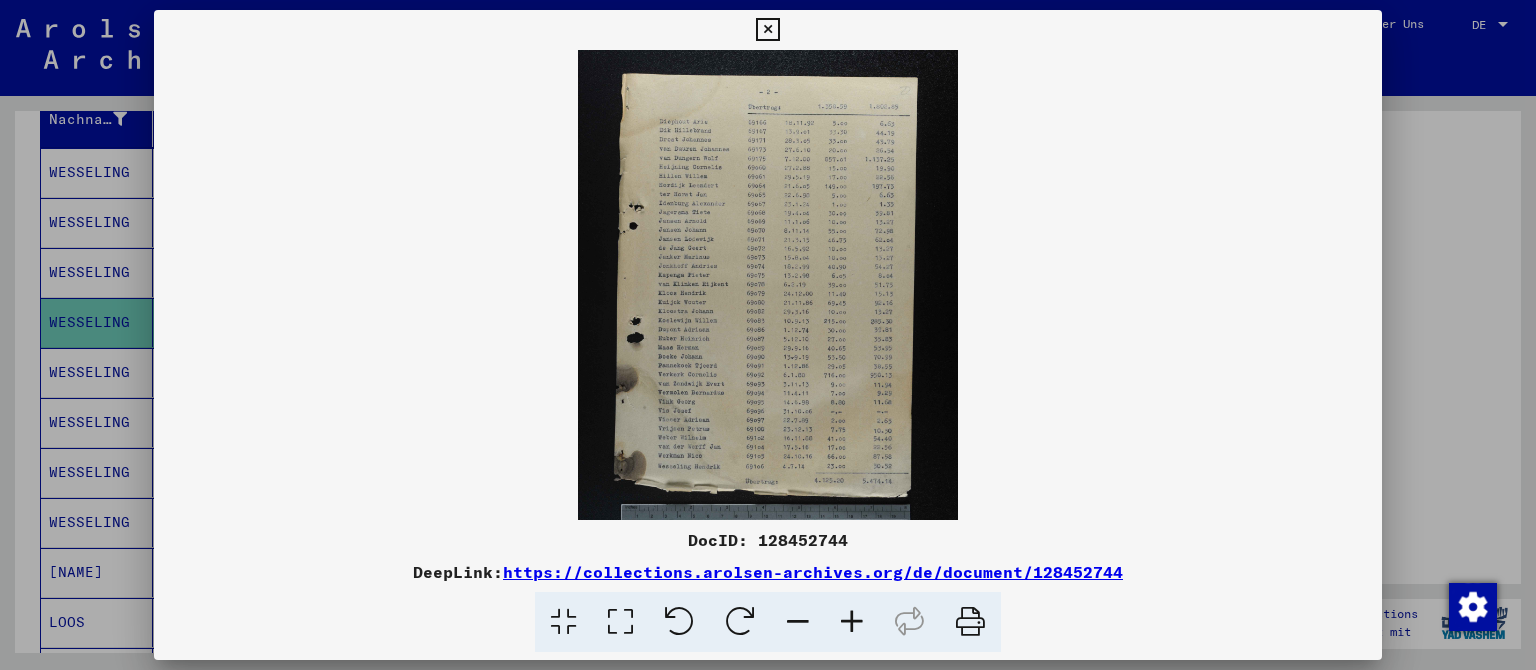 click at bounding box center (852, 622) 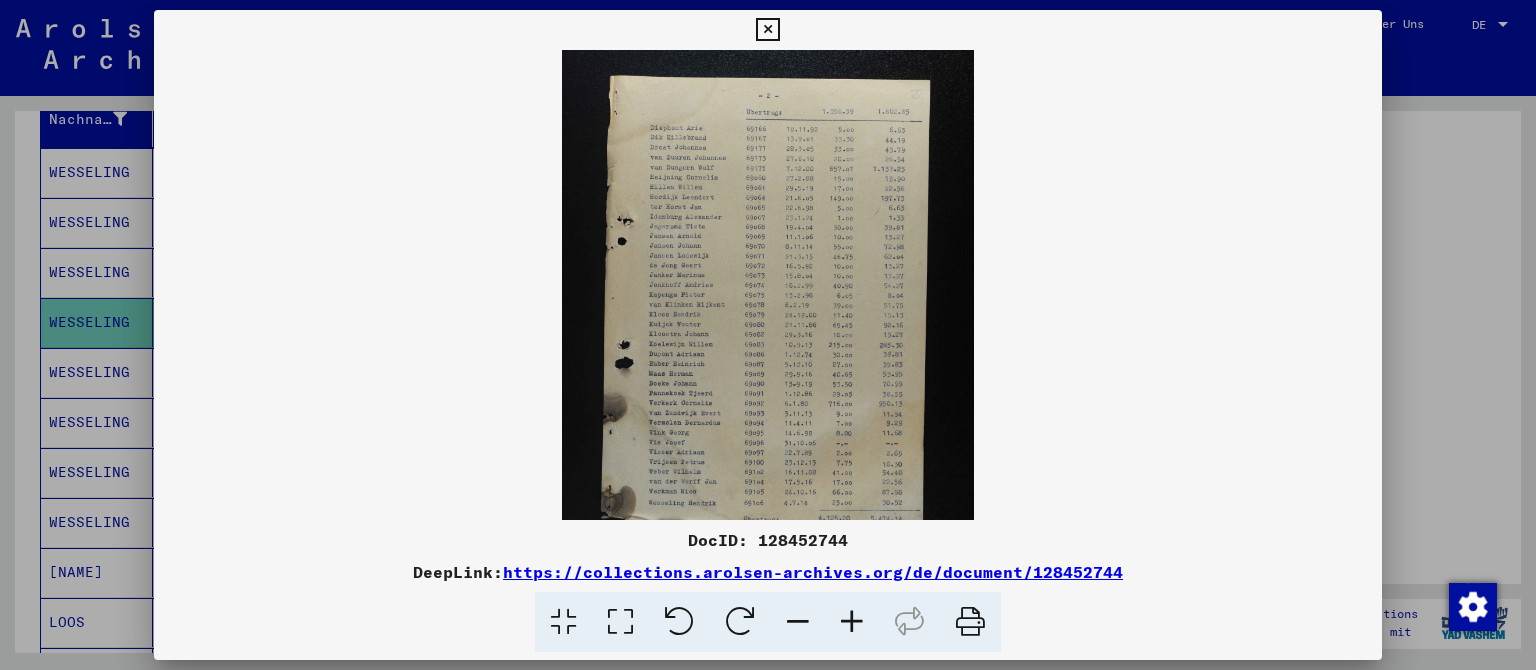 click at bounding box center (852, 622) 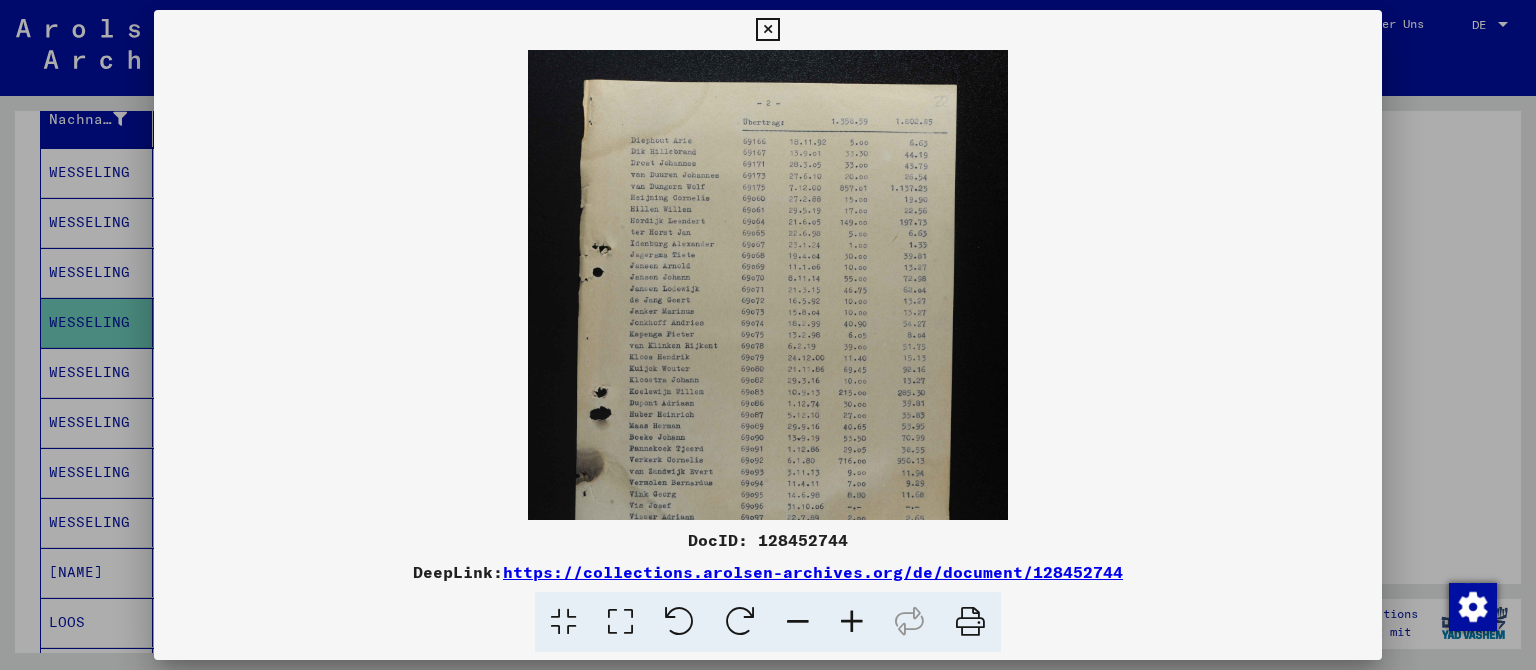 click at bounding box center (852, 622) 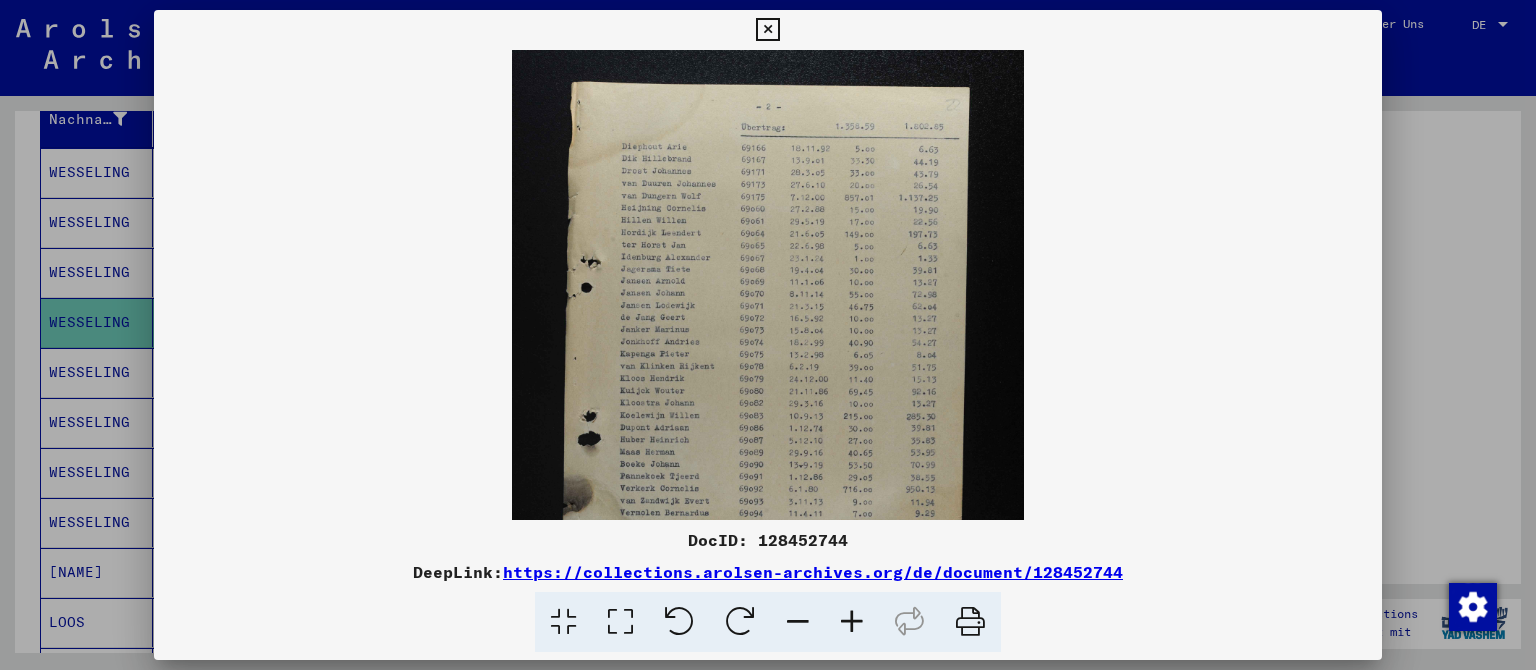 click at bounding box center [852, 622] 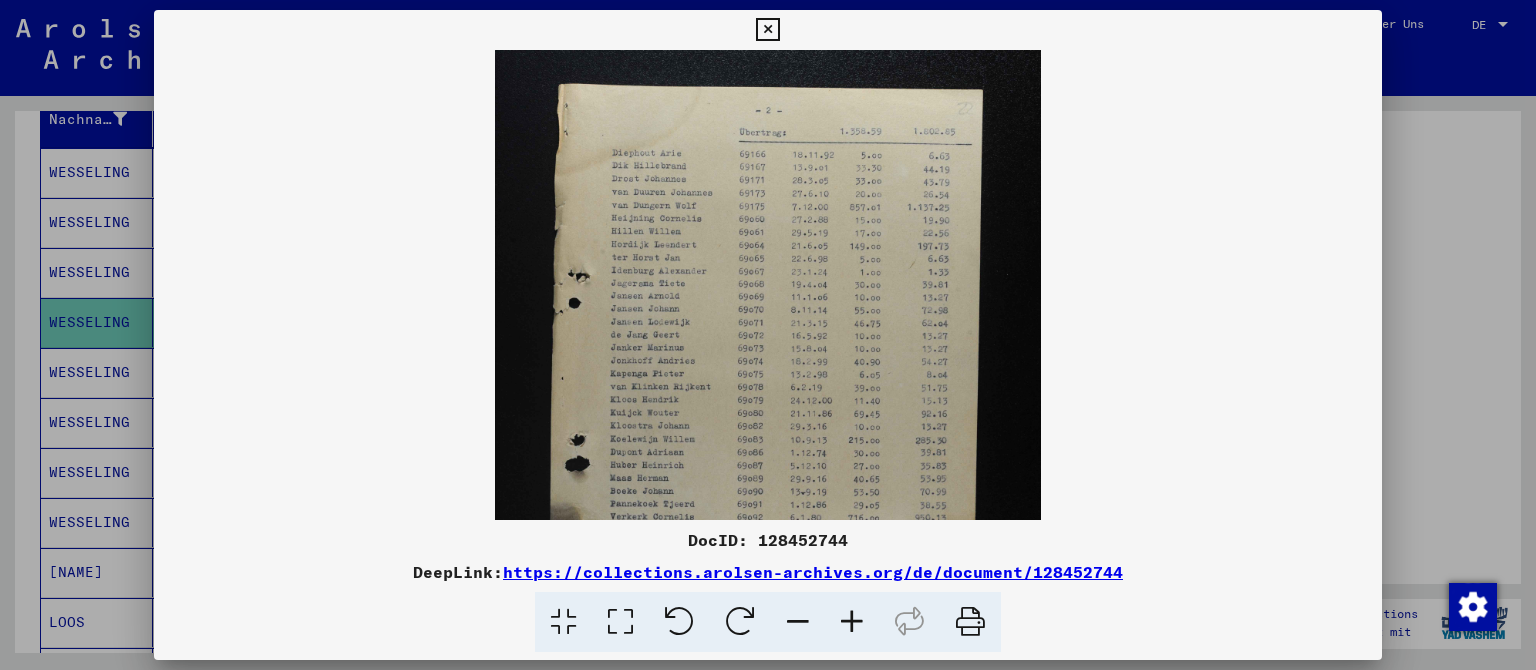 click at bounding box center (852, 622) 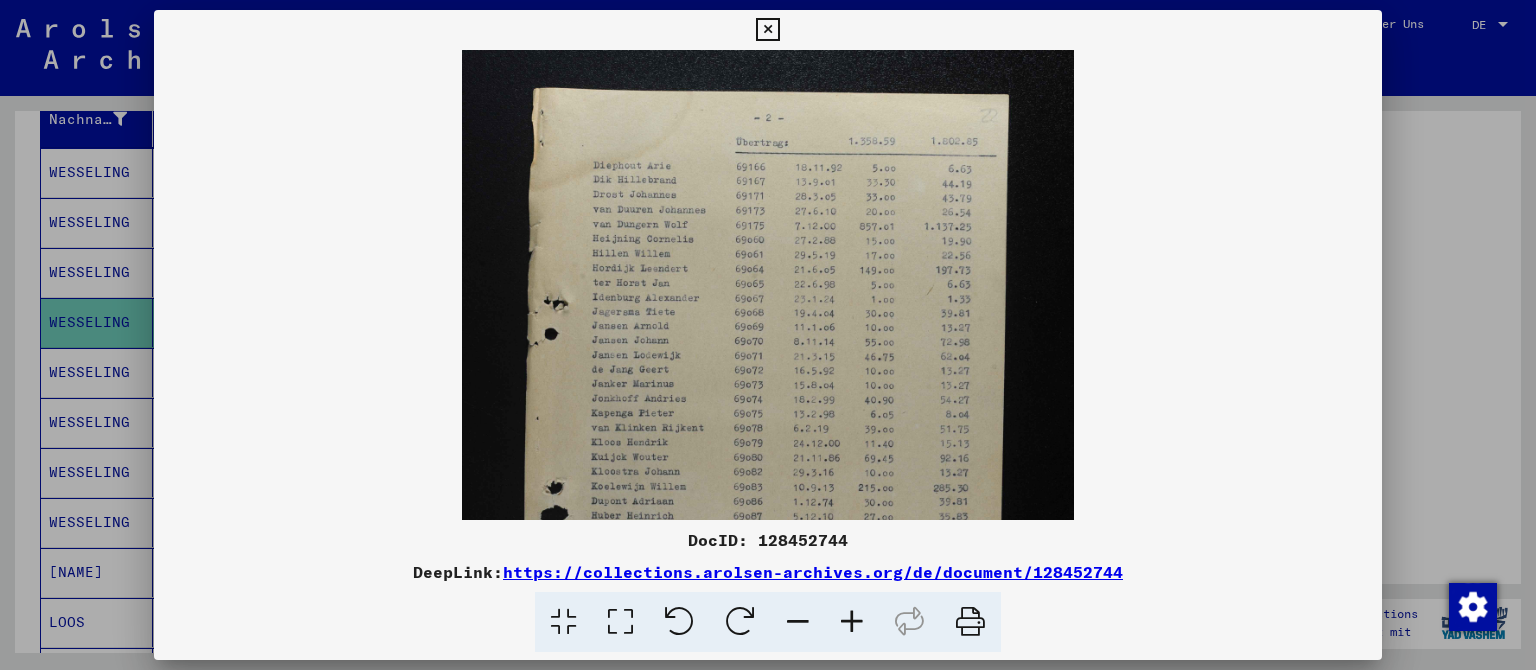 click at bounding box center [852, 622] 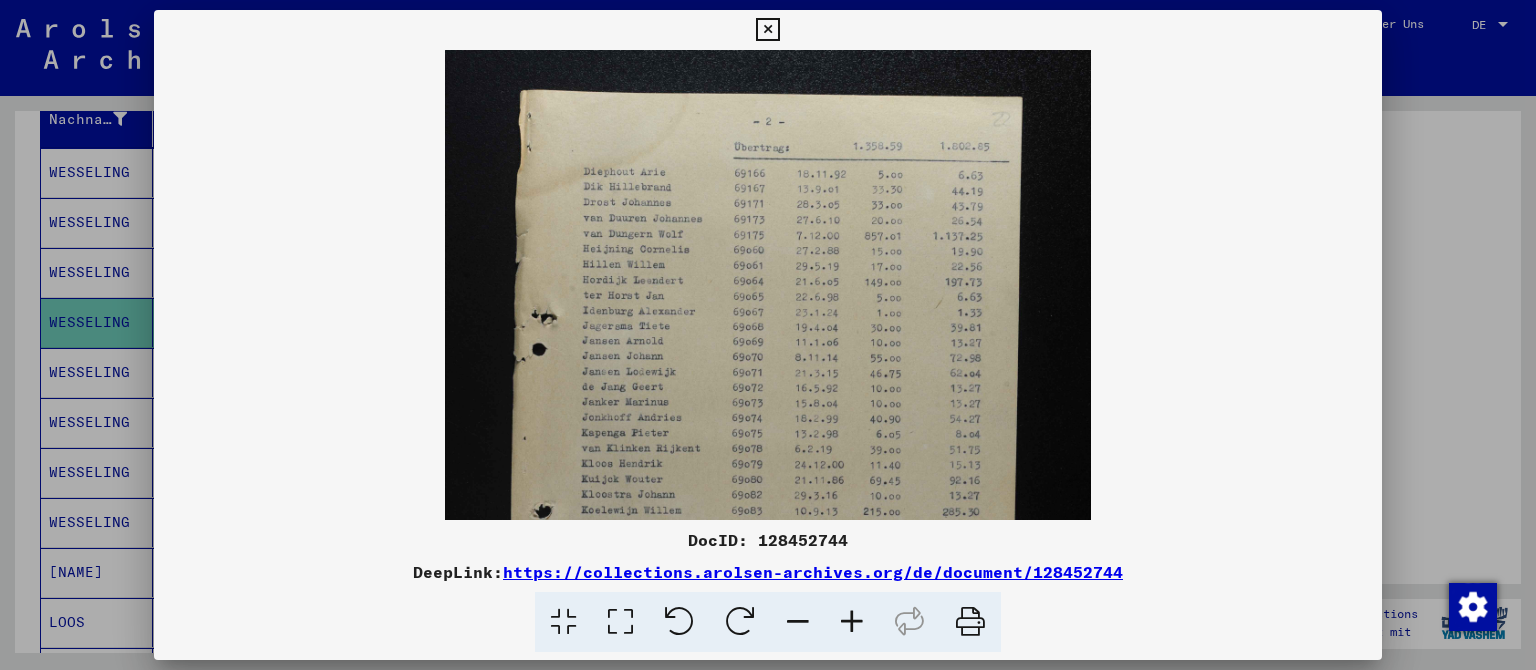 click at bounding box center (852, 622) 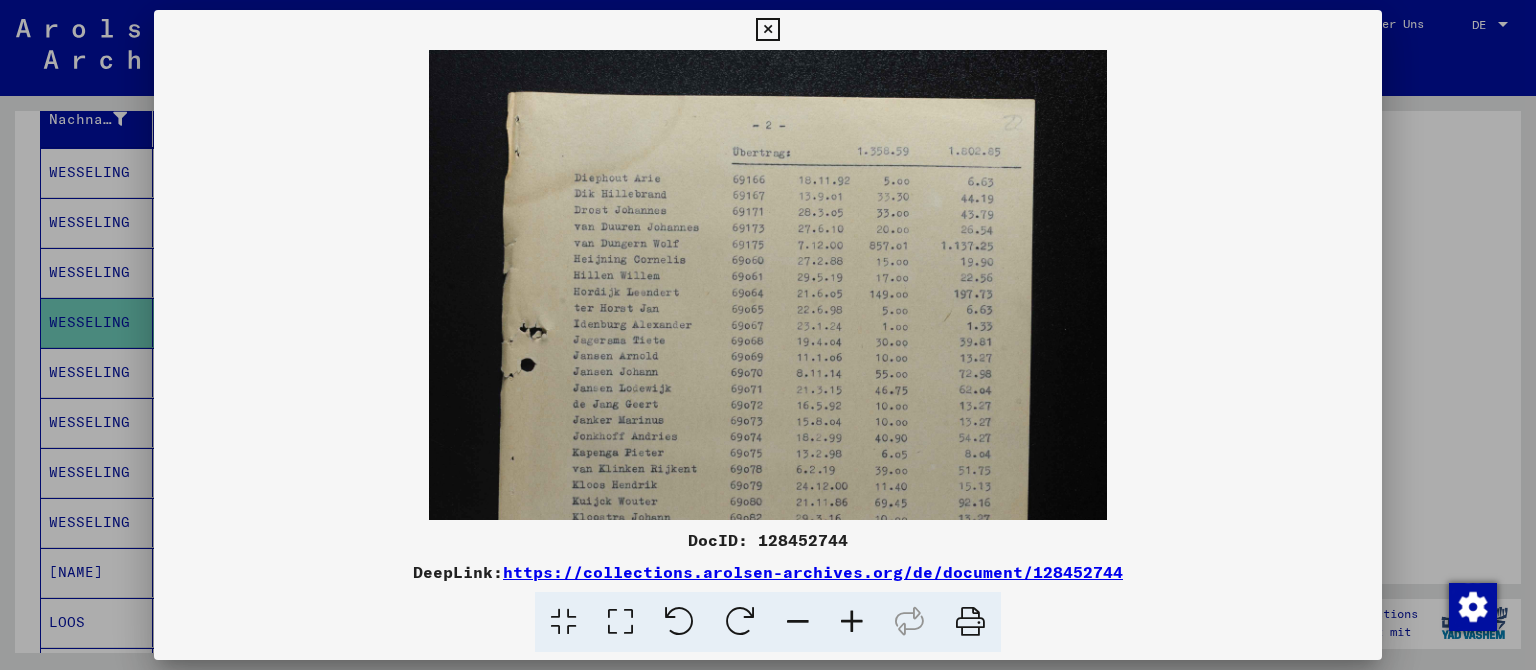 click at bounding box center [852, 622] 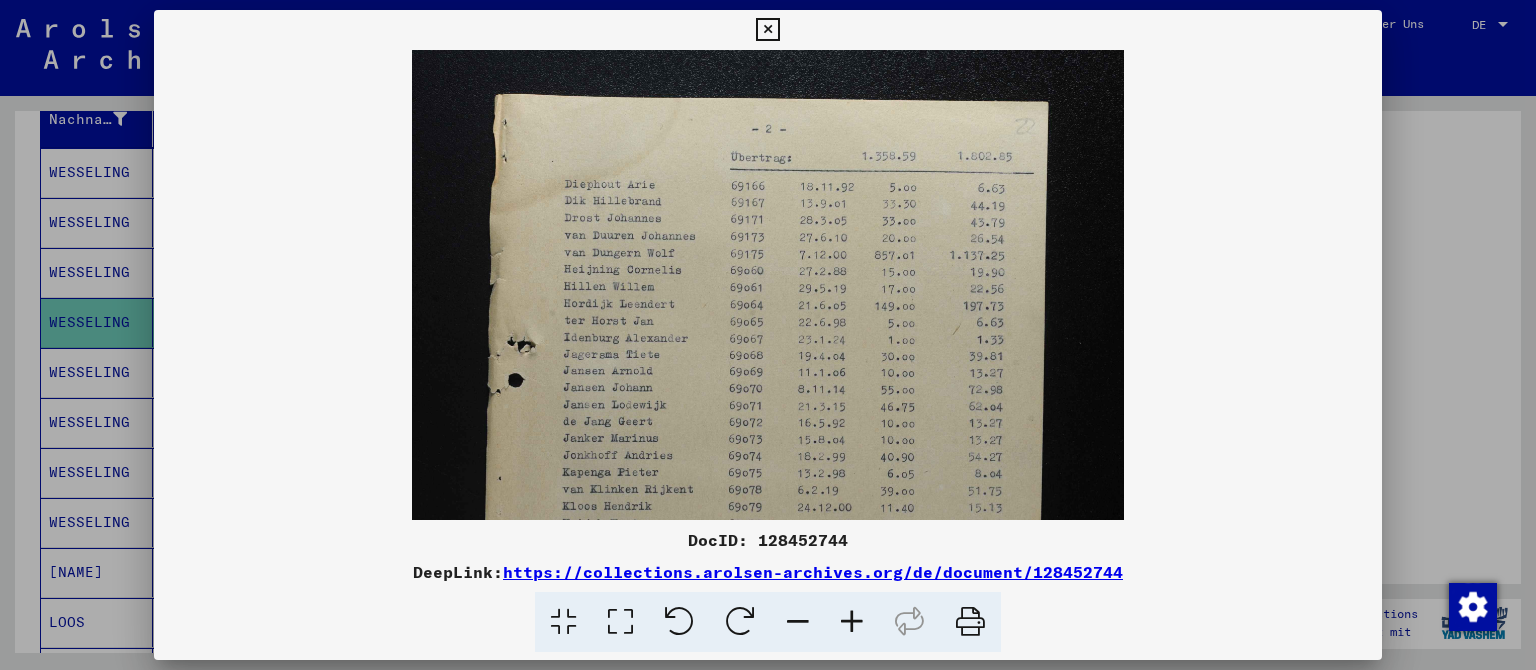 click at bounding box center [852, 622] 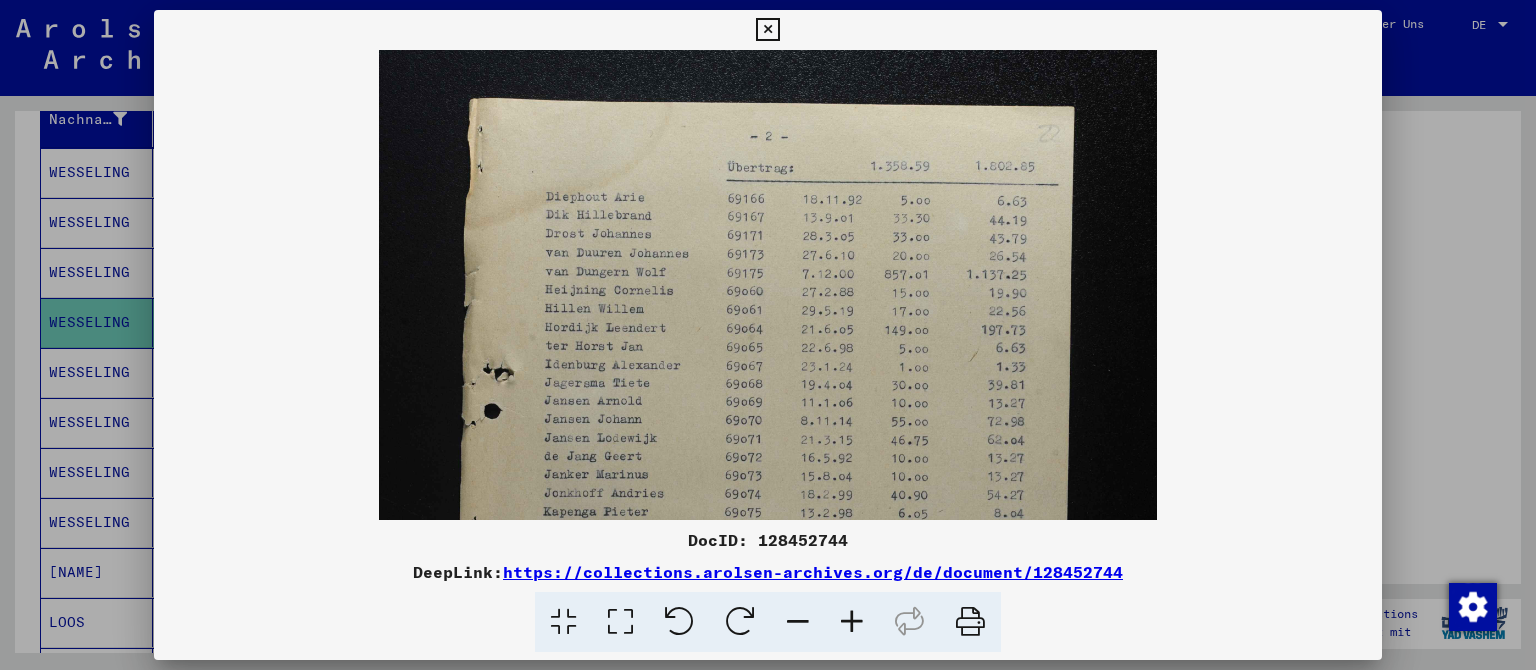 click at bounding box center (852, 622) 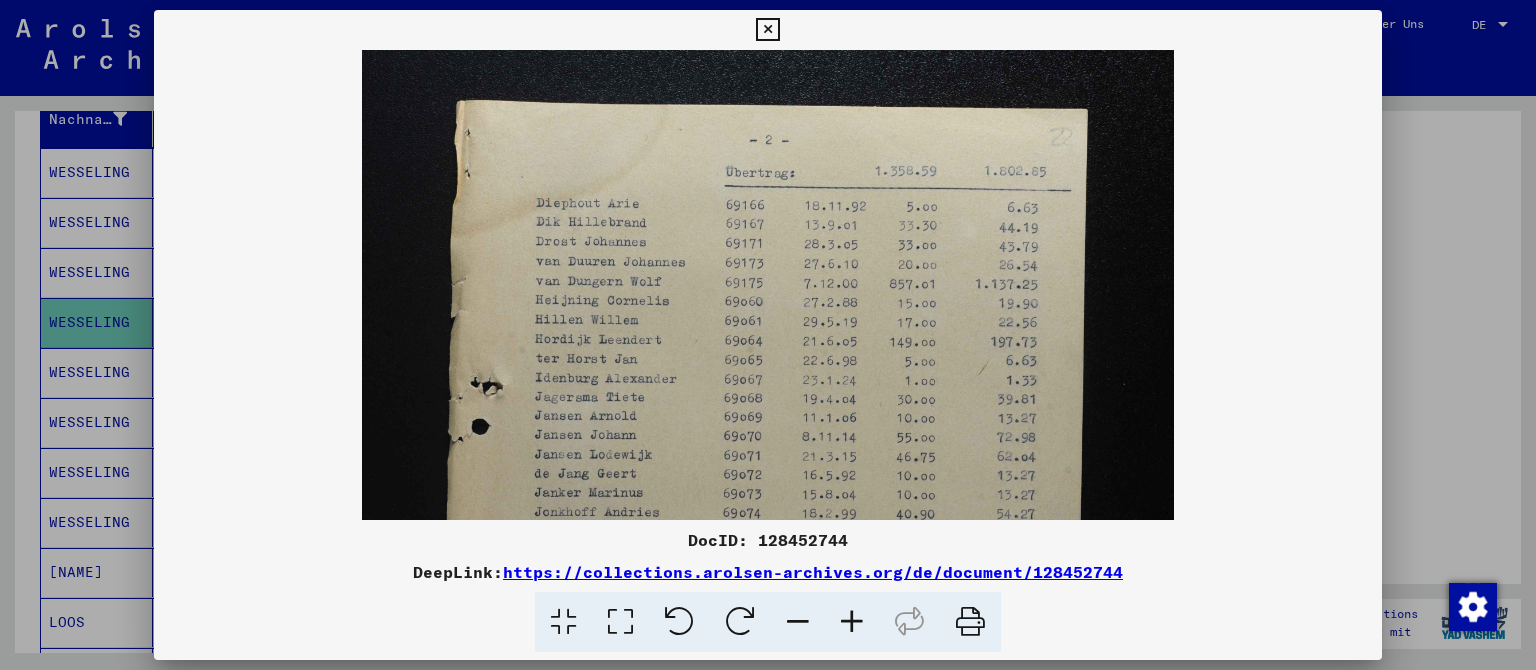 click at bounding box center [852, 622] 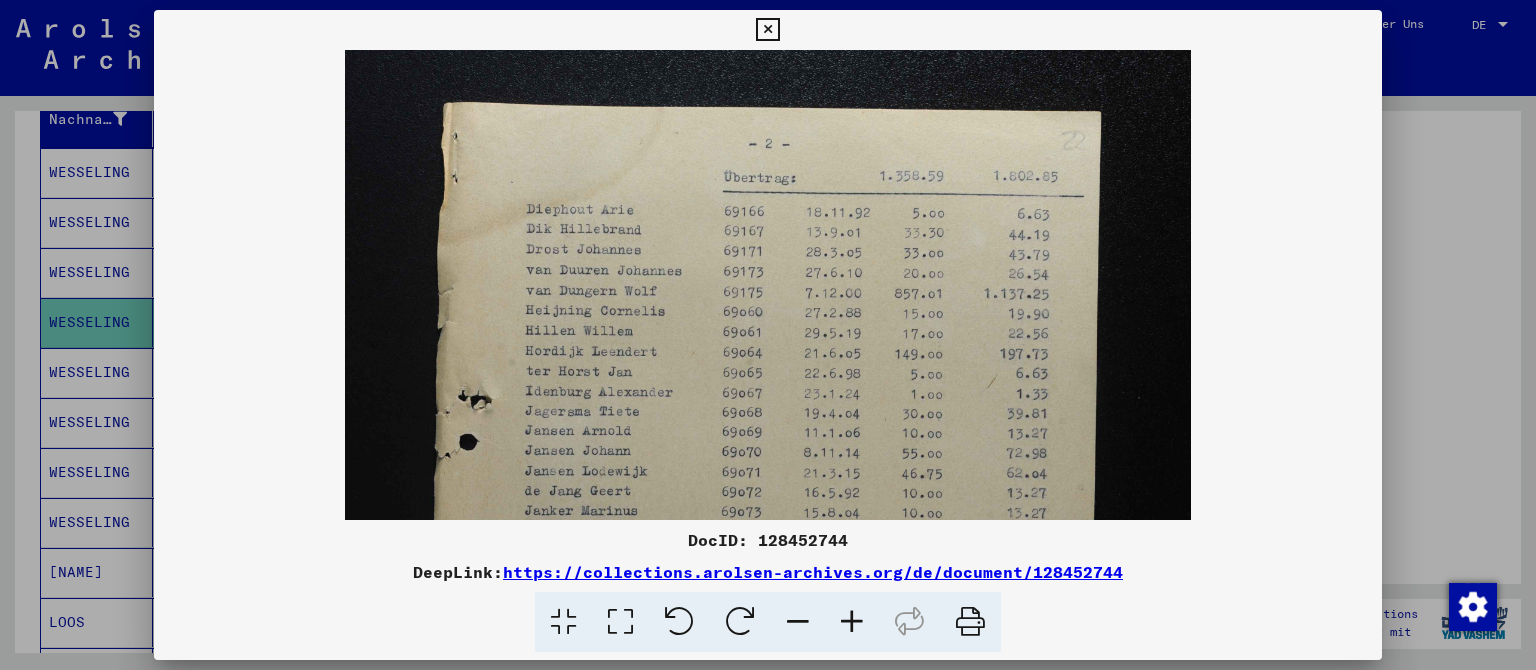 click at bounding box center [852, 622] 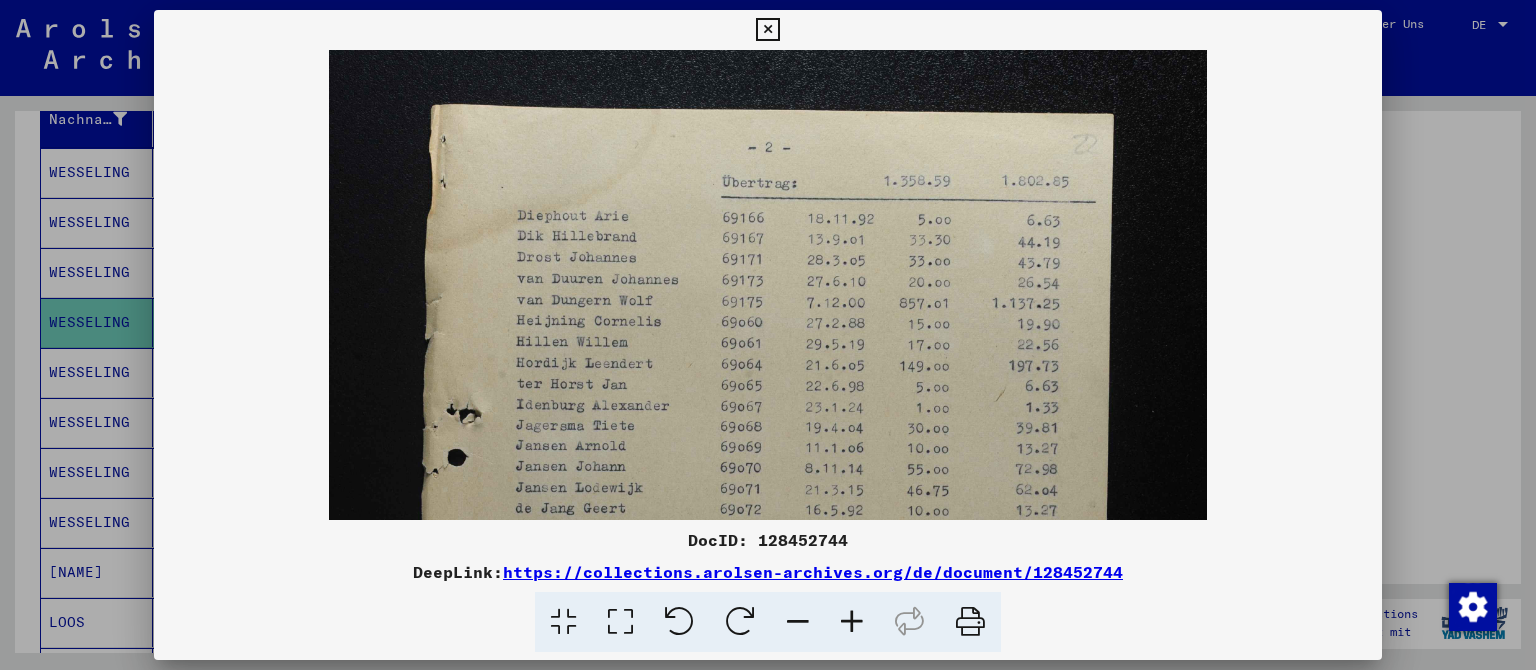 click at bounding box center [852, 622] 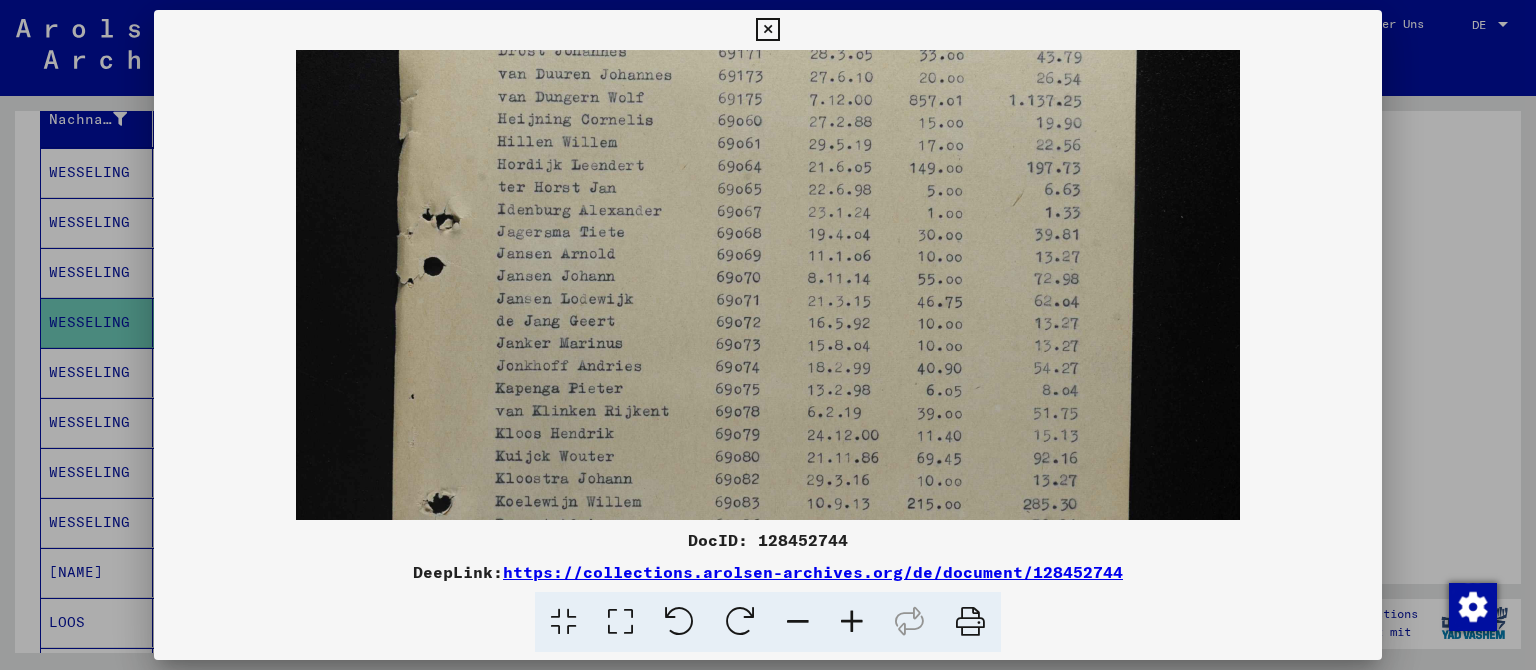 drag, startPoint x: 878, startPoint y: 481, endPoint x: 888, endPoint y: 259, distance: 222.22511 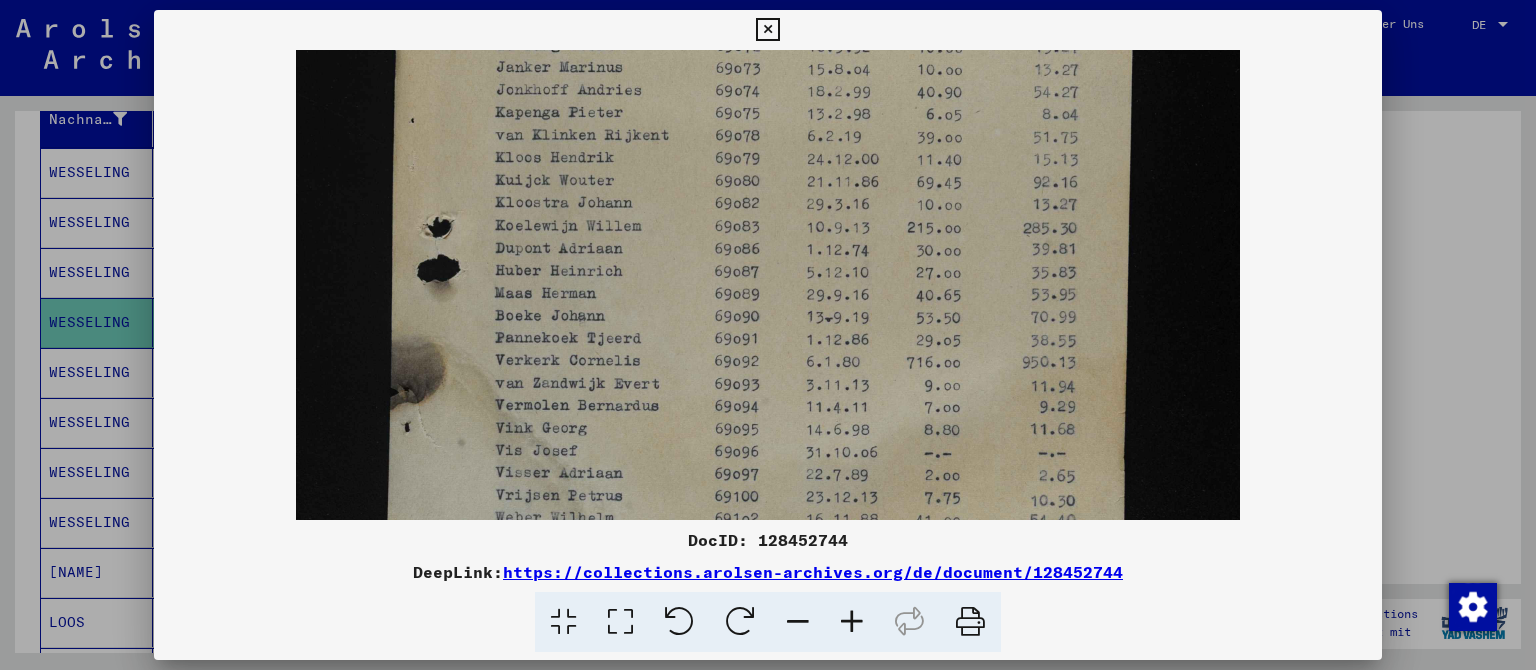scroll, scrollTop: 501, scrollLeft: 0, axis: vertical 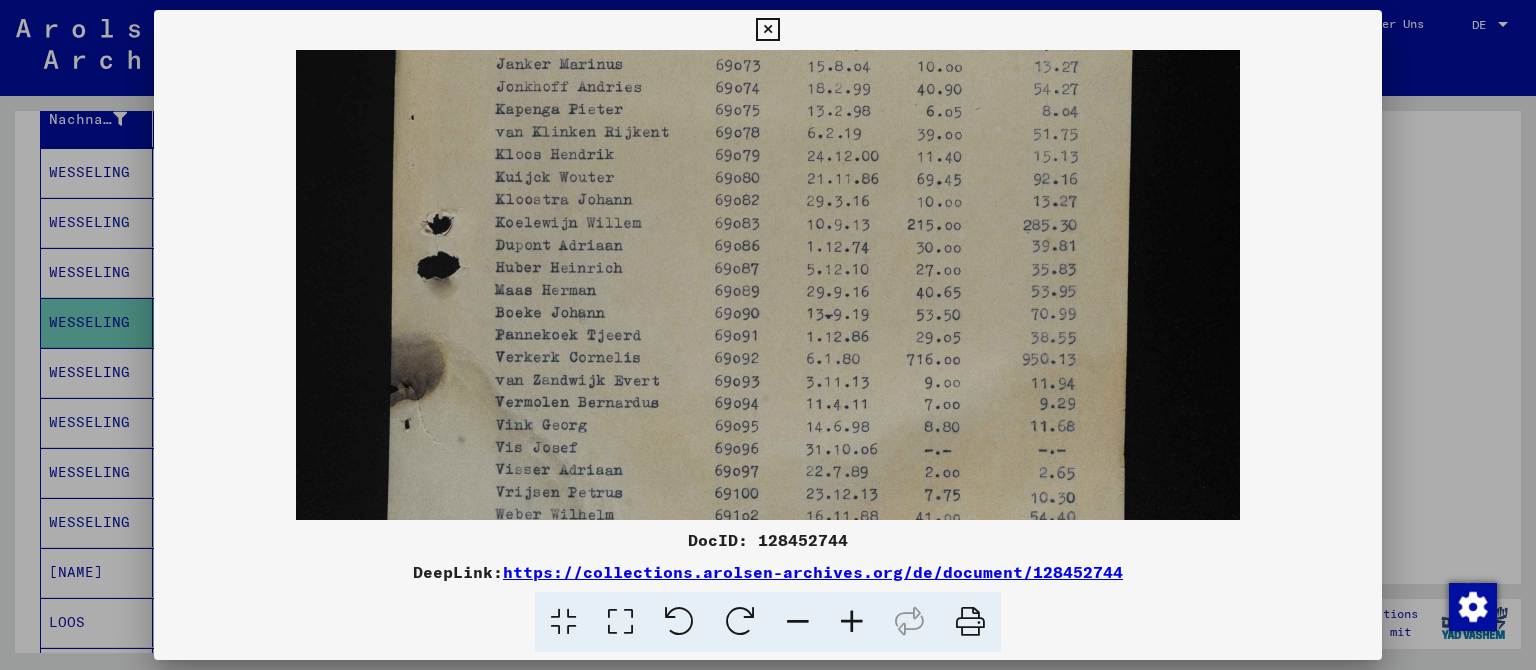 drag, startPoint x: 909, startPoint y: 445, endPoint x: 910, endPoint y: 166, distance: 279.0018 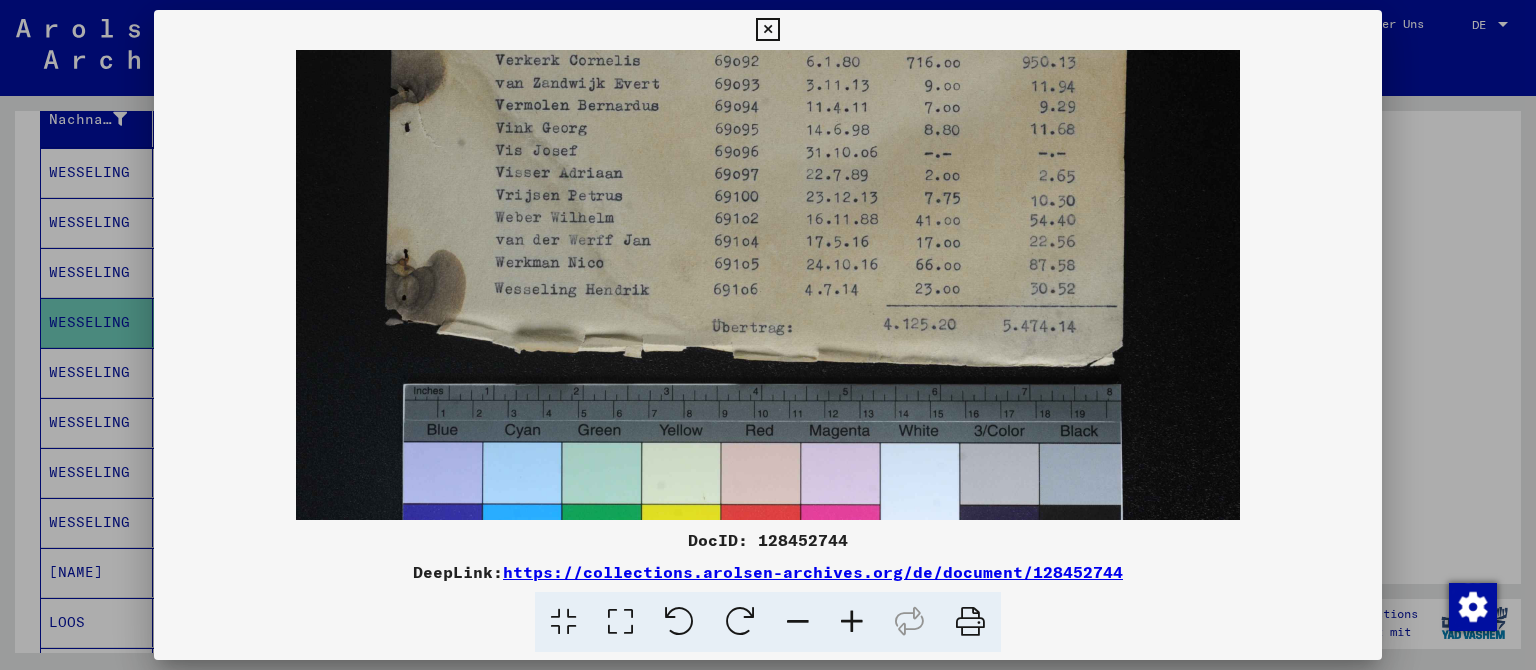 scroll, scrollTop: 854, scrollLeft: 0, axis: vertical 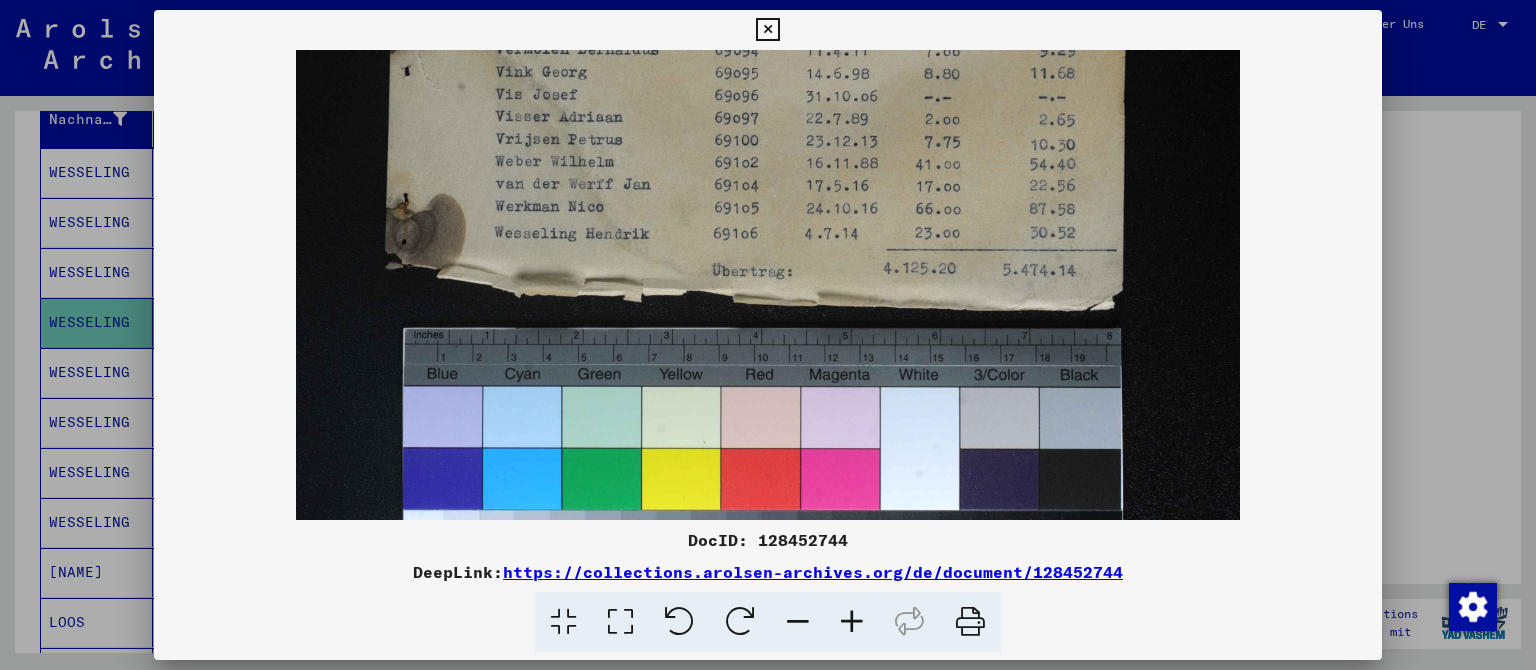 drag, startPoint x: 896, startPoint y: 463, endPoint x: 891, endPoint y: 110, distance: 353.0354 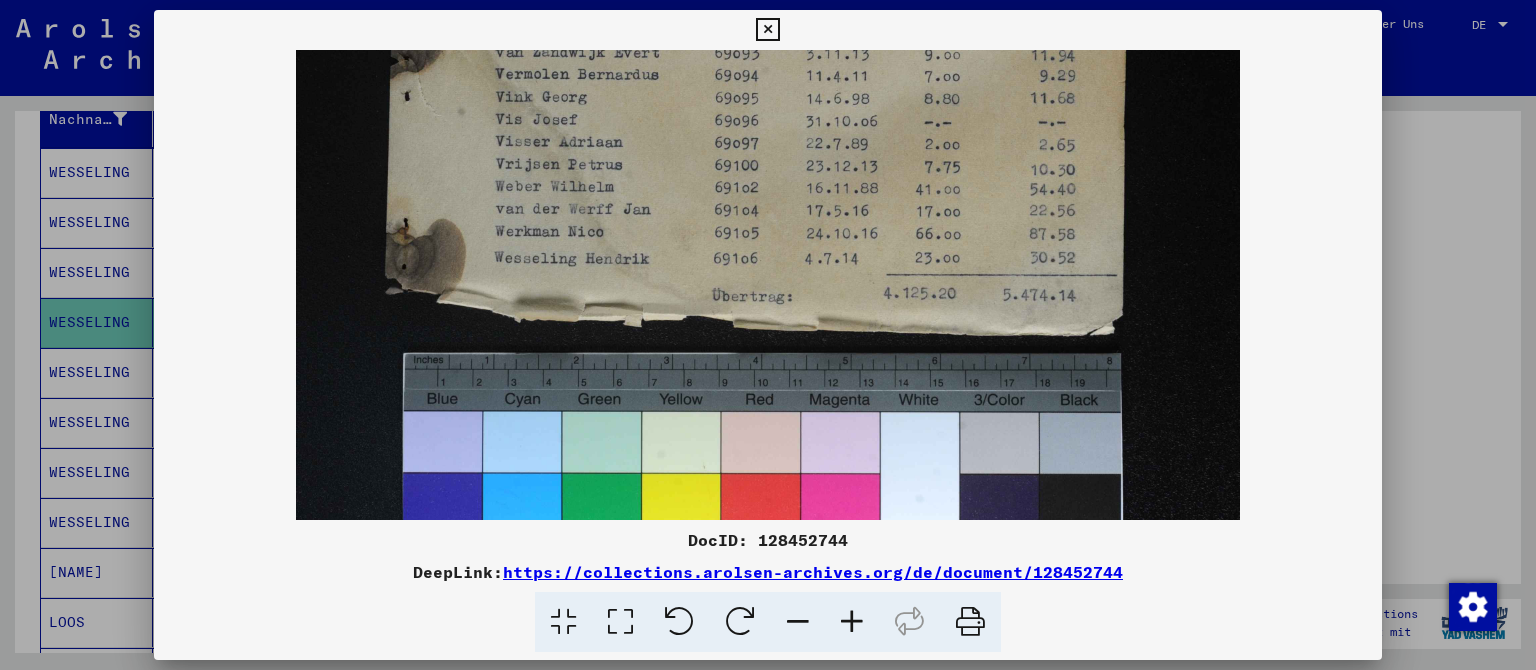 drag, startPoint x: 882, startPoint y: 131, endPoint x: 882, endPoint y: 158, distance: 27 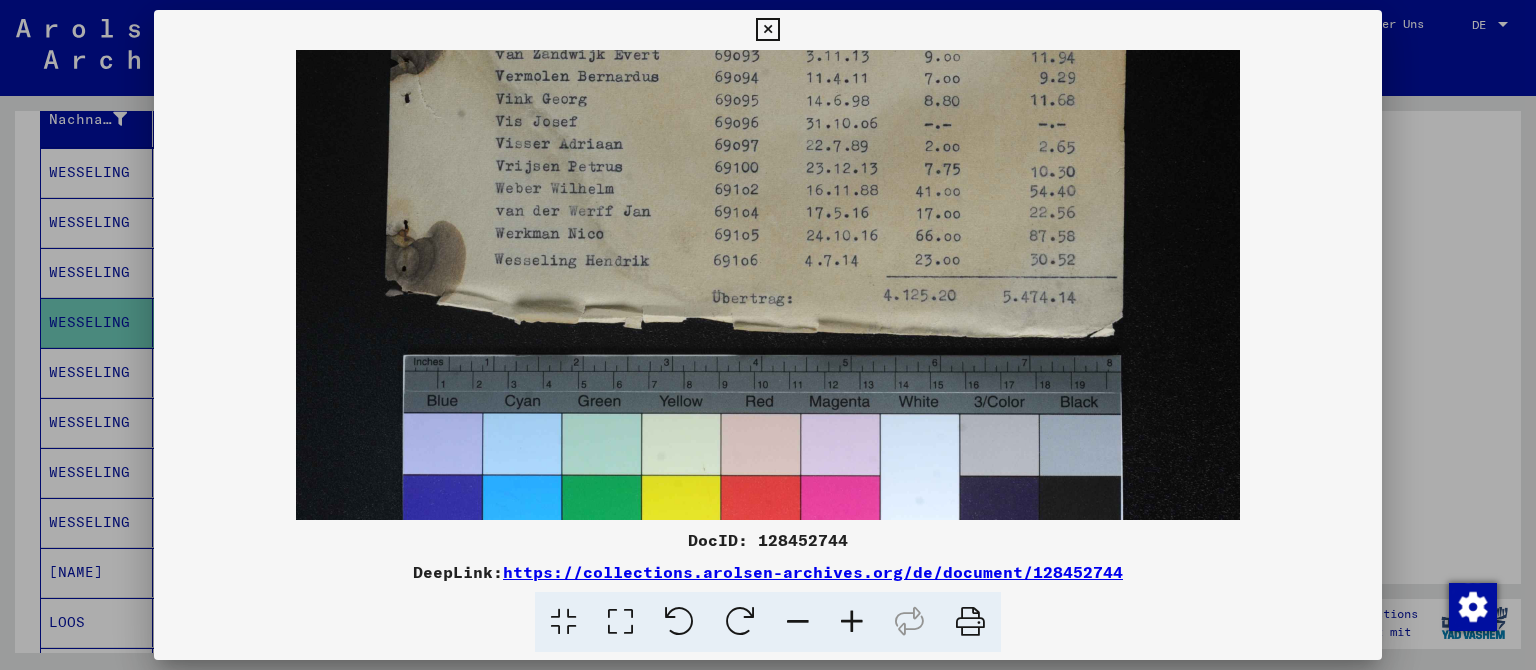 click at bounding box center [767, 30] 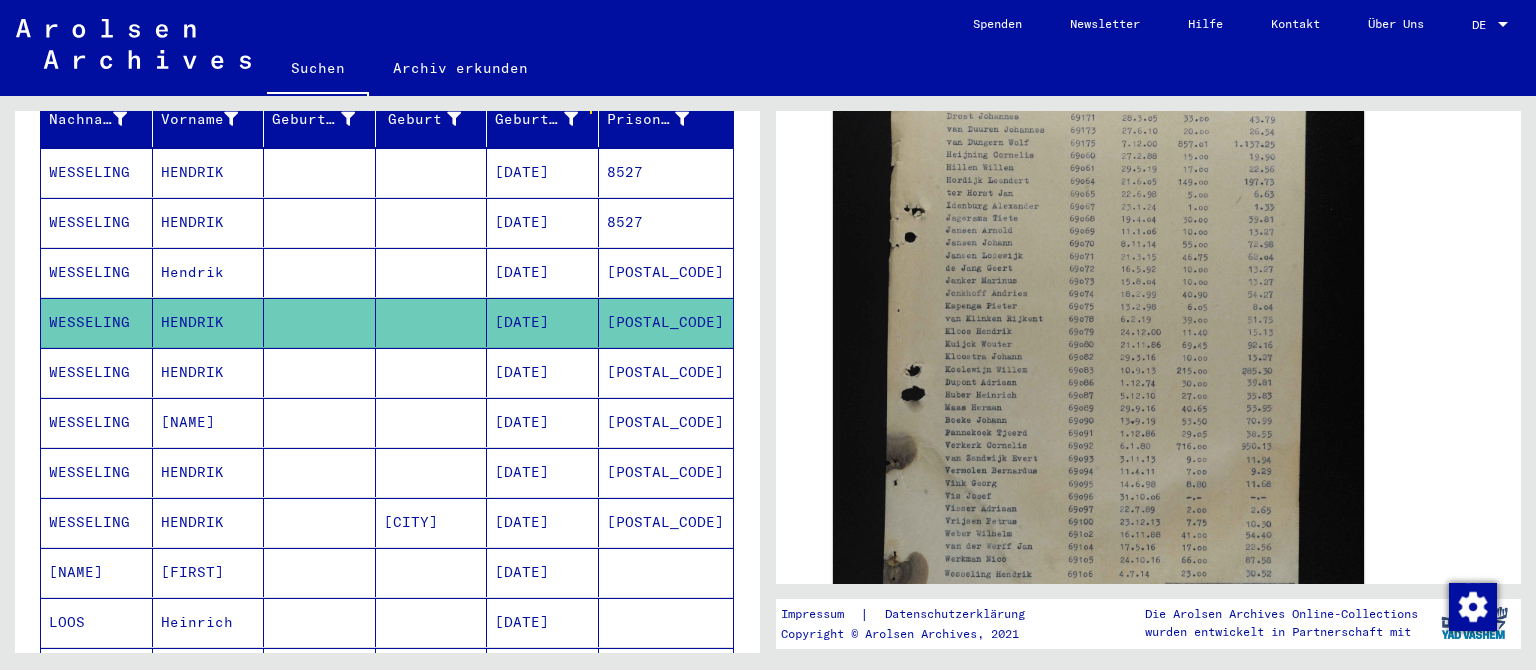 click on "HENDRIK" at bounding box center (209, 422) 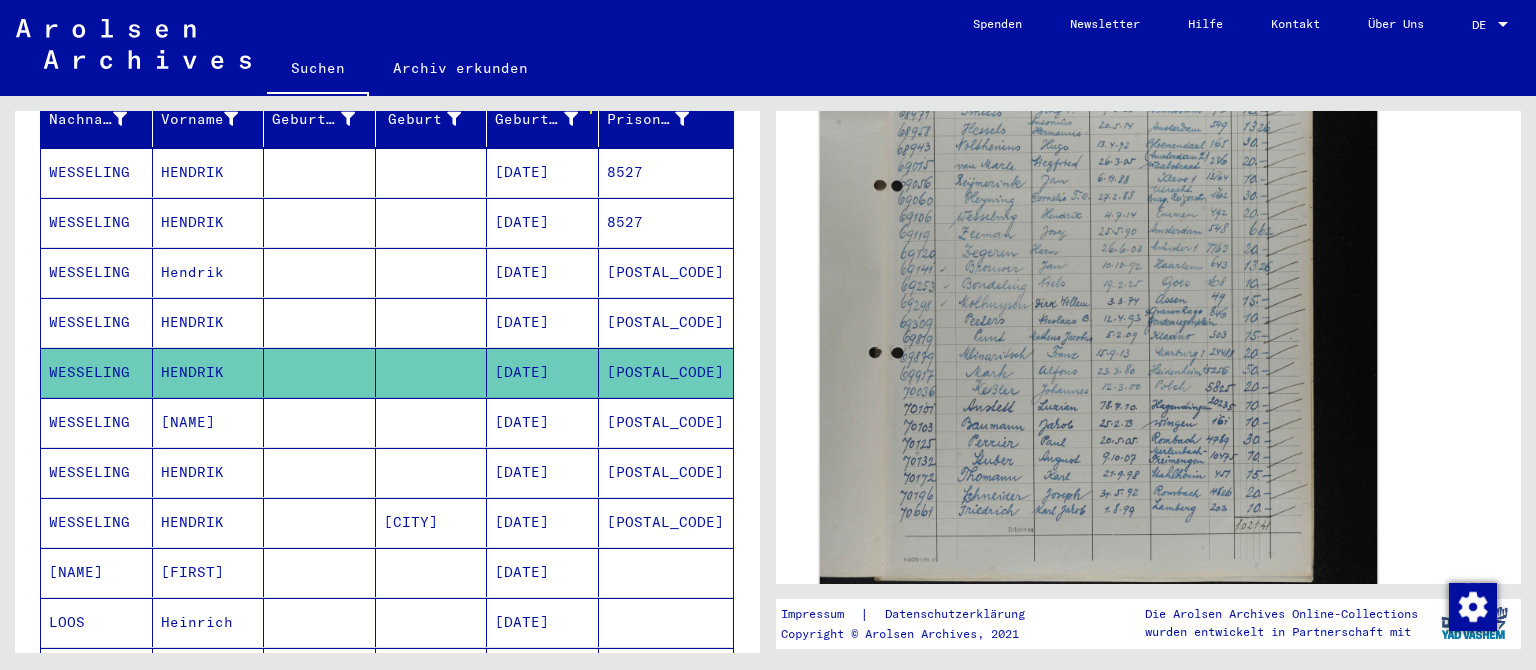 scroll, scrollTop: 773, scrollLeft: 0, axis: vertical 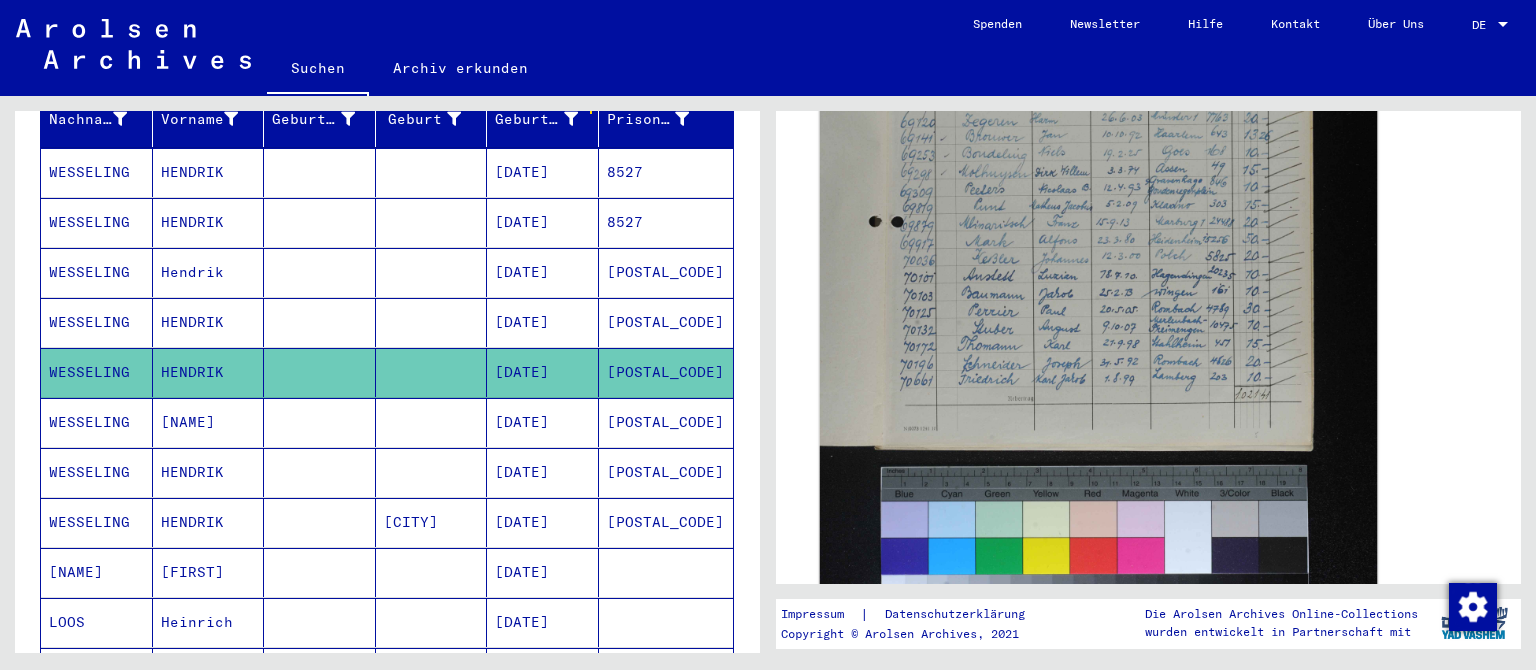 click 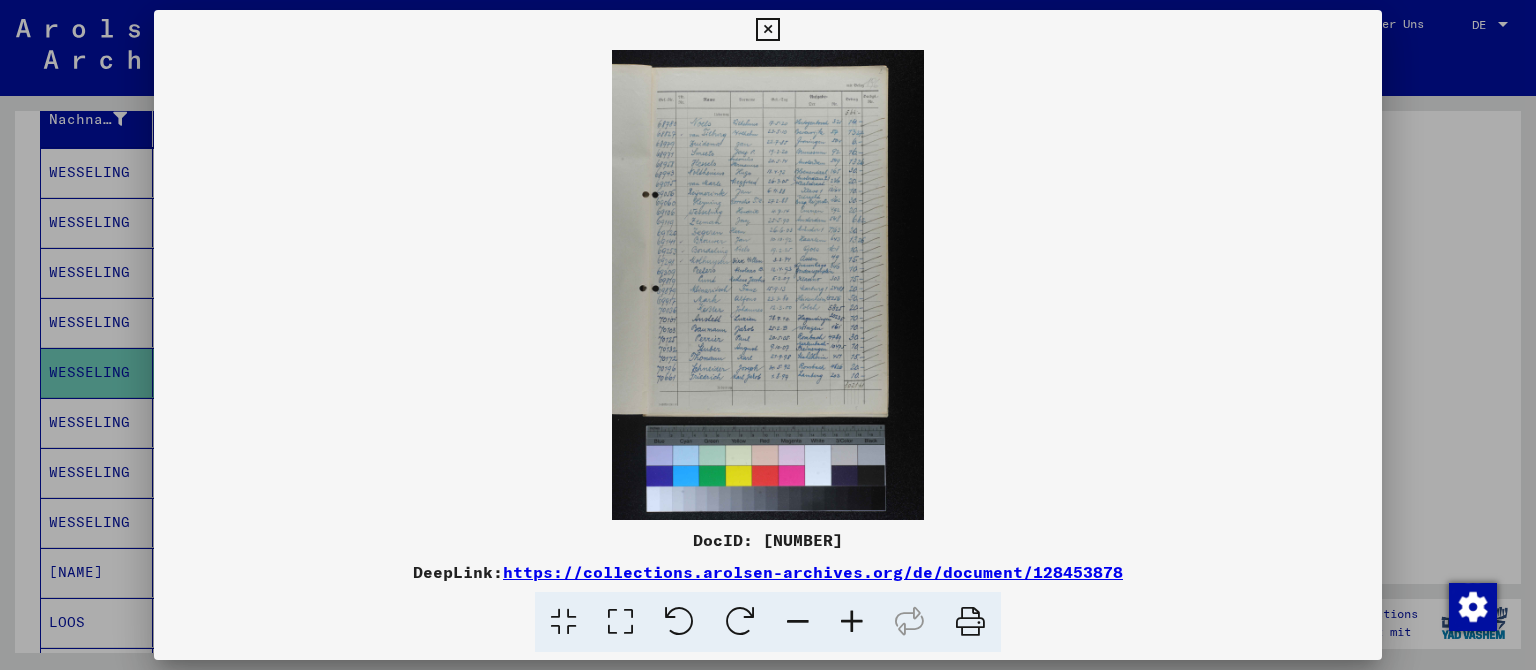 click at bounding box center [852, 622] 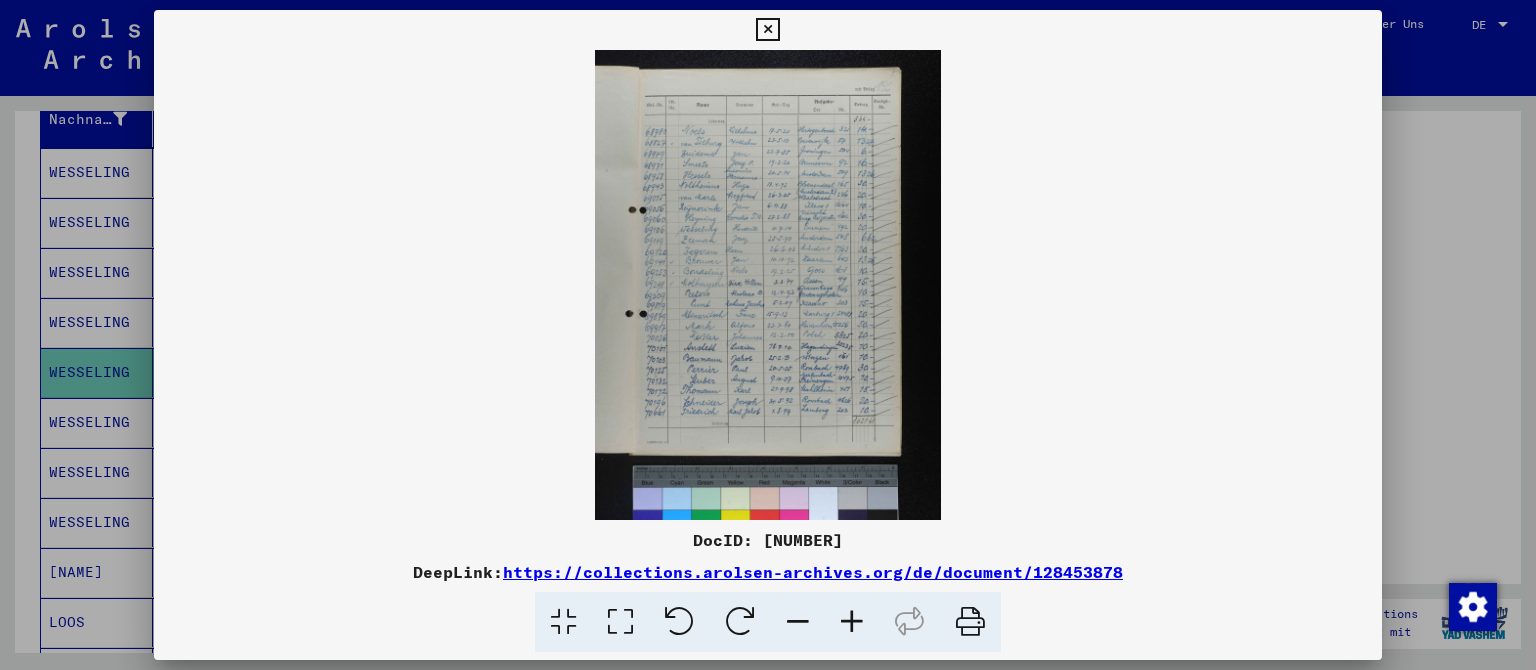 click at bounding box center (852, 622) 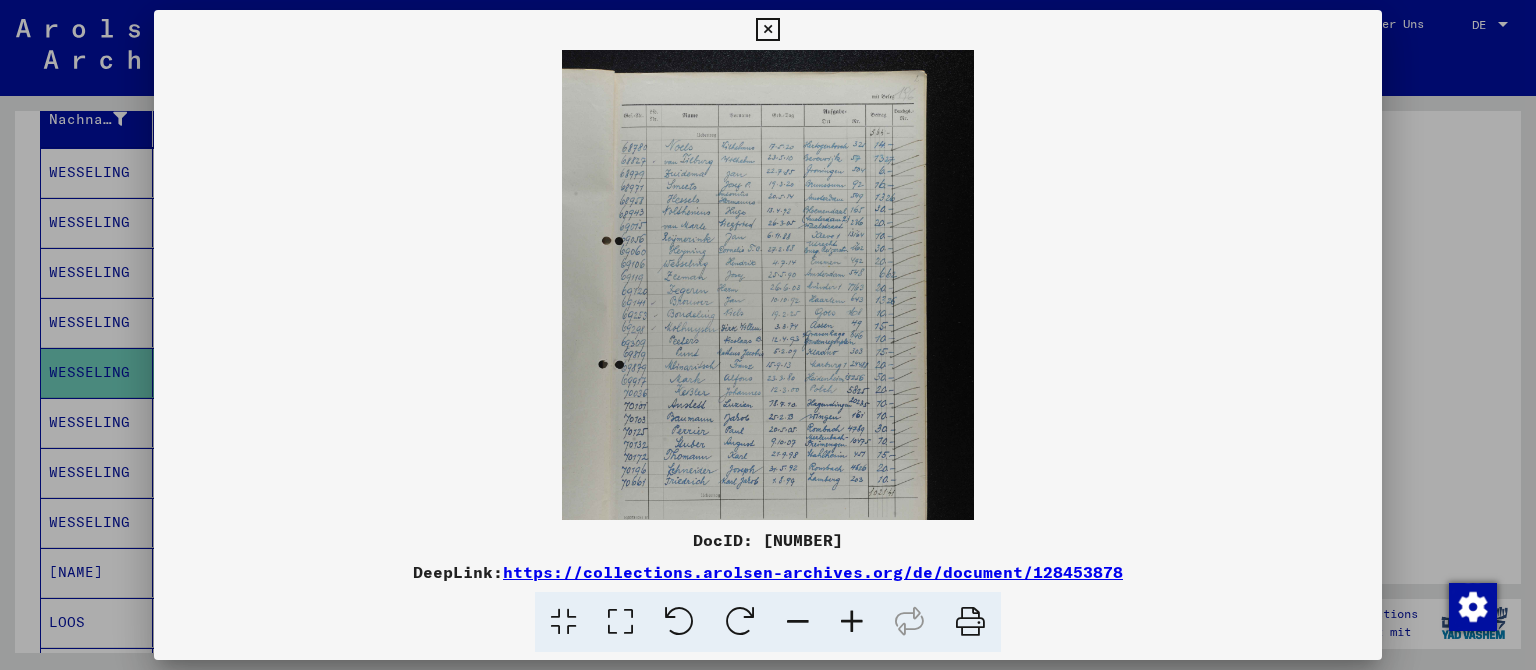 click at bounding box center (852, 622) 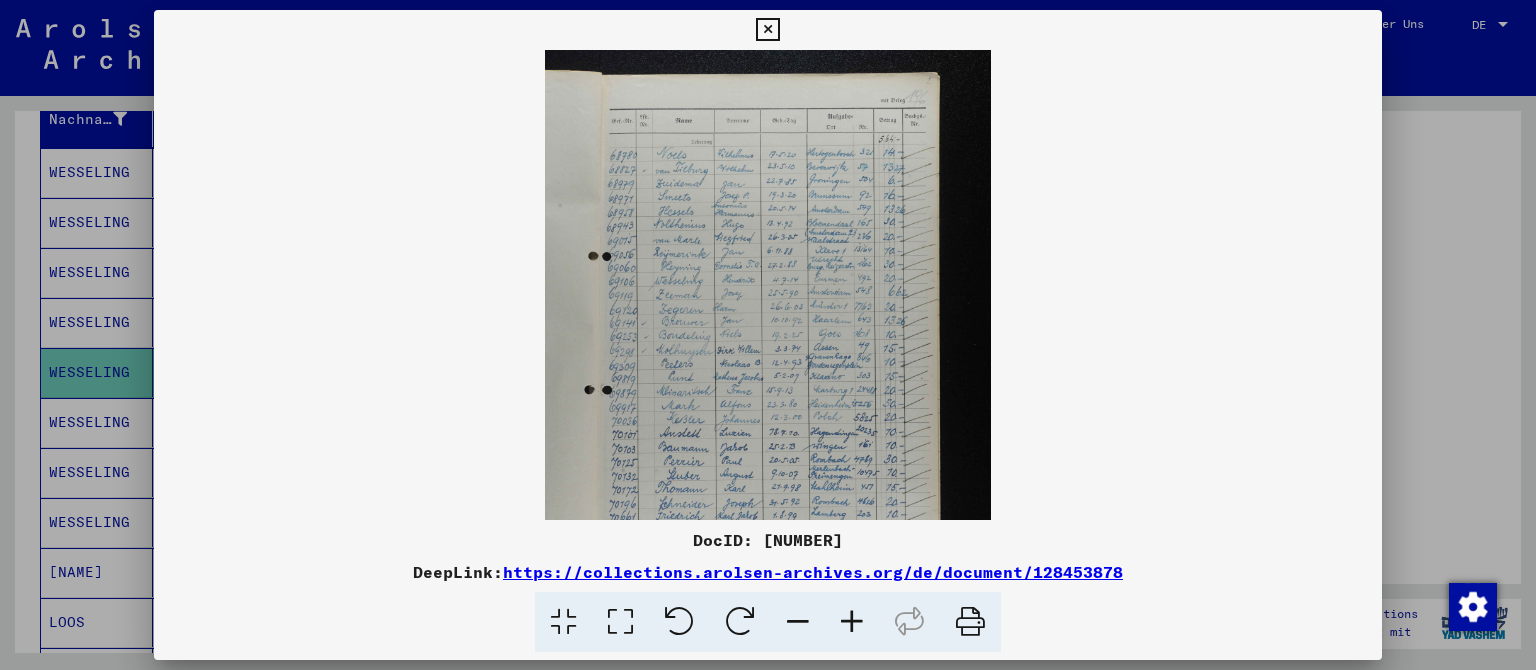 click at bounding box center [852, 622] 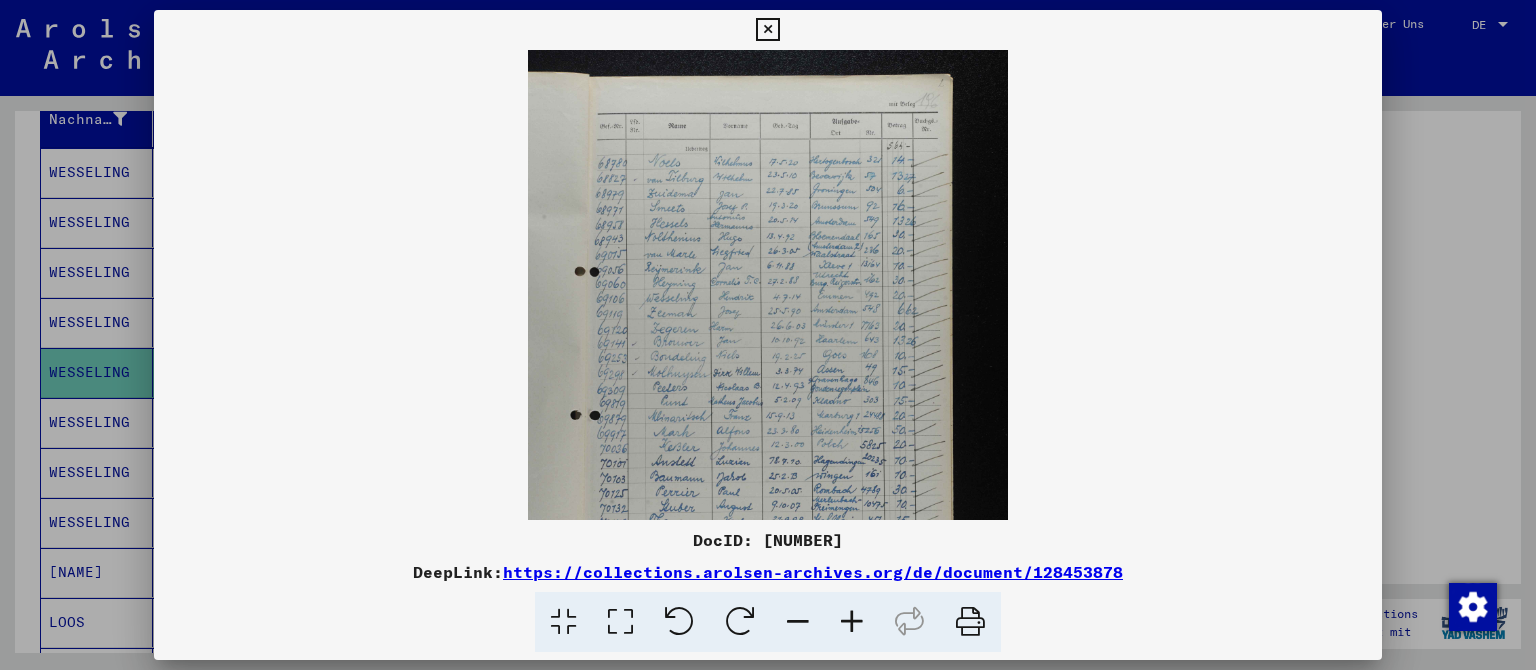click at bounding box center [852, 622] 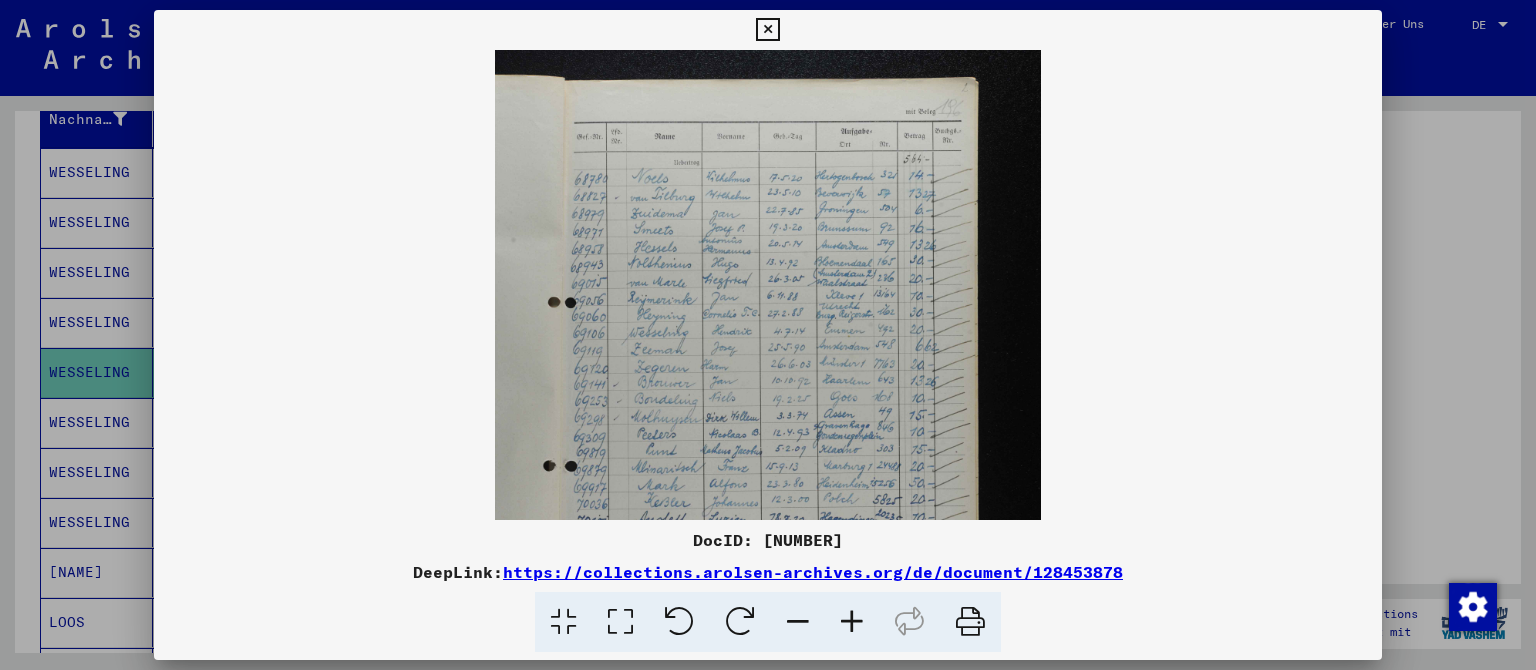 click at bounding box center [852, 622] 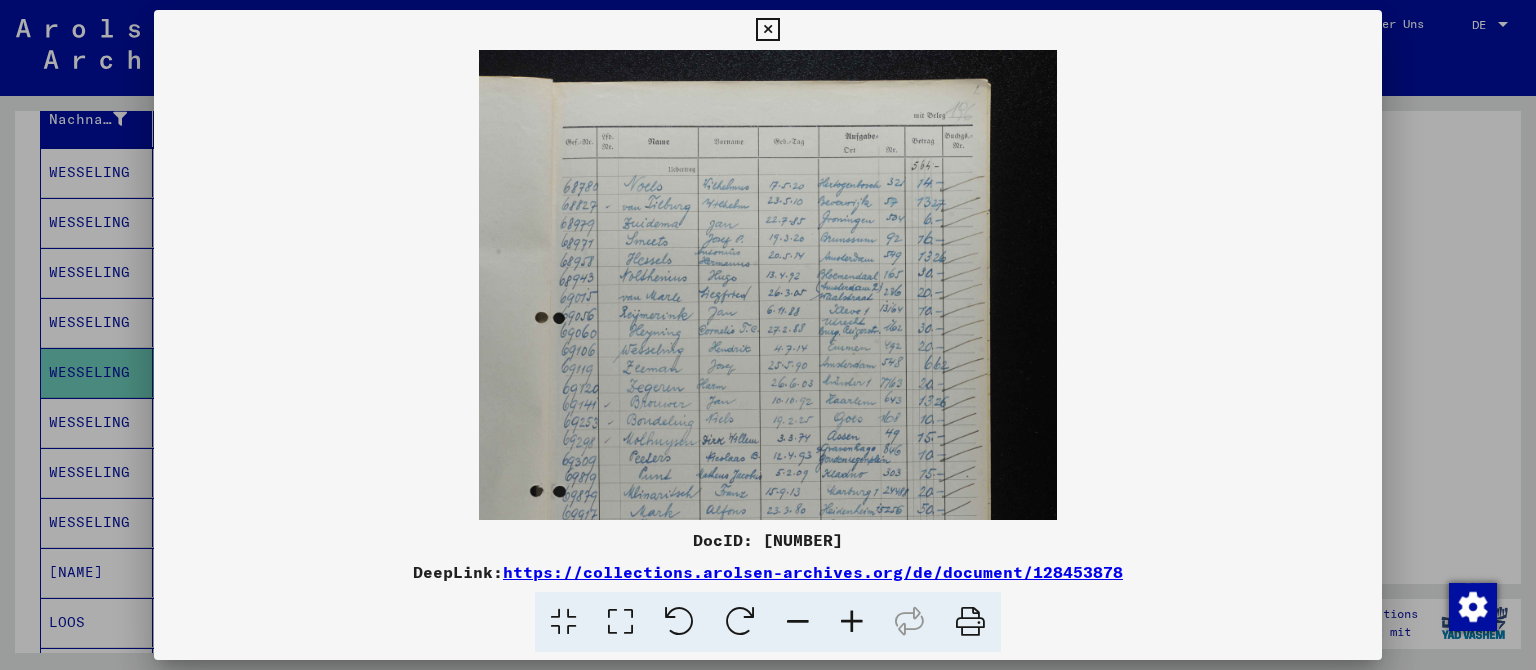 click at bounding box center [852, 622] 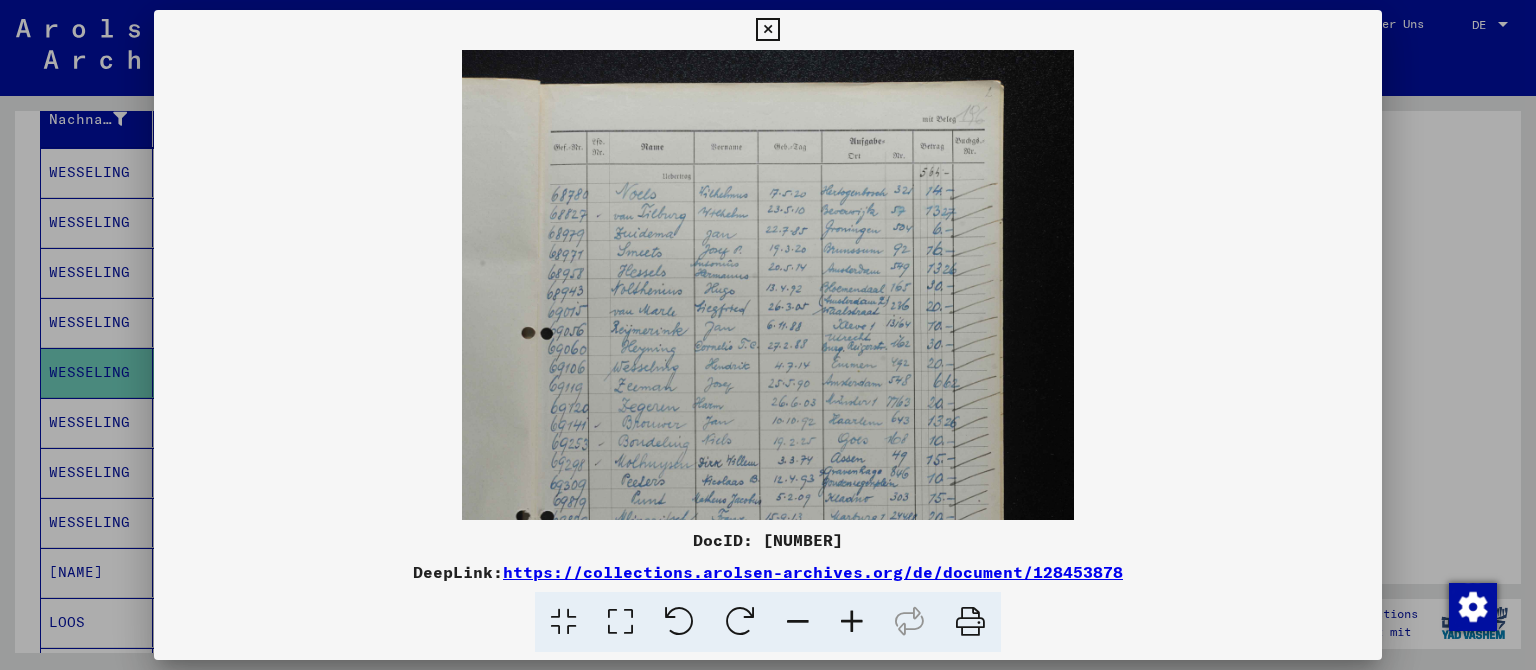 click at bounding box center (852, 622) 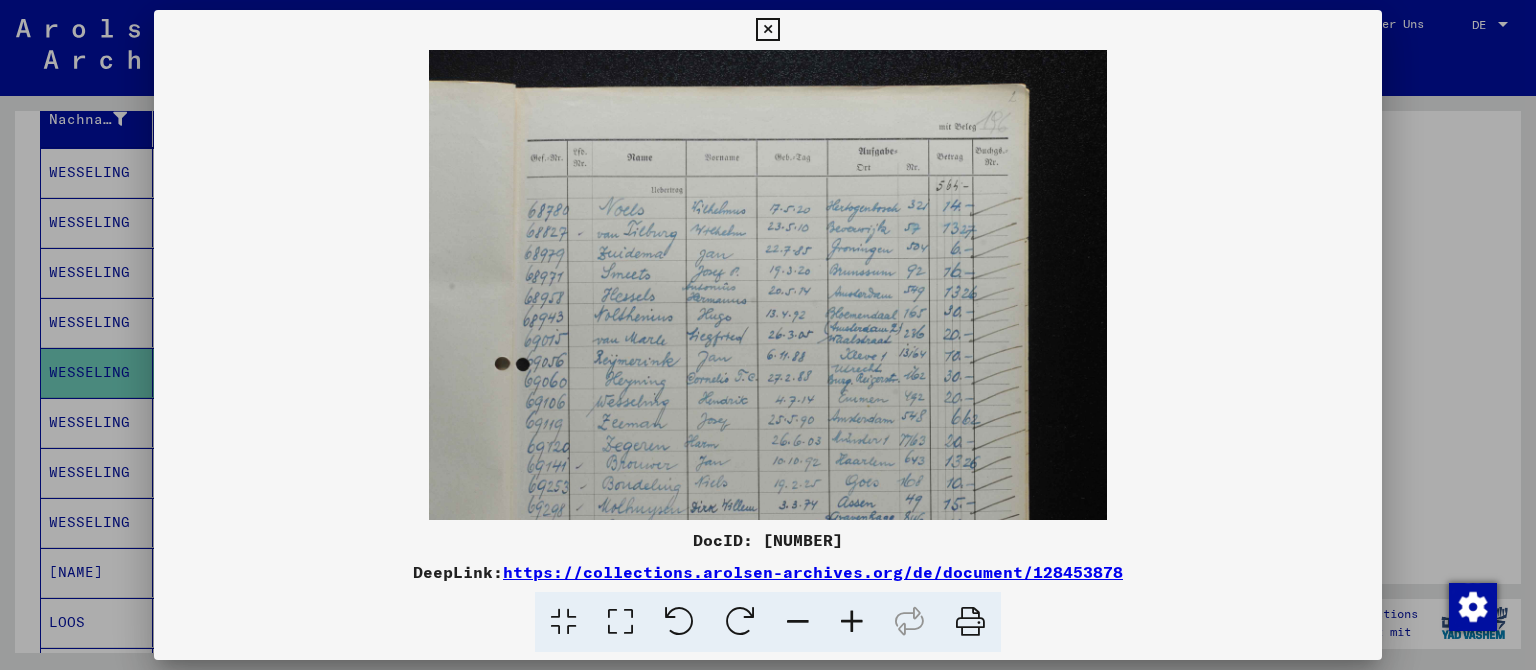 click at bounding box center (852, 622) 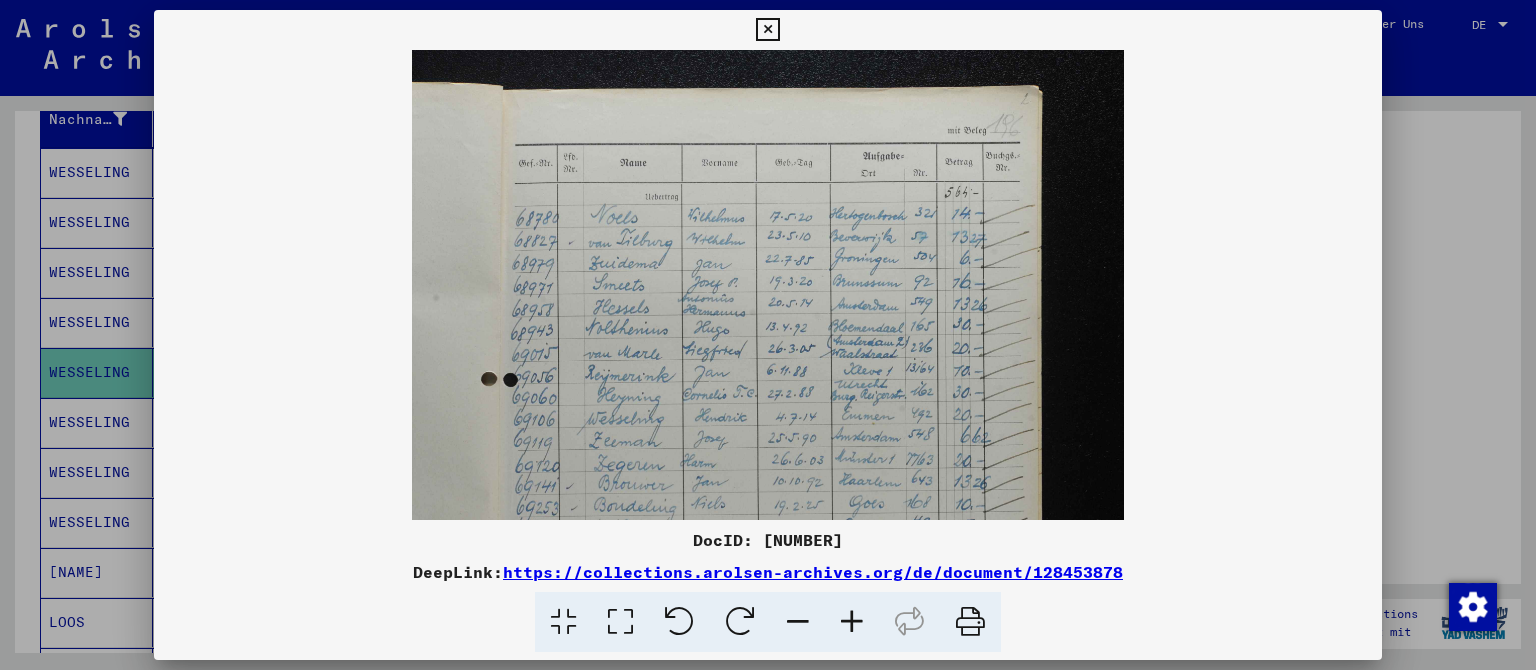 click at bounding box center [852, 622] 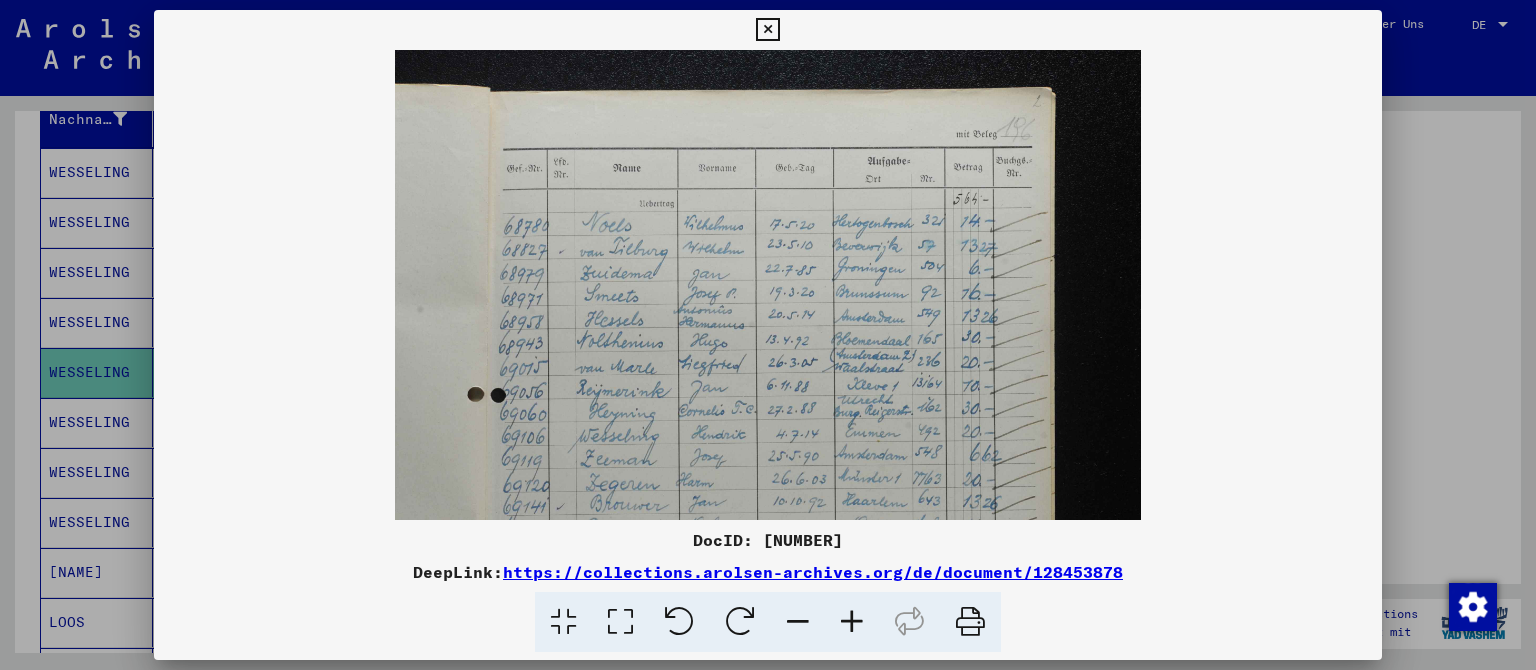 click at bounding box center (852, 622) 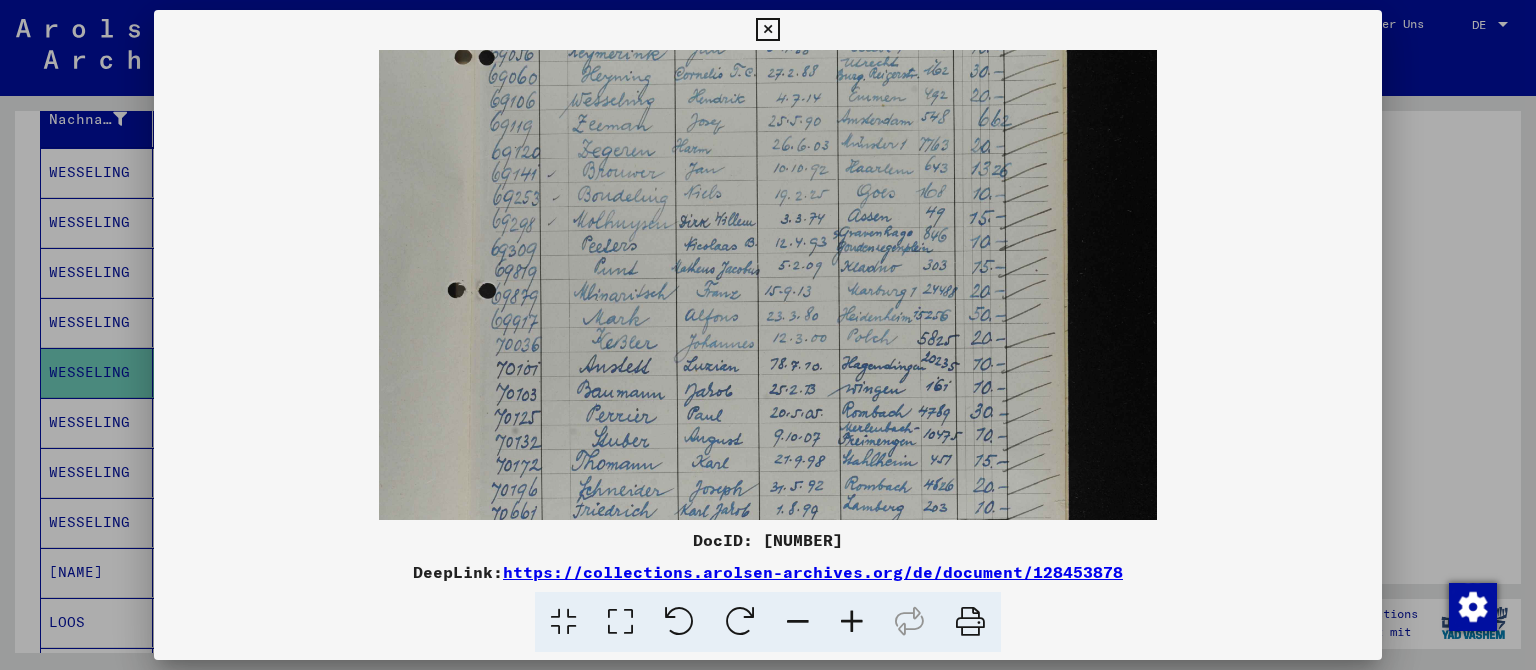 scroll, scrollTop: 367, scrollLeft: 0, axis: vertical 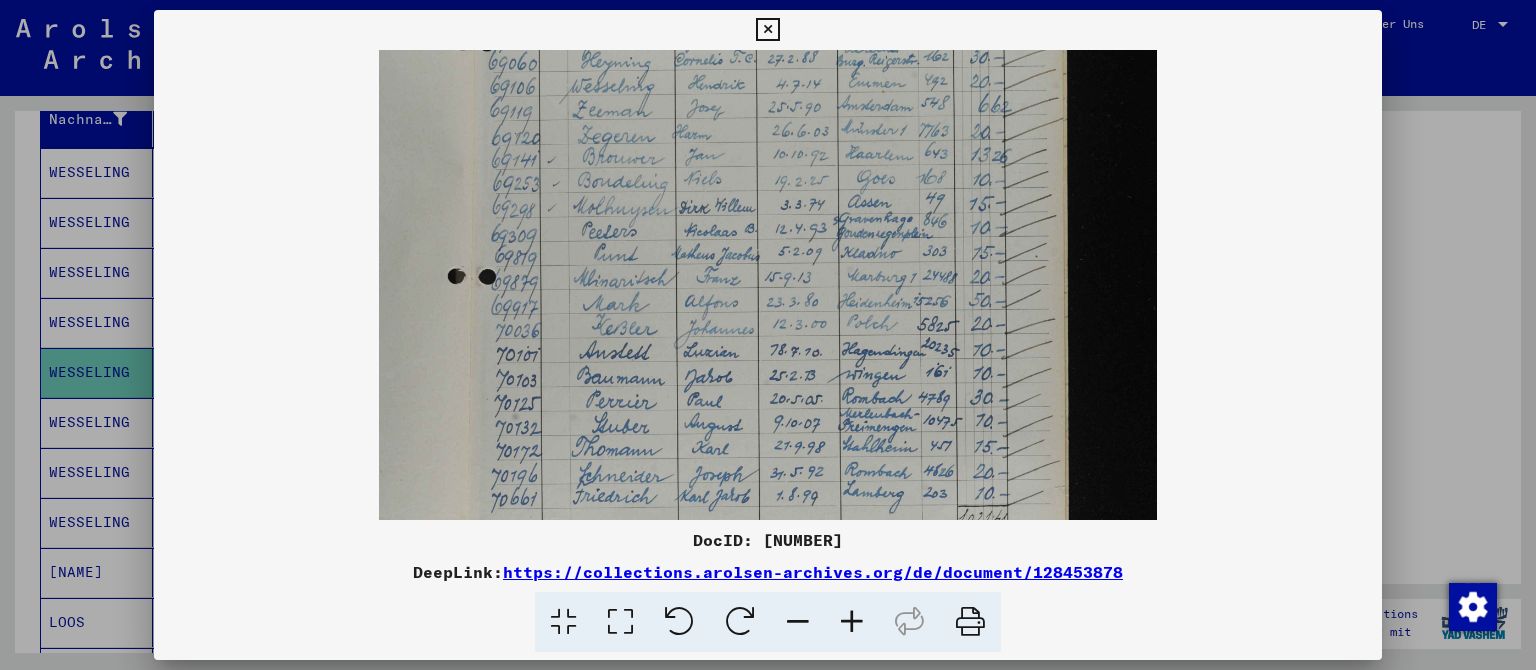 drag, startPoint x: 736, startPoint y: 490, endPoint x: 735, endPoint y: 123, distance: 367.00137 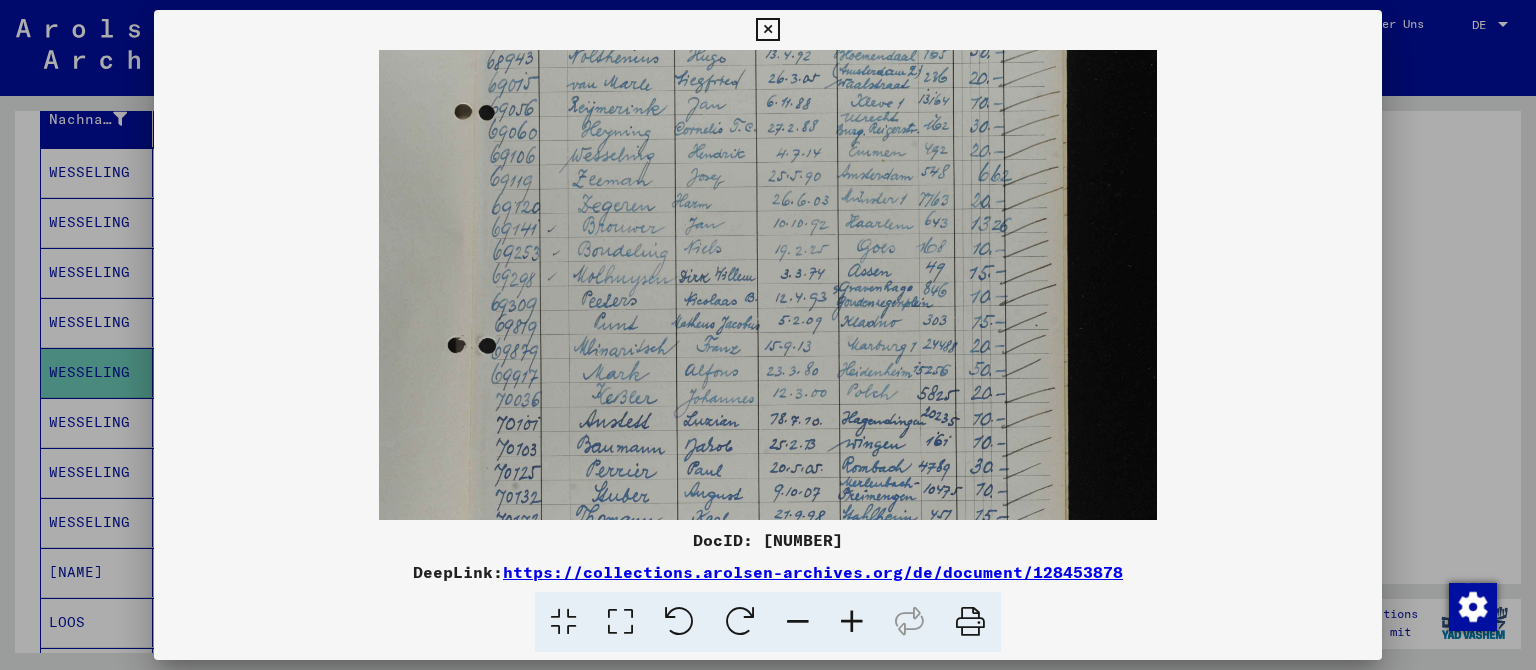 scroll, scrollTop: 295, scrollLeft: 0, axis: vertical 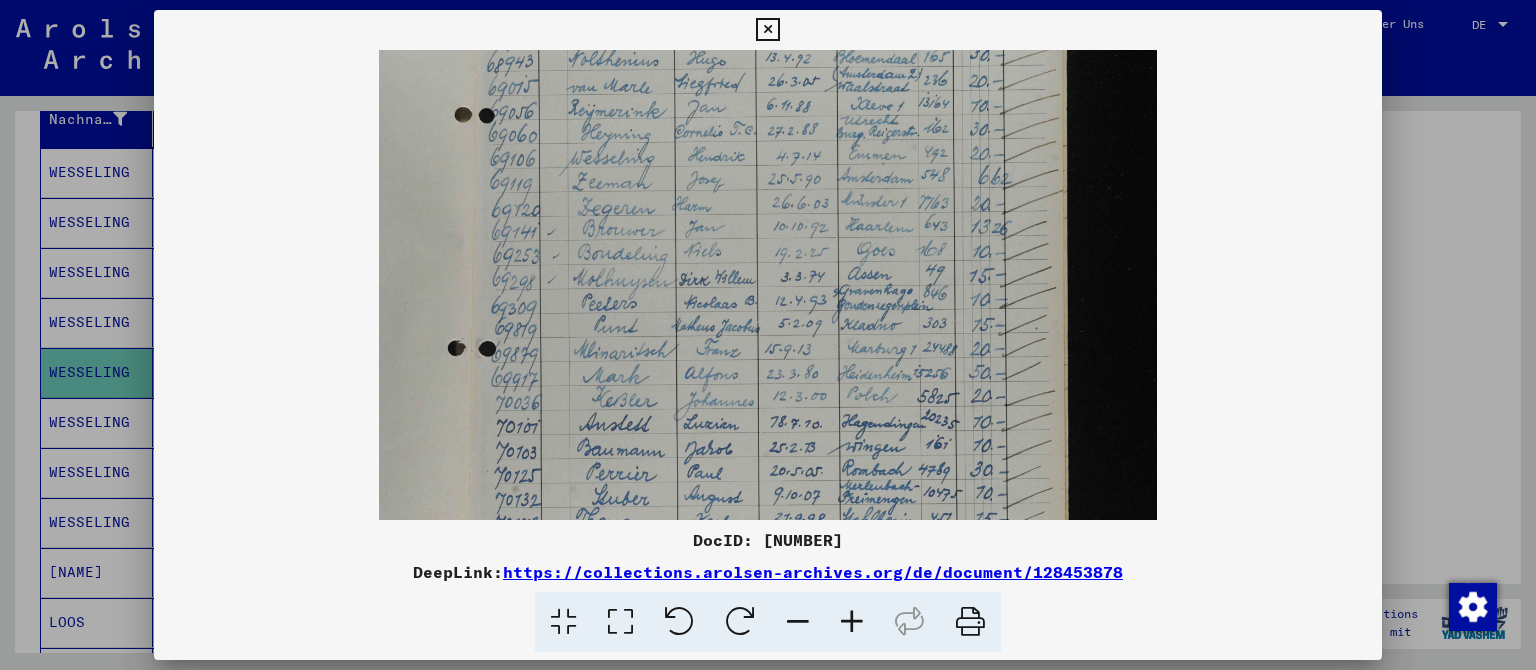 drag, startPoint x: 745, startPoint y: 130, endPoint x: 732, endPoint y: 202, distance: 73.1642 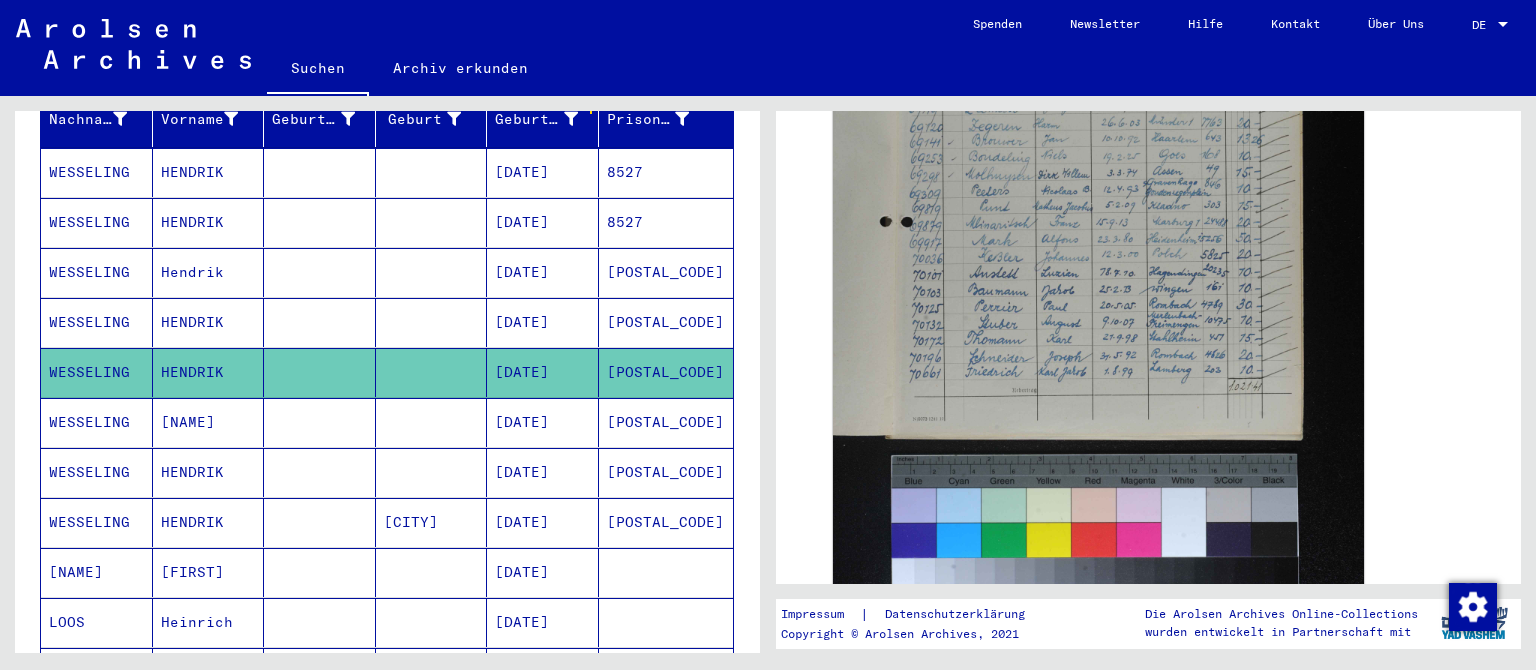 click on "[NAME]" at bounding box center (209, 472) 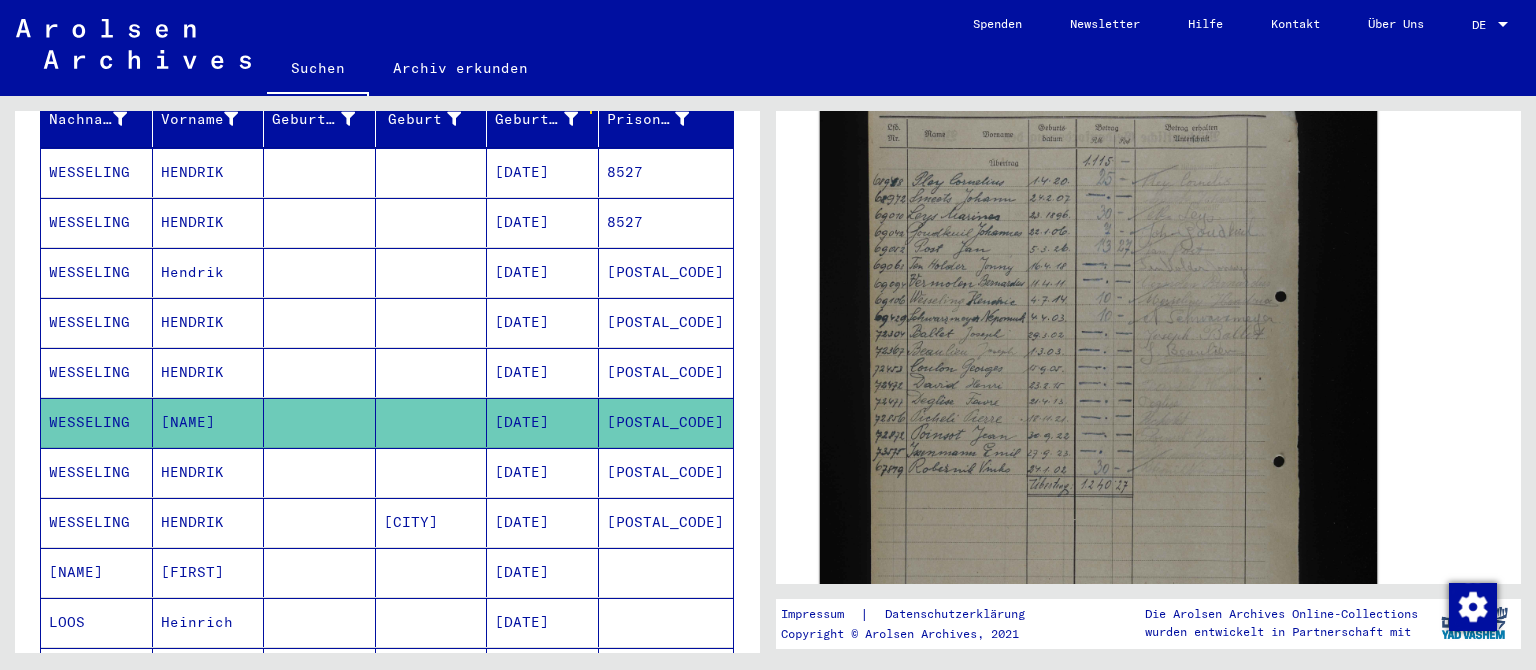 scroll, scrollTop: 331, scrollLeft: 0, axis: vertical 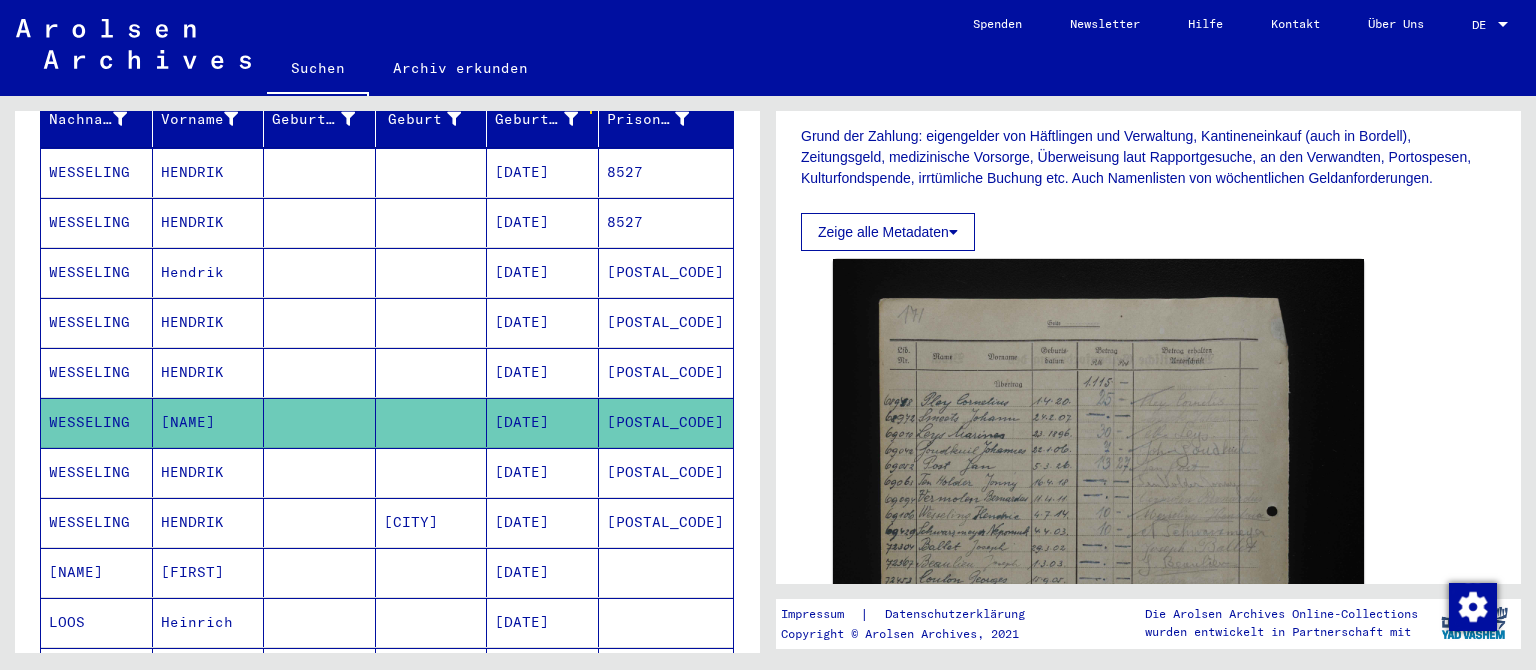 click on "HENDRIK" at bounding box center [209, 522] 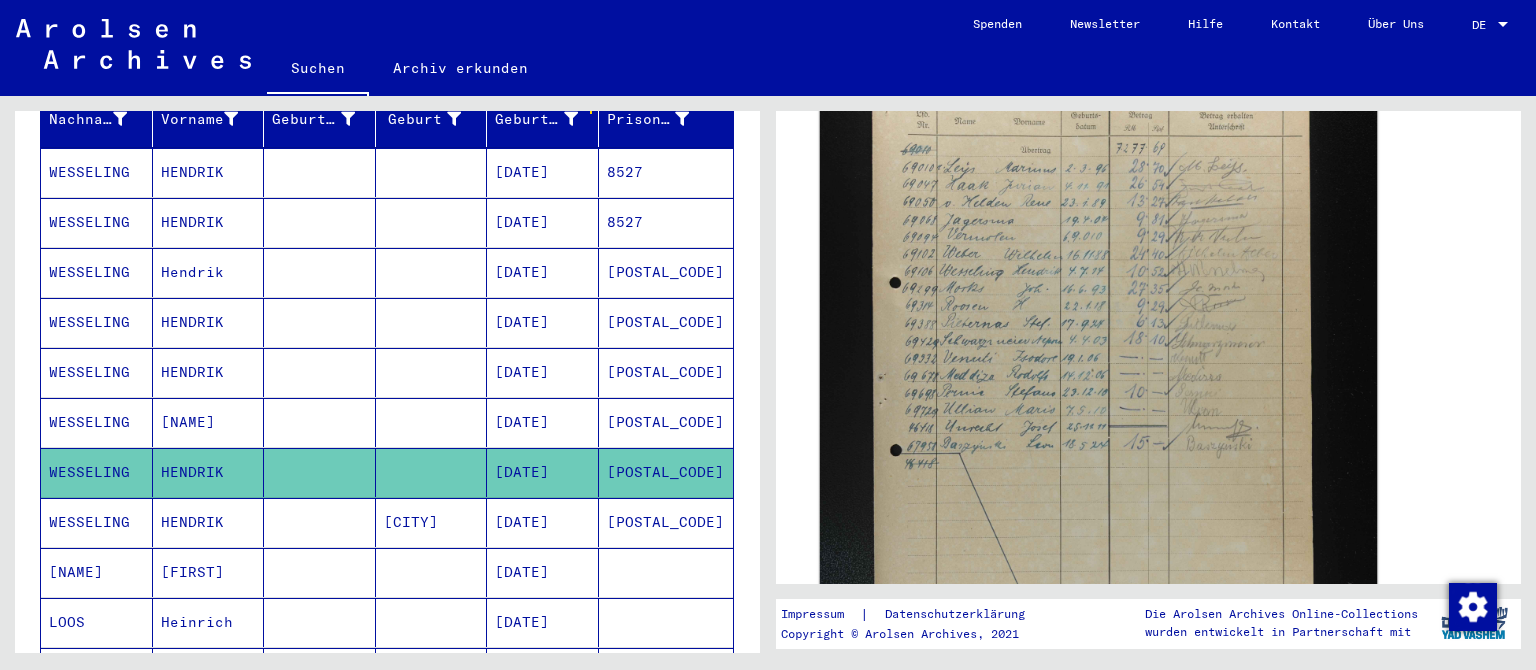 scroll, scrollTop: 552, scrollLeft: 0, axis: vertical 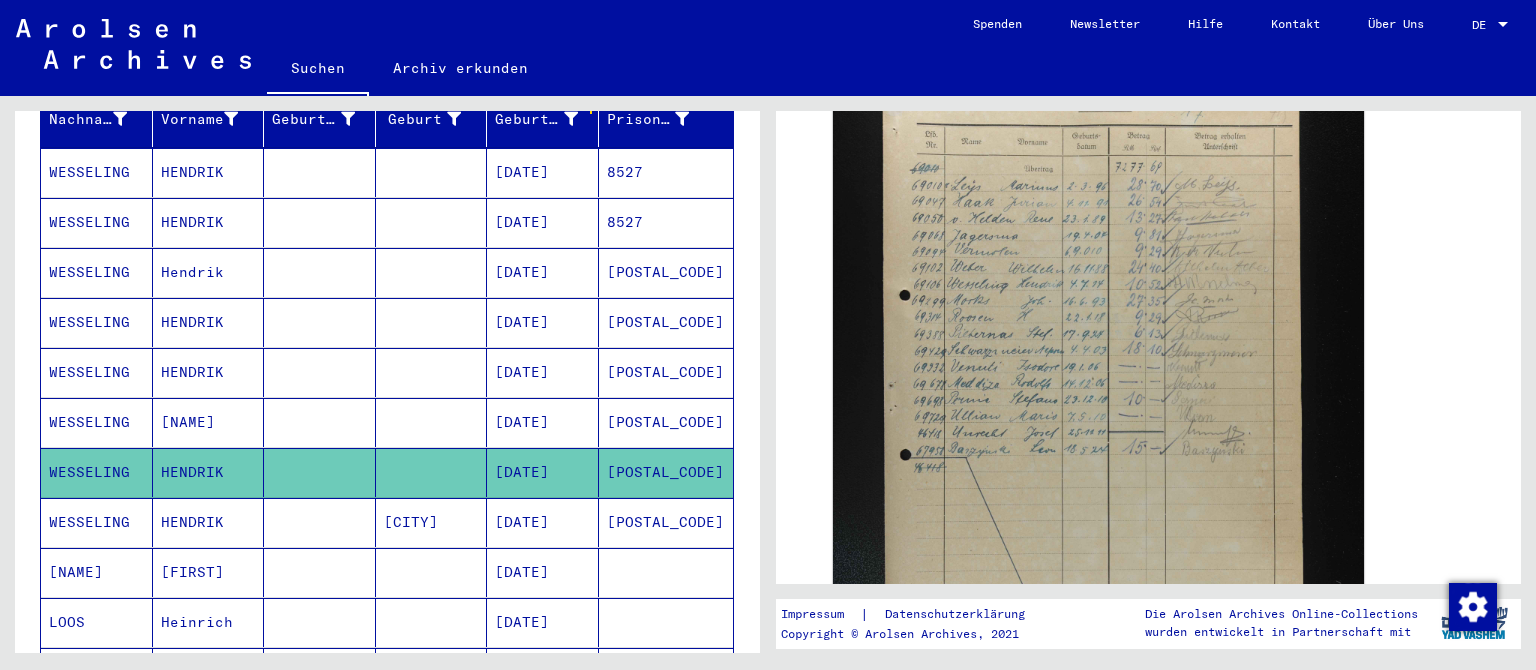 click at bounding box center [320, 572] 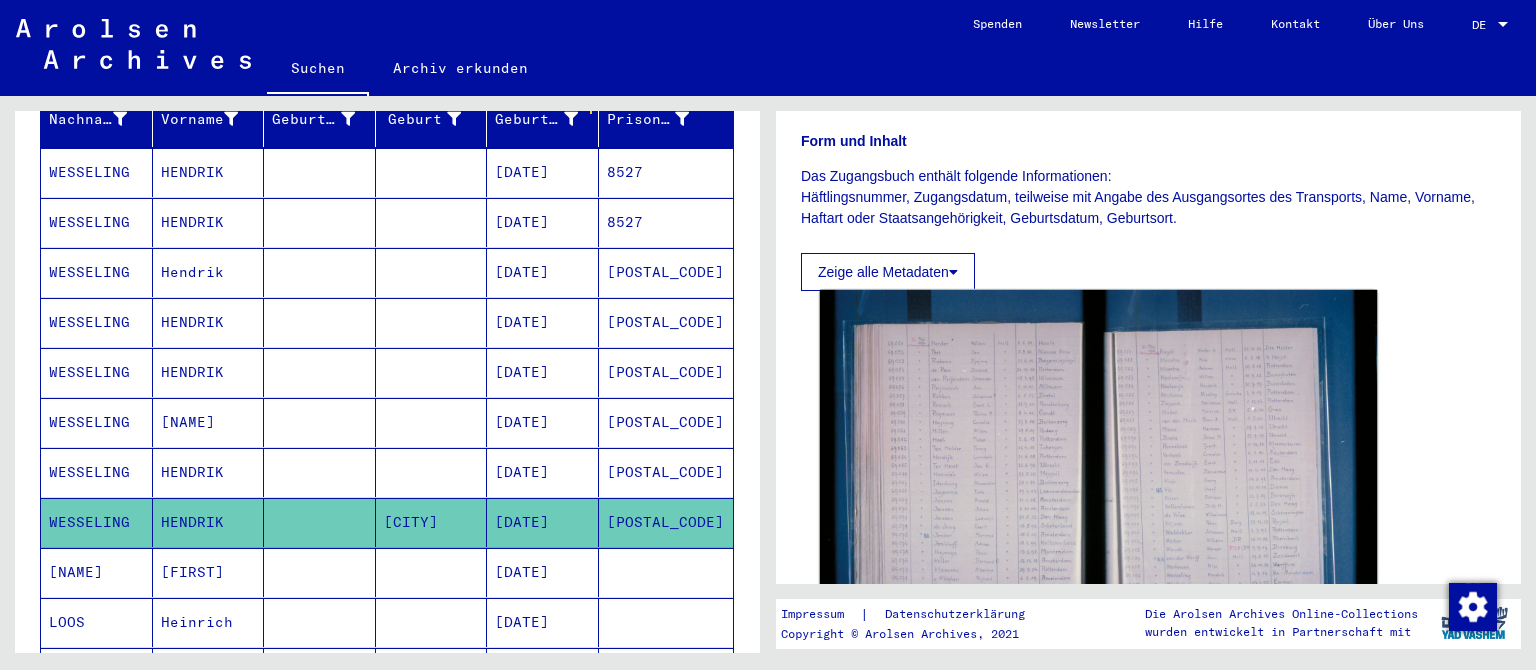 scroll, scrollTop: 442, scrollLeft: 0, axis: vertical 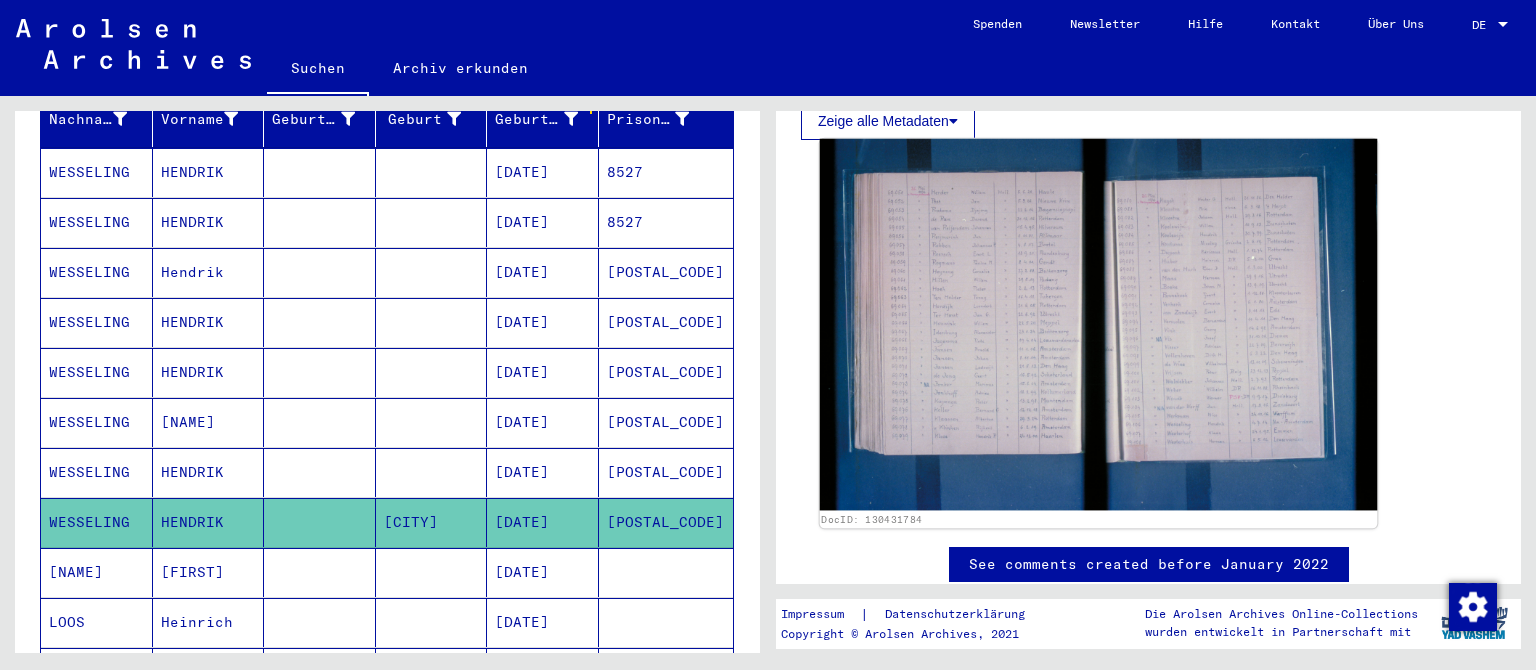 click 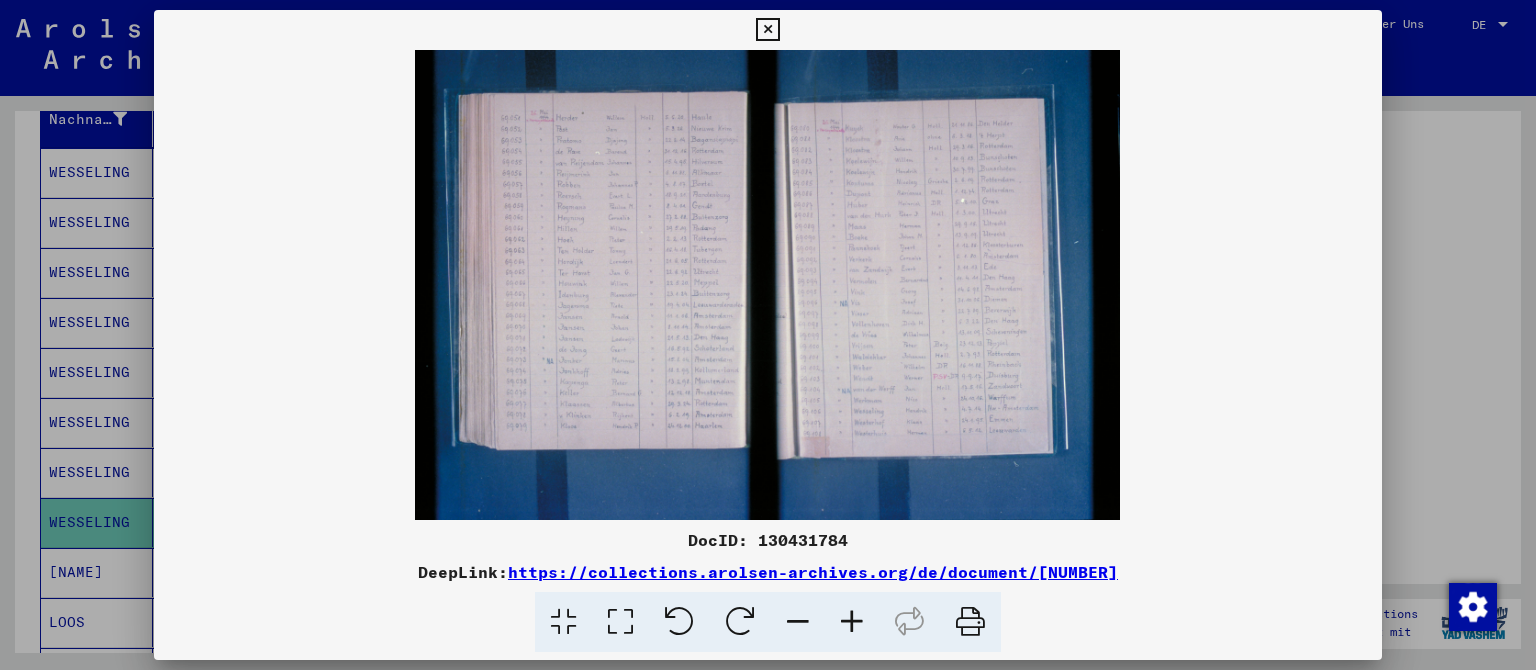 click at bounding box center (852, 622) 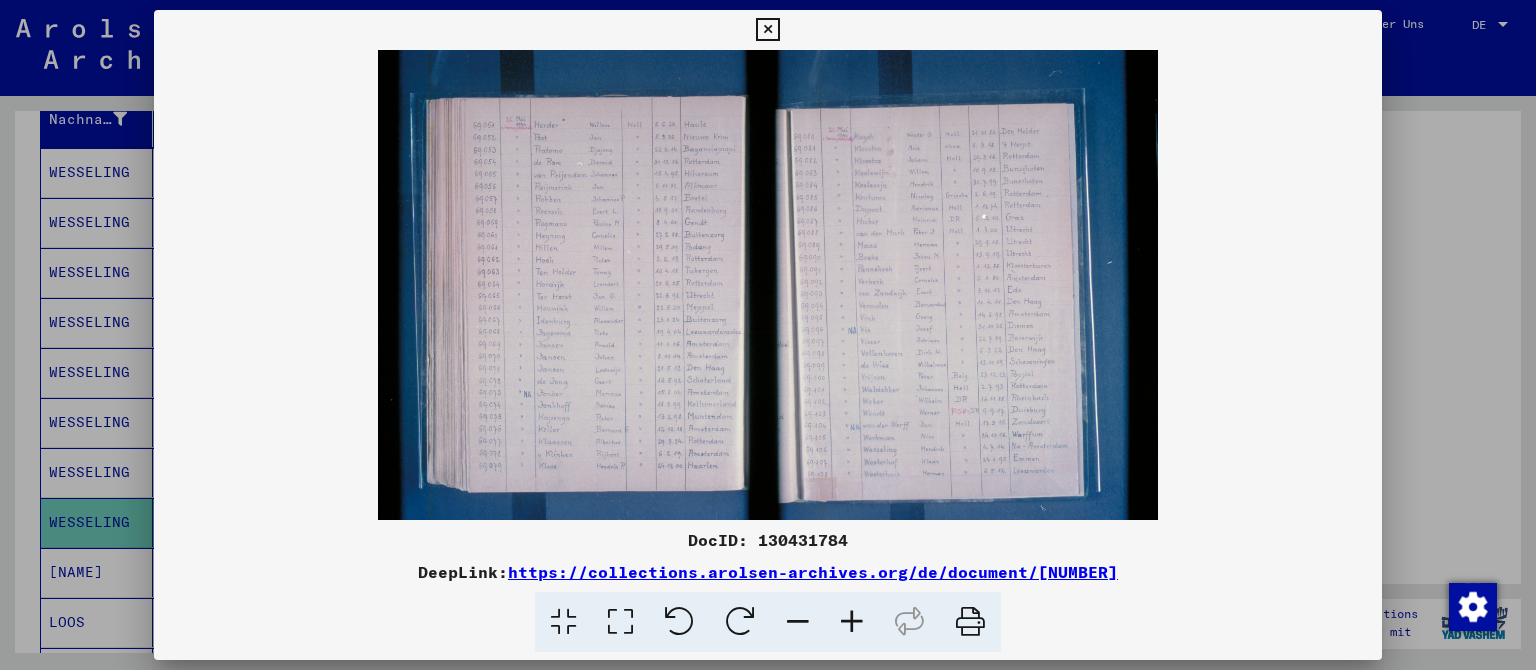 click at bounding box center (852, 622) 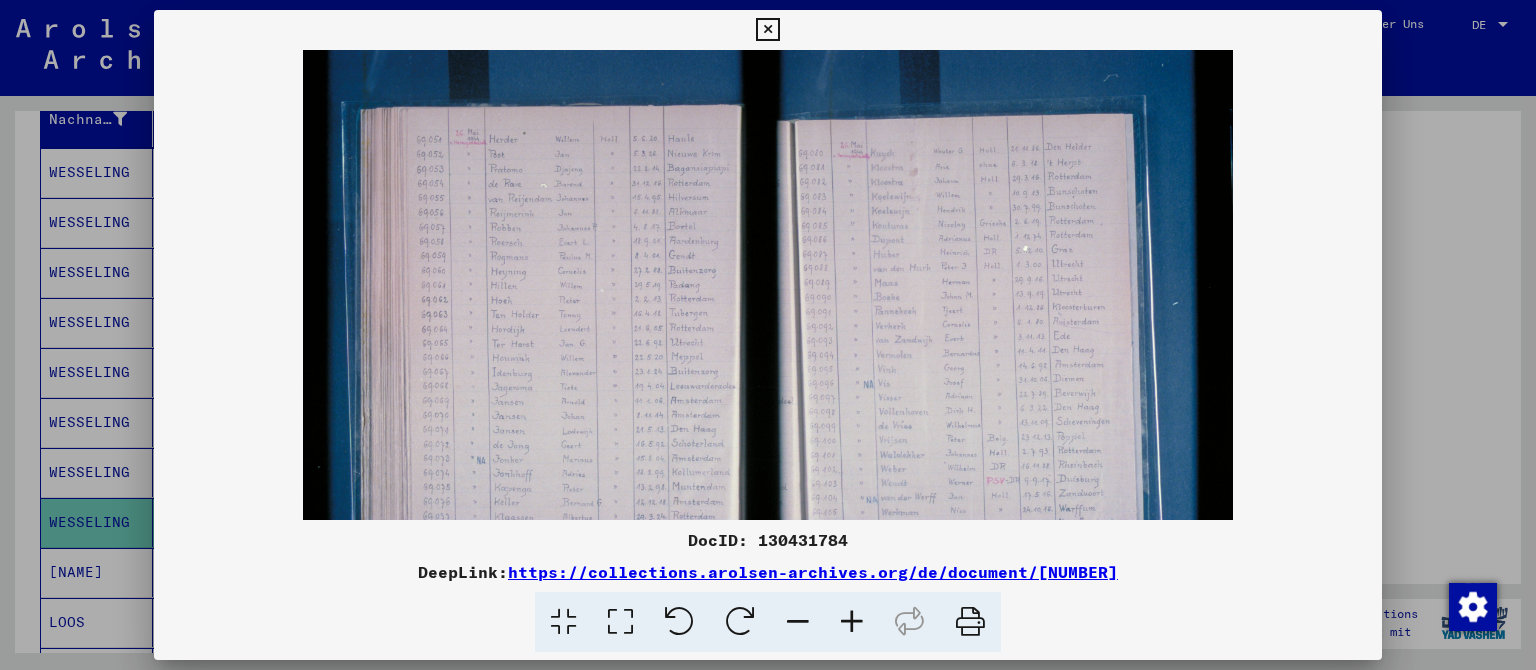 click at bounding box center (852, 622) 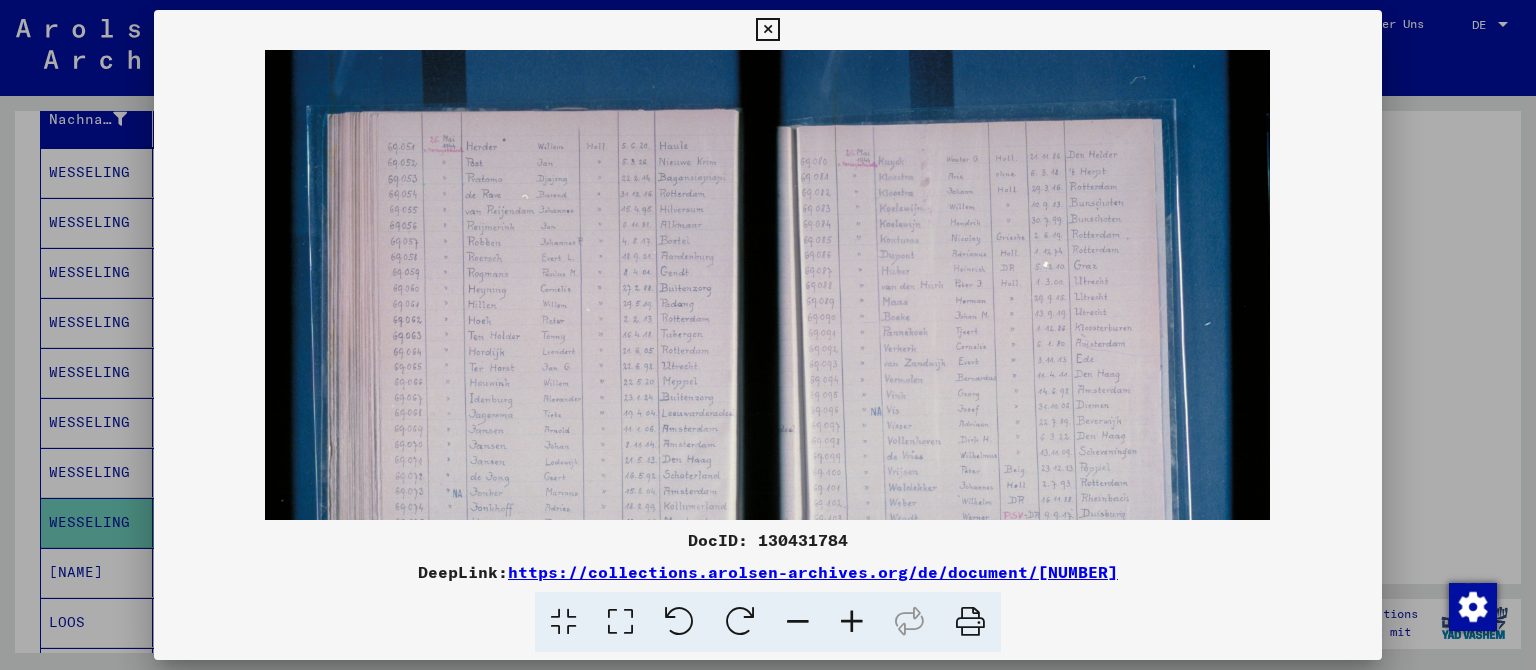 click at bounding box center [852, 622] 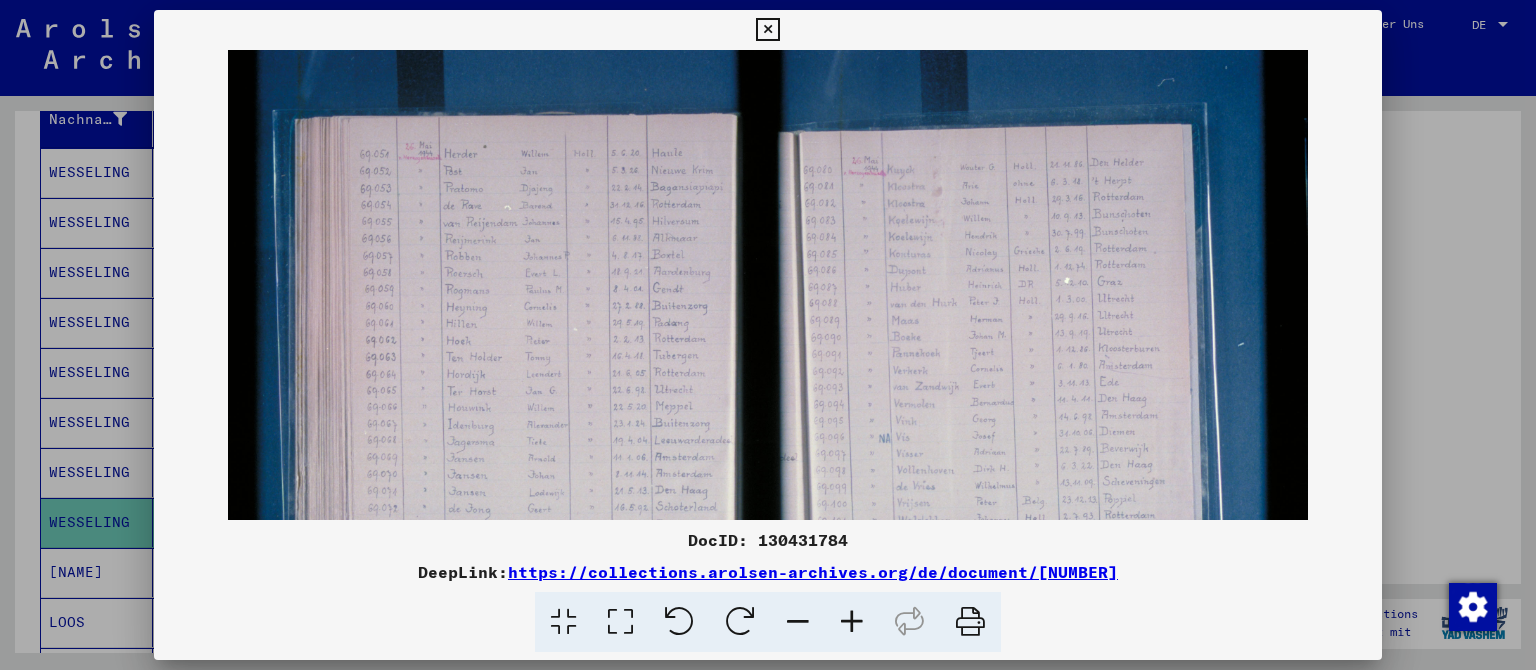 click at bounding box center [852, 622] 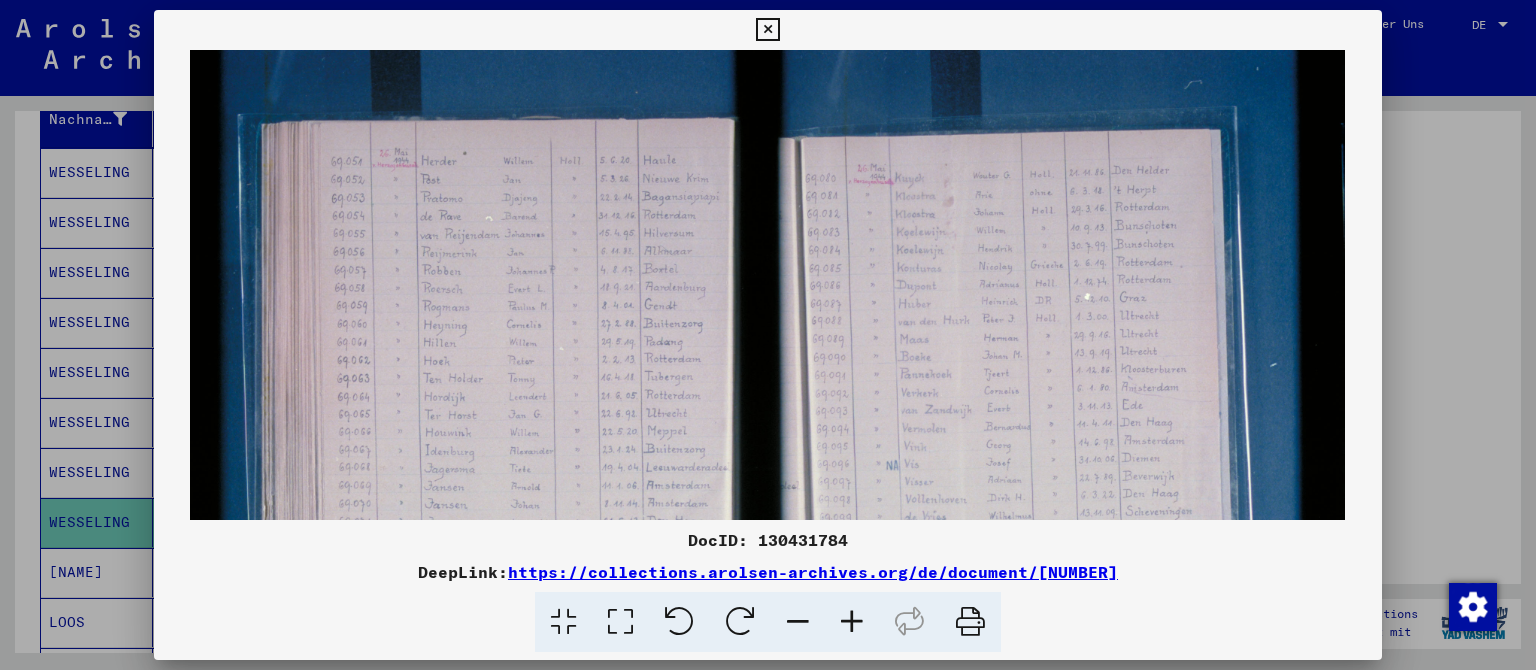 click at bounding box center [852, 622] 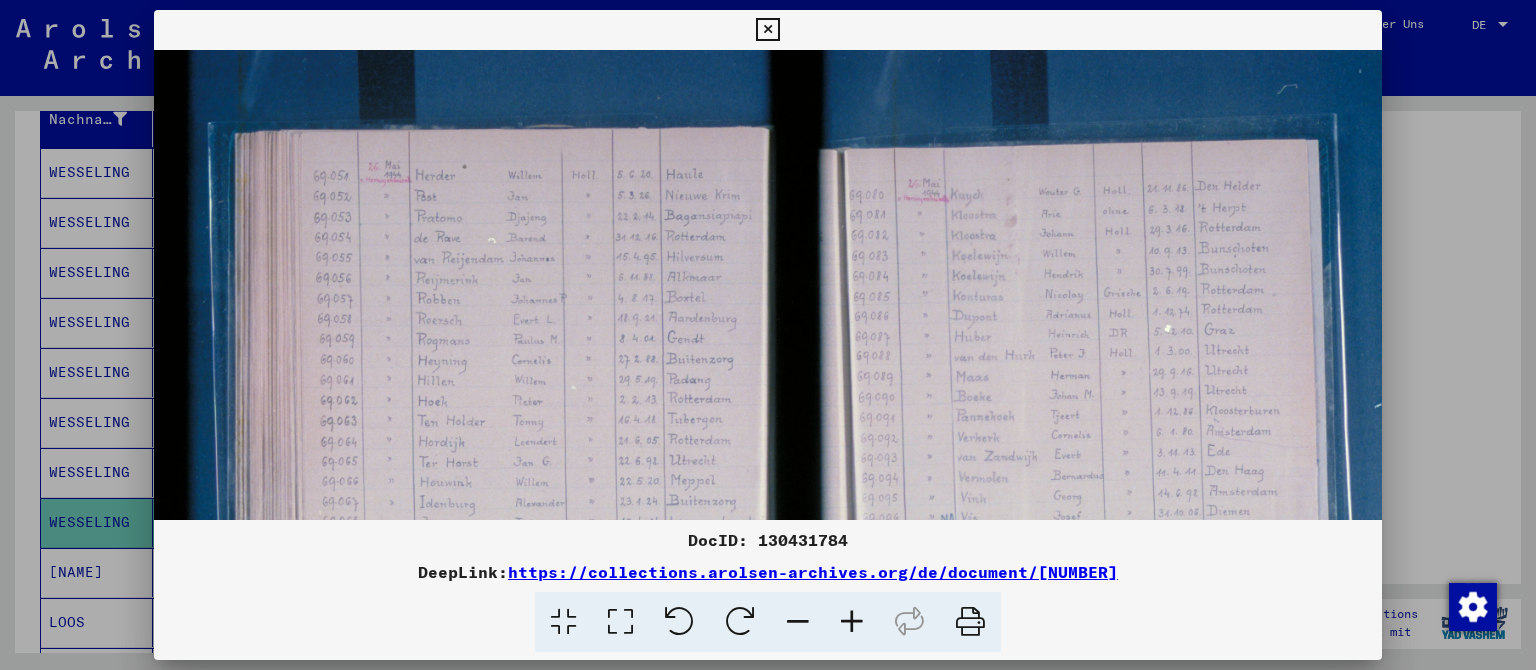 click at bounding box center (852, 622) 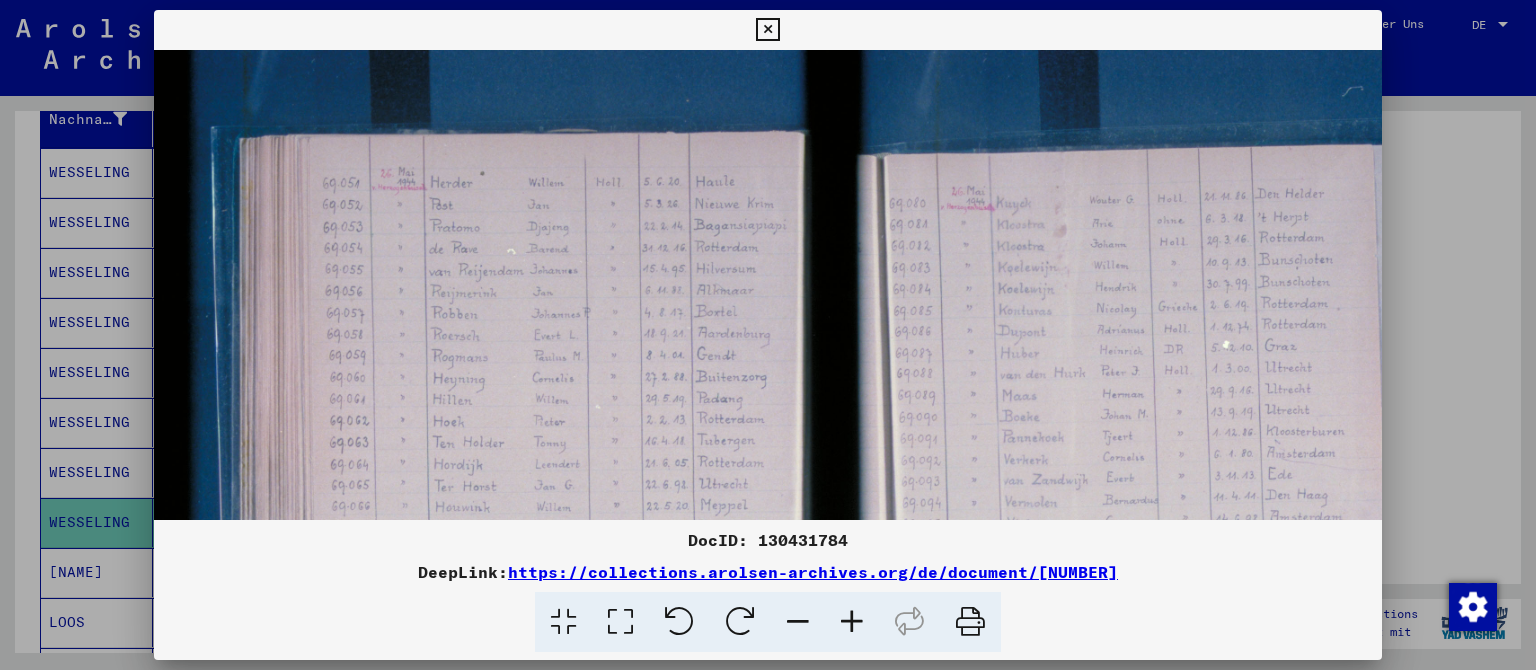 click at bounding box center (852, 622) 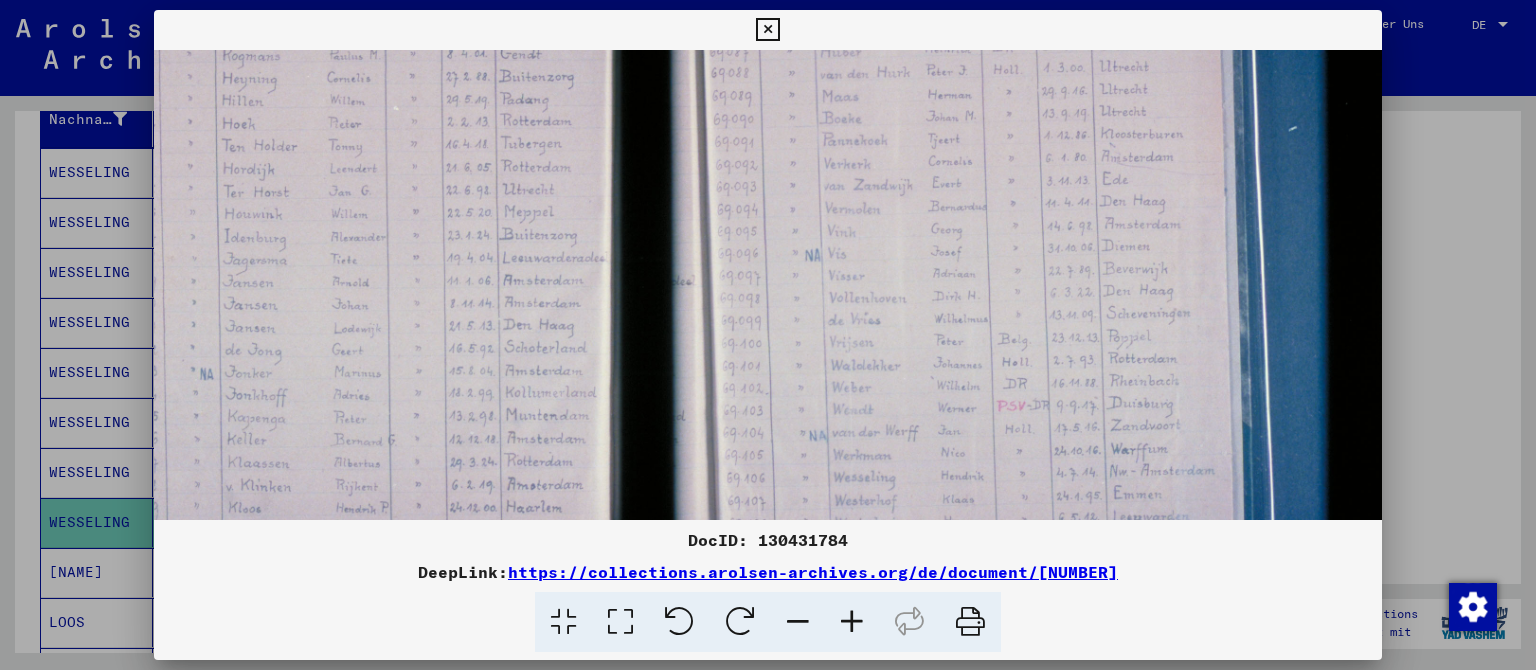 scroll, scrollTop: 332, scrollLeft: 226, axis: both 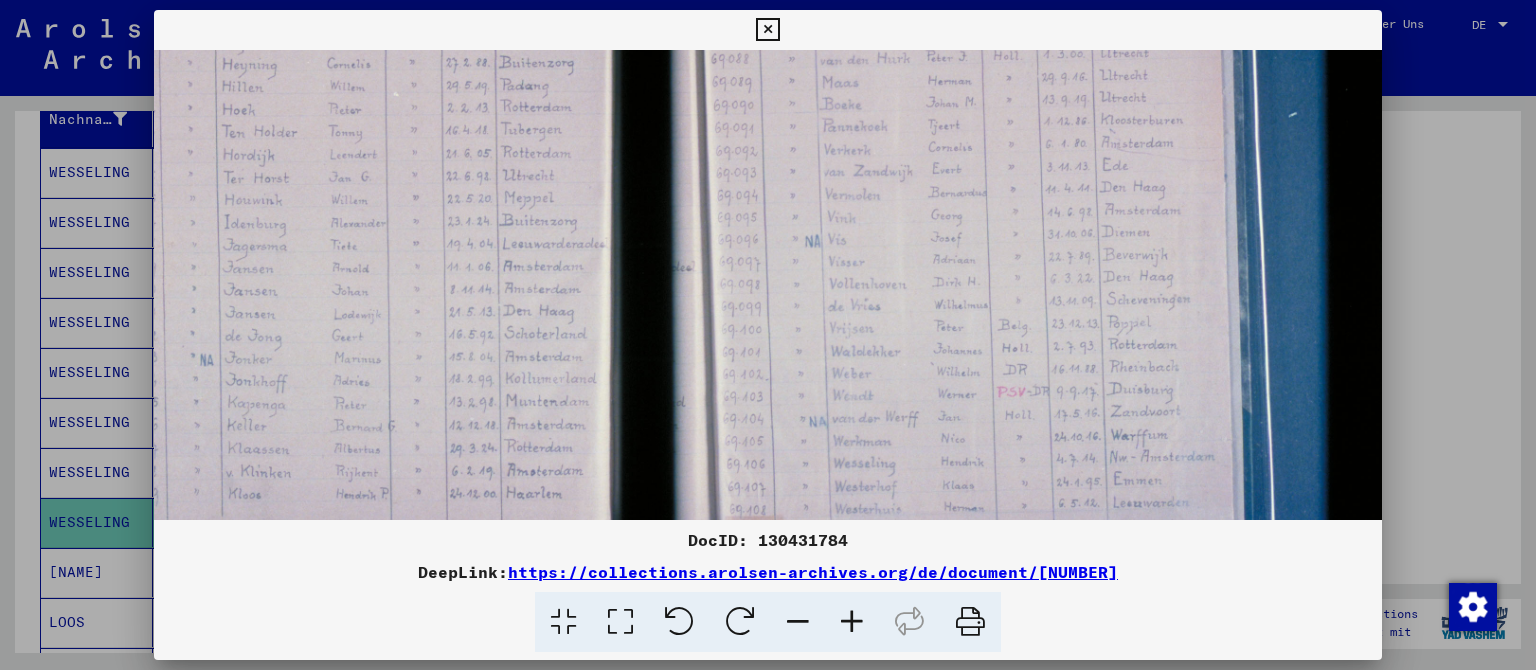 drag, startPoint x: 1089, startPoint y: 315, endPoint x: 801, endPoint y: 106, distance: 355.84406 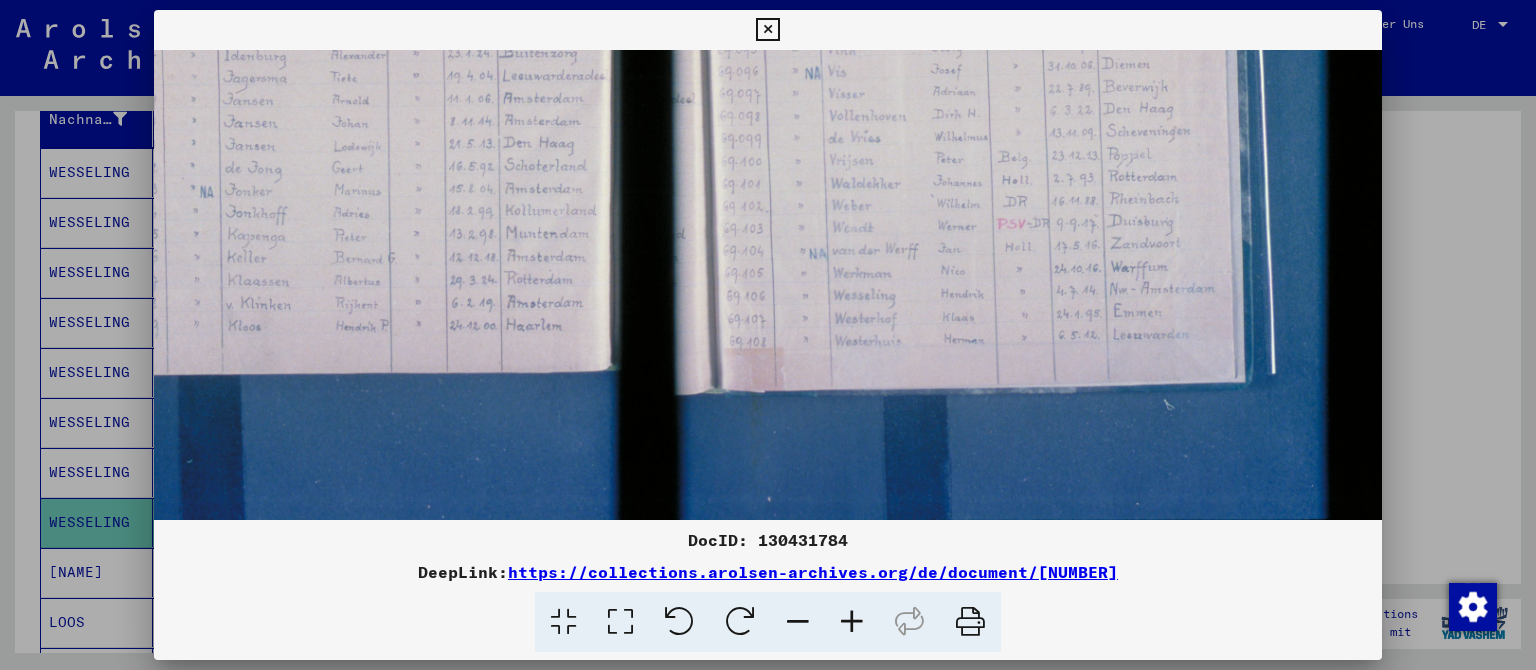 drag, startPoint x: 902, startPoint y: 488, endPoint x: 803, endPoint y: 214, distance: 291.33658 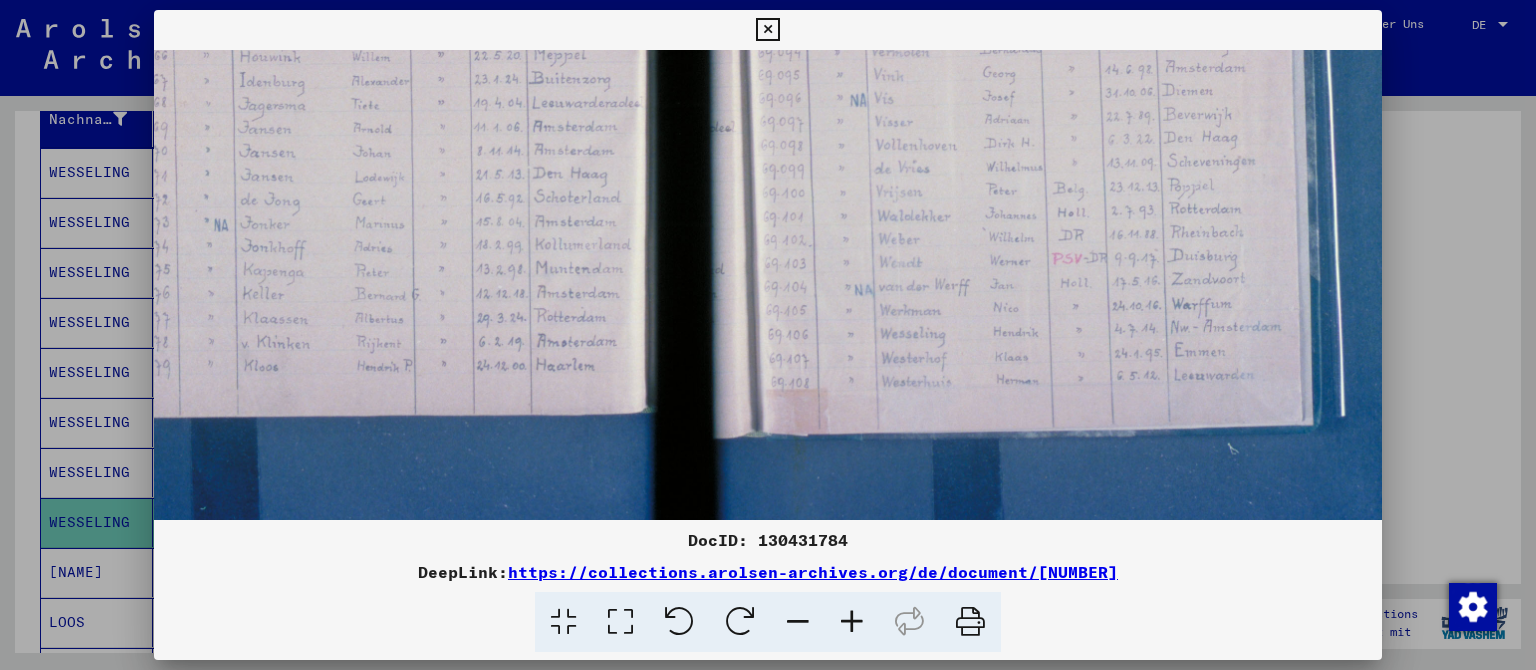 click at bounding box center (852, 622) 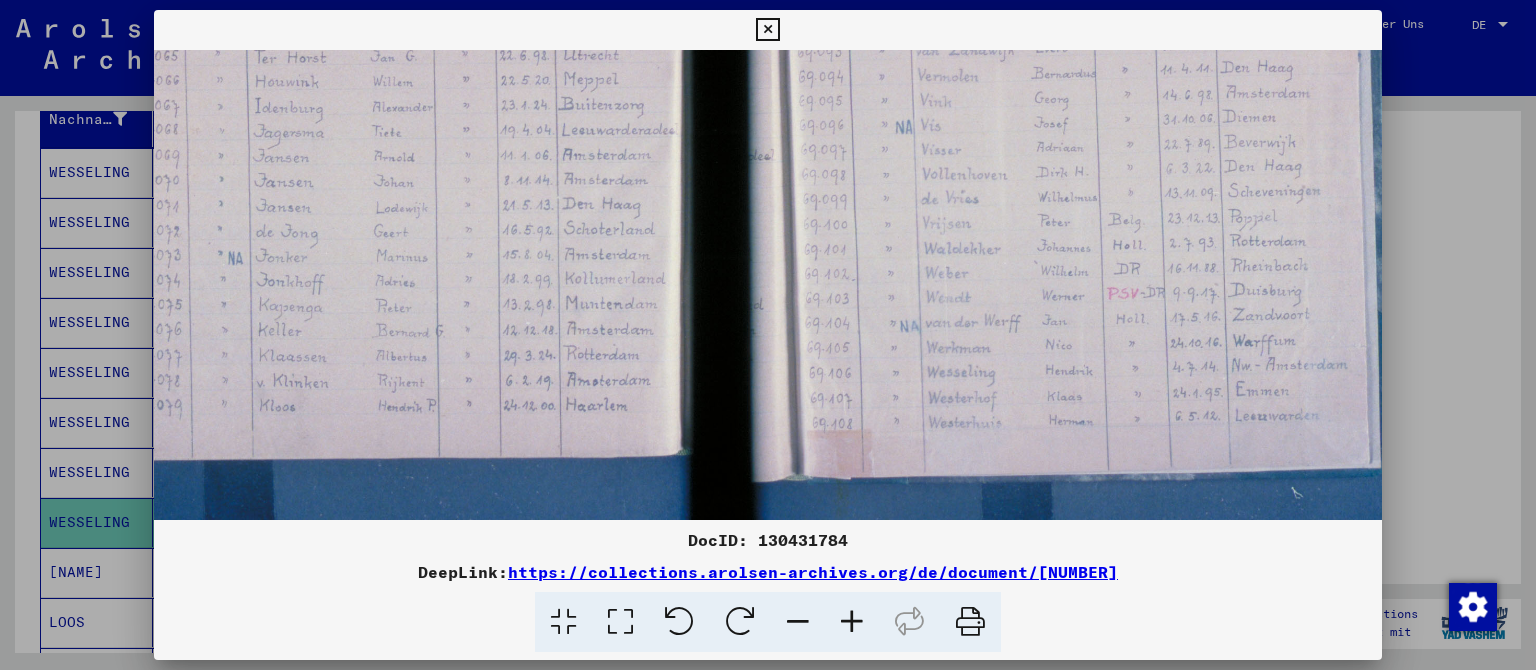click at bounding box center [852, 622] 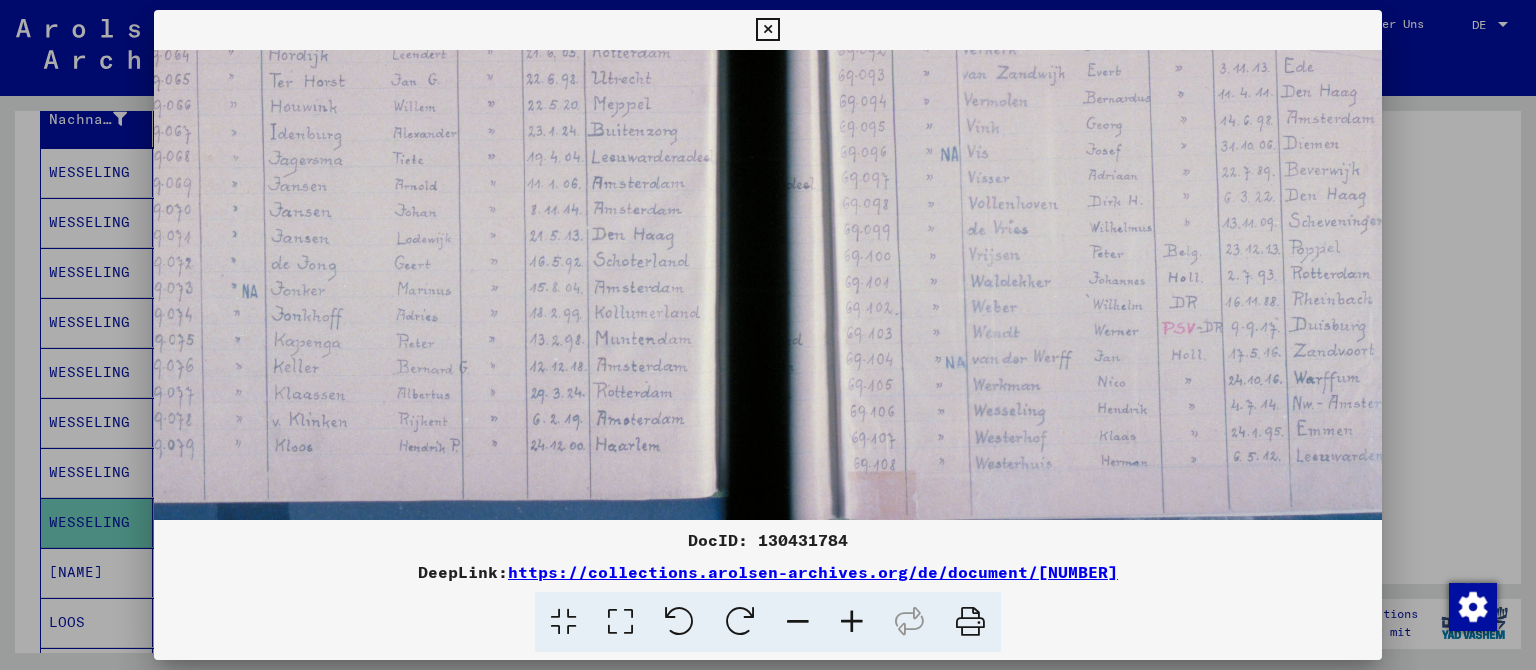 click at bounding box center [852, 622] 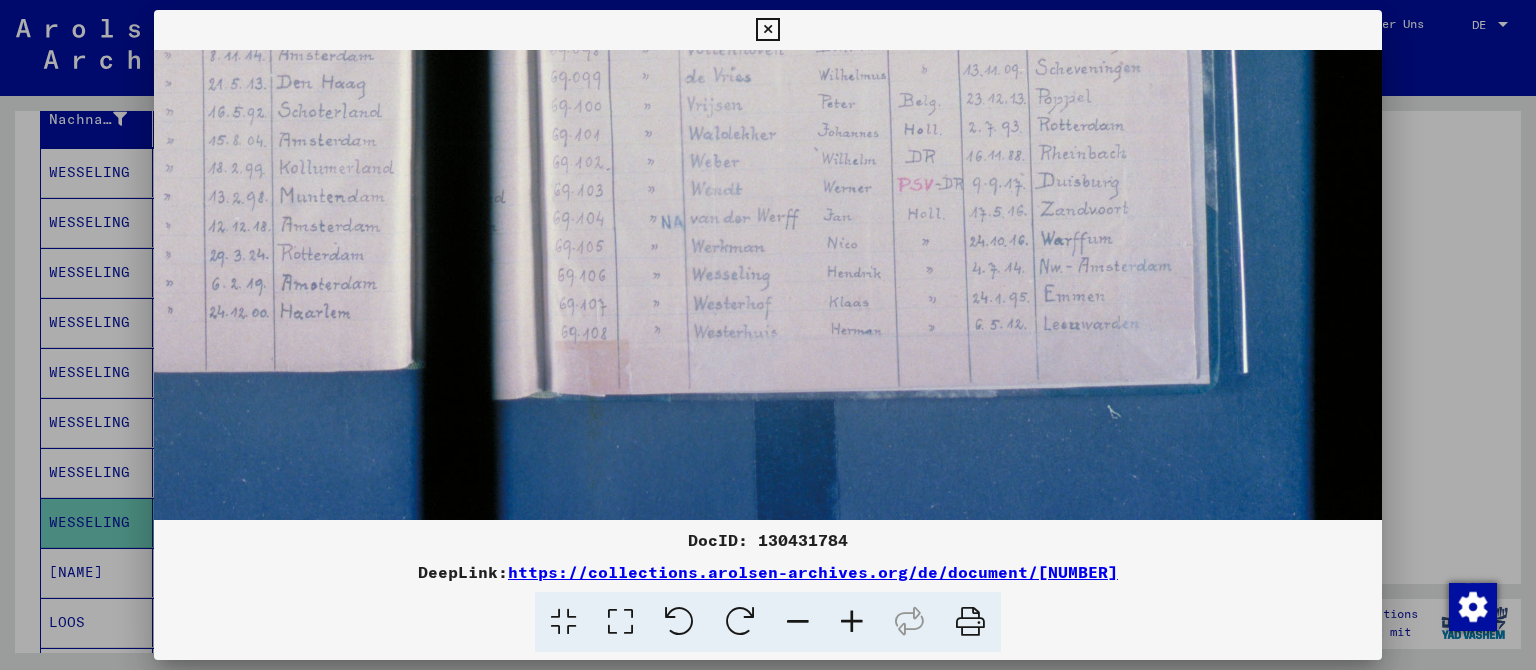 scroll, scrollTop: 715, scrollLeft: 602, axis: both 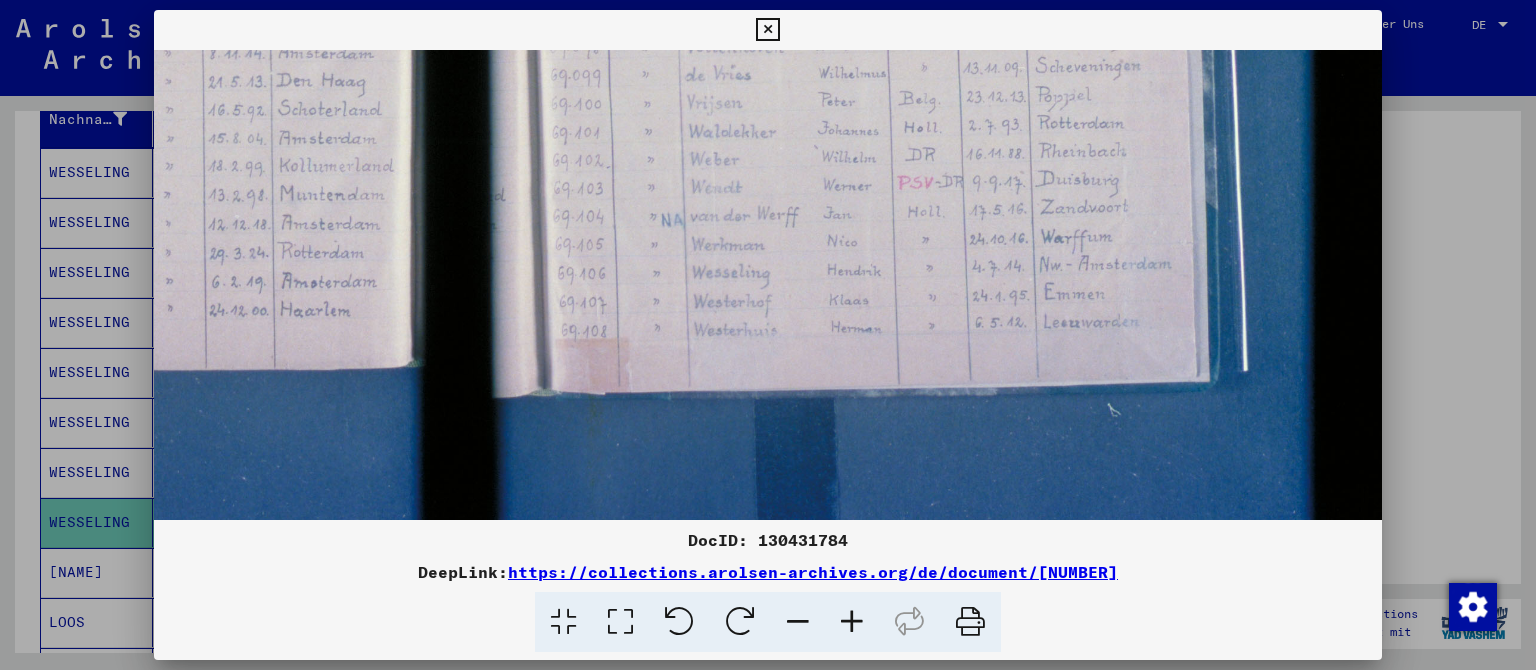 drag, startPoint x: 1135, startPoint y: 469, endPoint x: 610, endPoint y: 254, distance: 567.31824 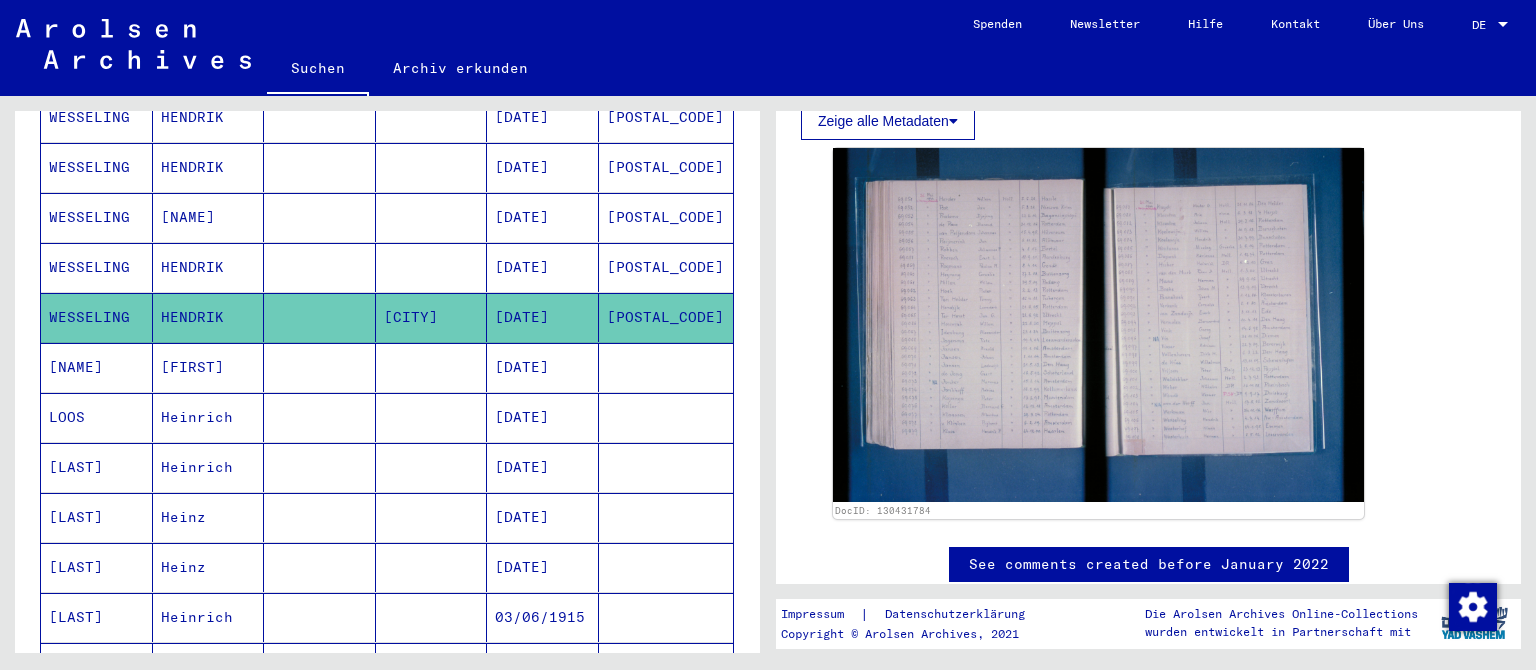 scroll, scrollTop: 498, scrollLeft: 0, axis: vertical 